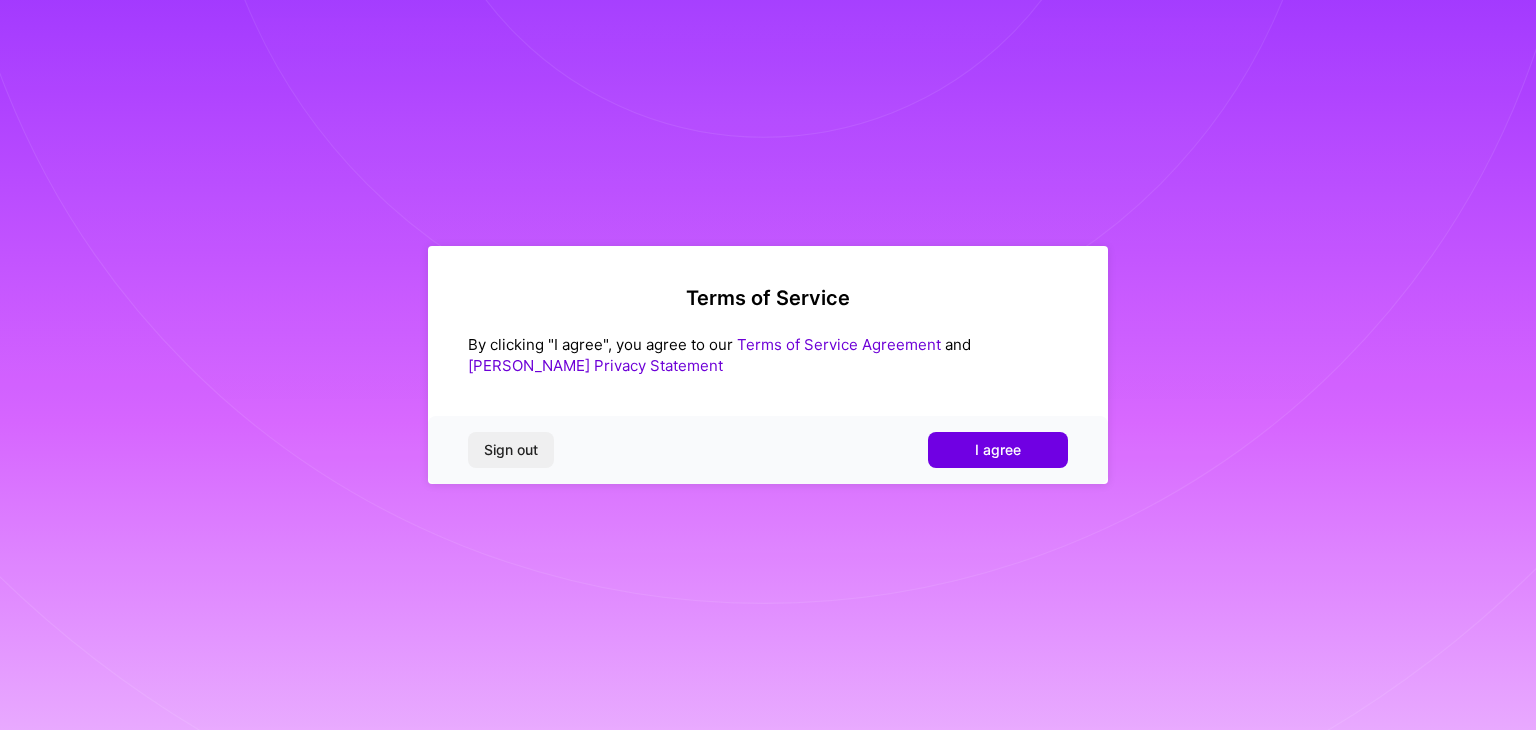 scroll, scrollTop: 0, scrollLeft: 0, axis: both 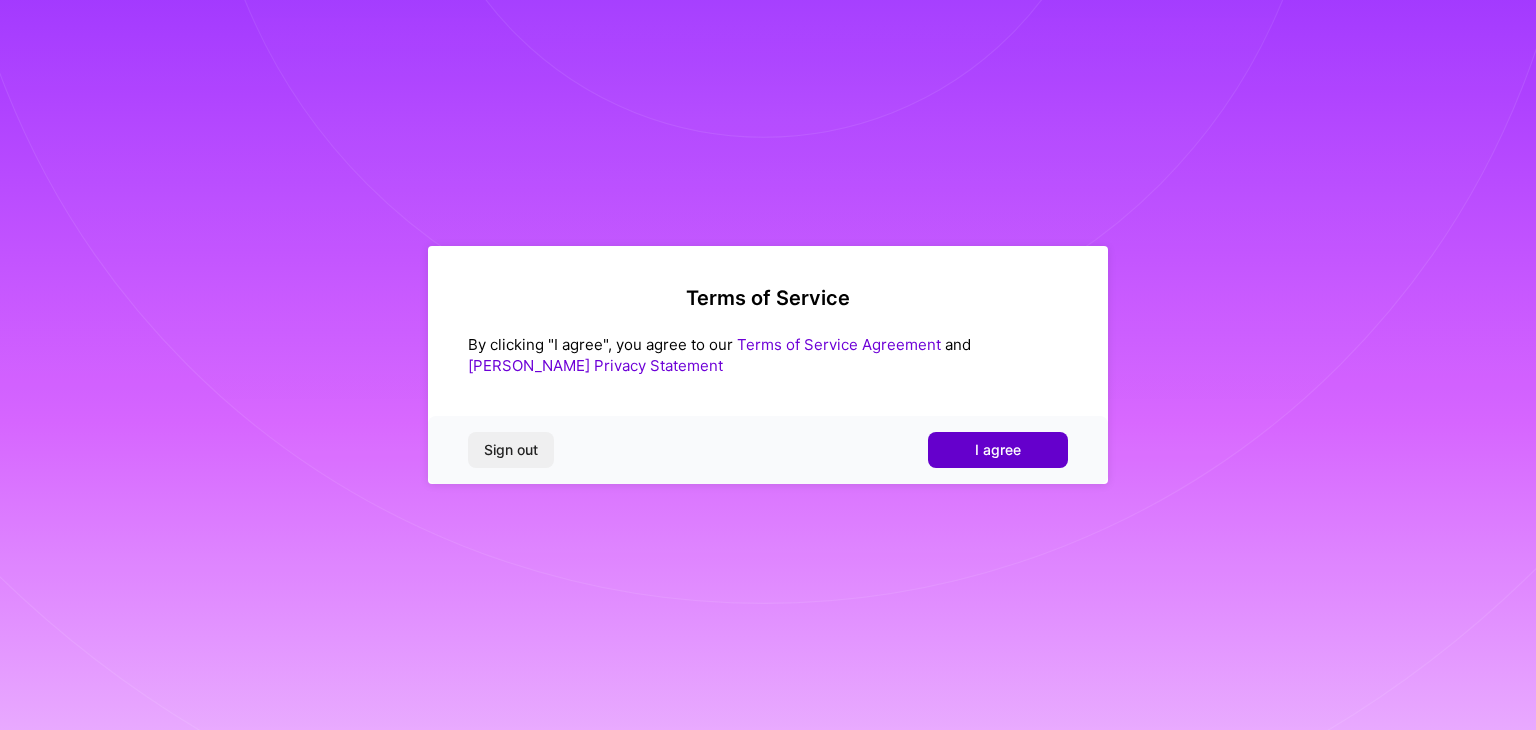 click on "I agree" at bounding box center [998, 450] 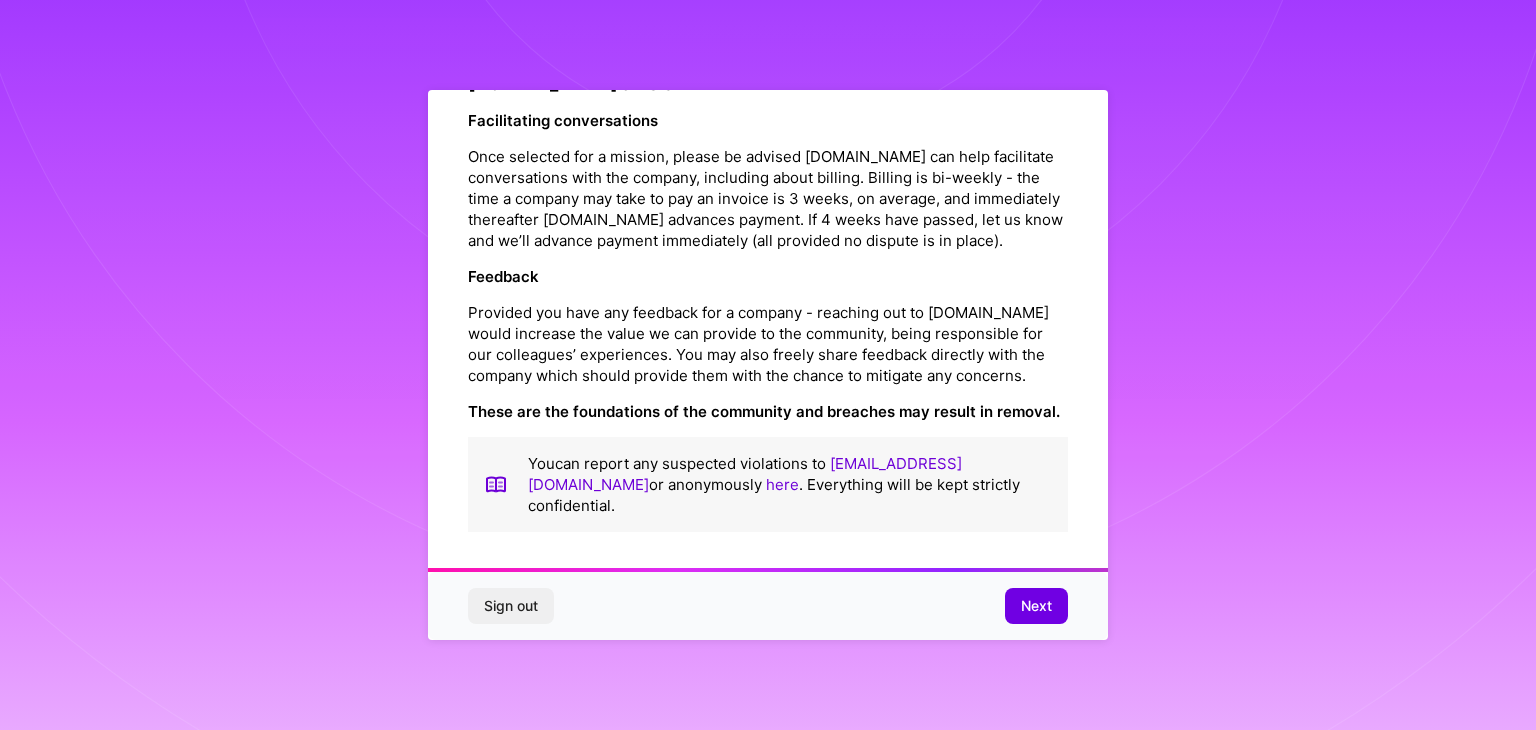 scroll, scrollTop: 2284, scrollLeft: 0, axis: vertical 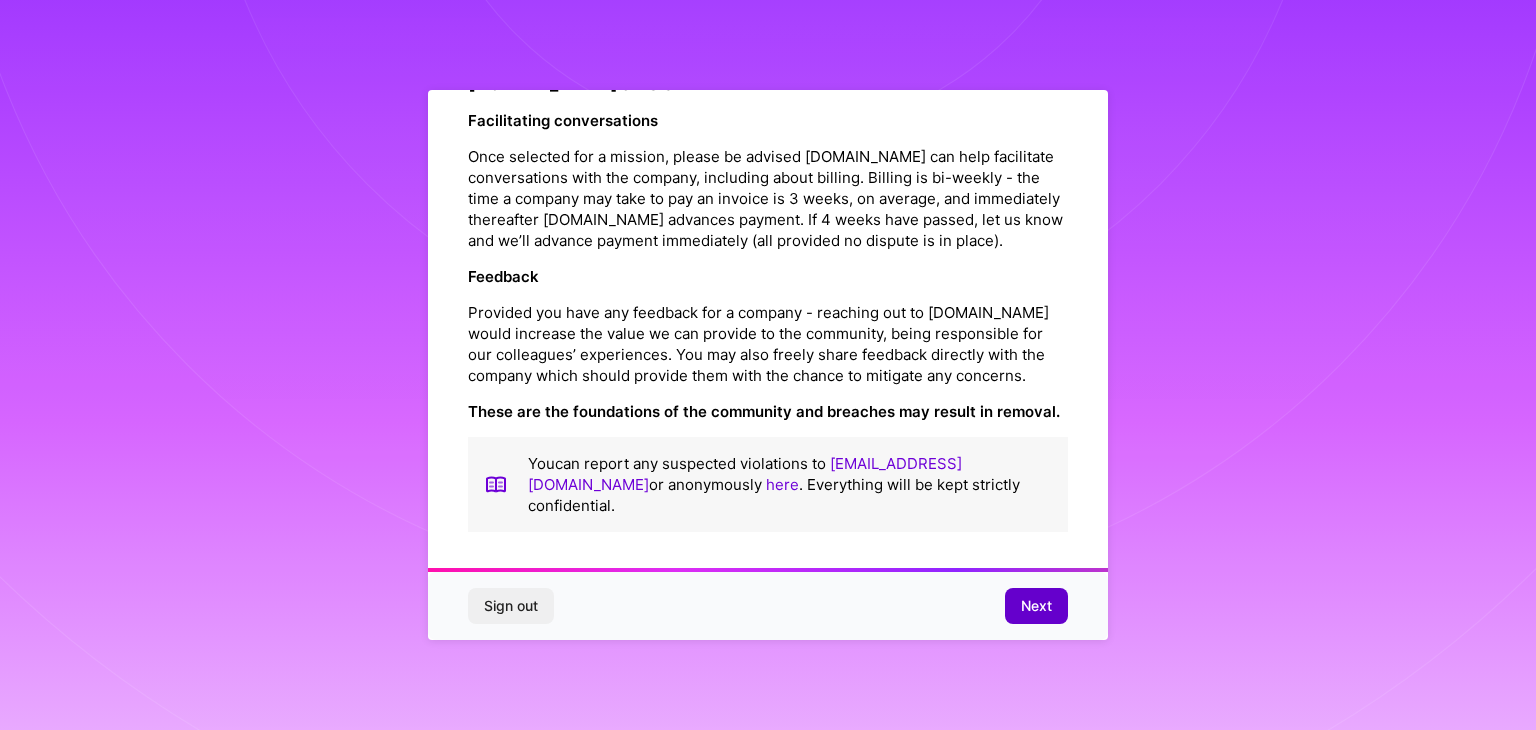 click on "Next" at bounding box center (1036, 606) 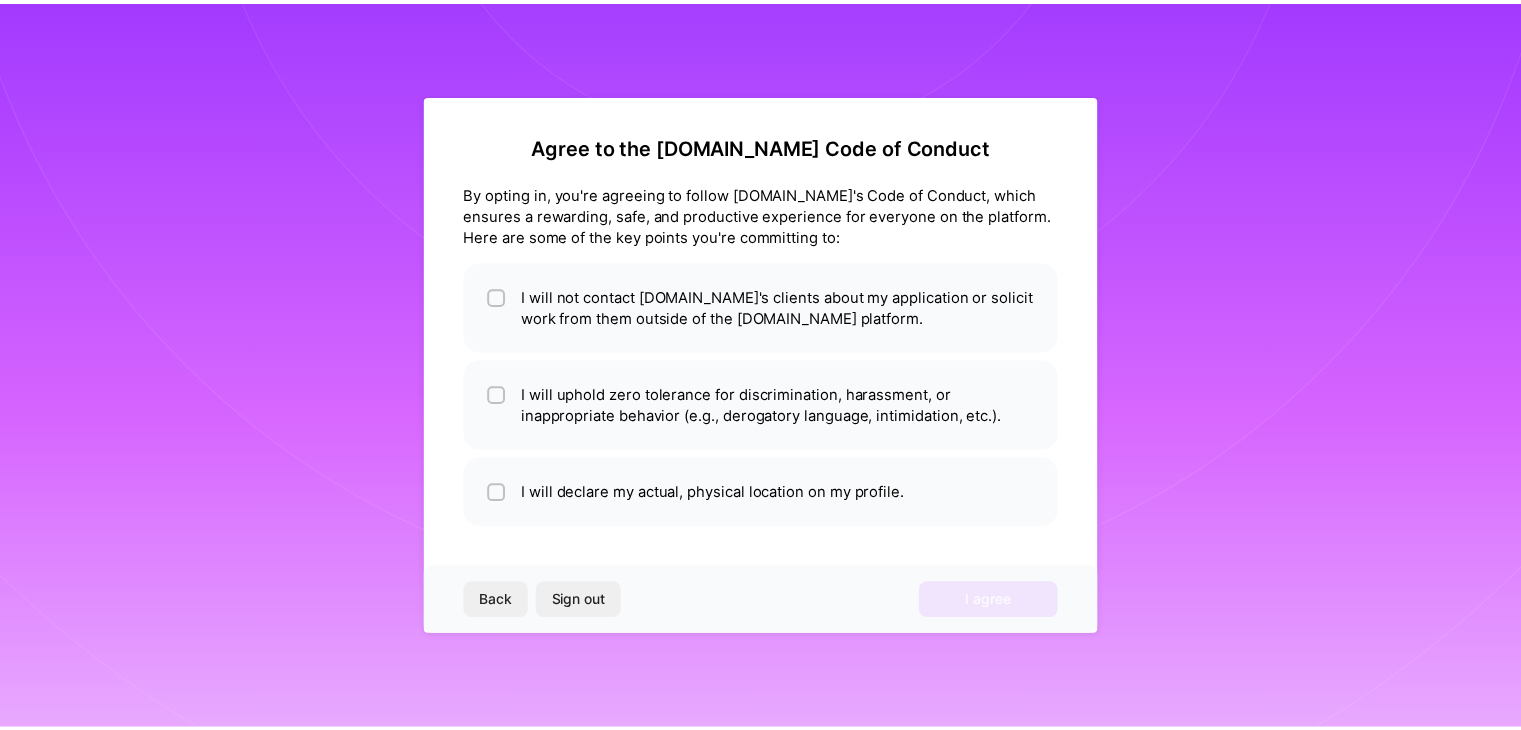 scroll, scrollTop: 0, scrollLeft: 0, axis: both 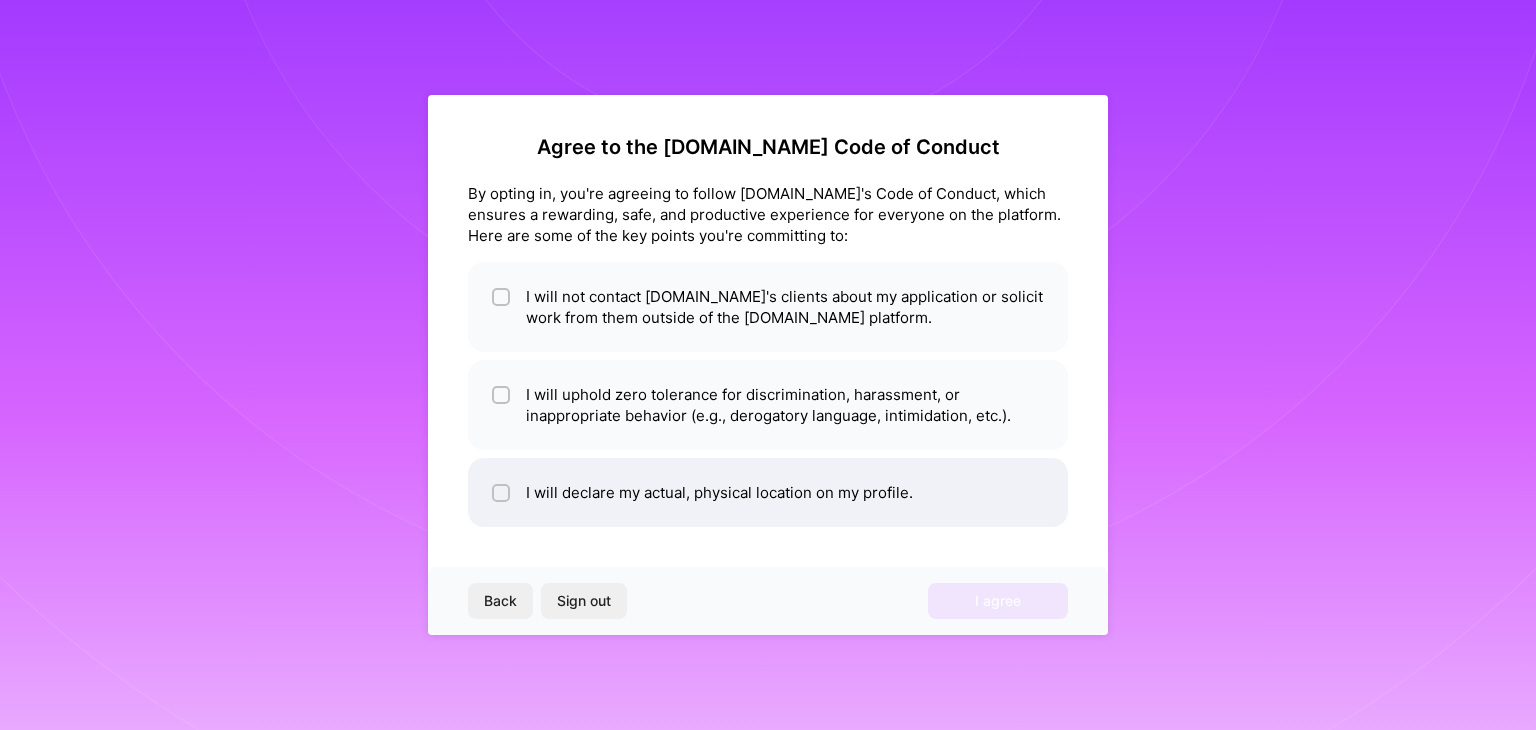 click at bounding box center (503, 494) 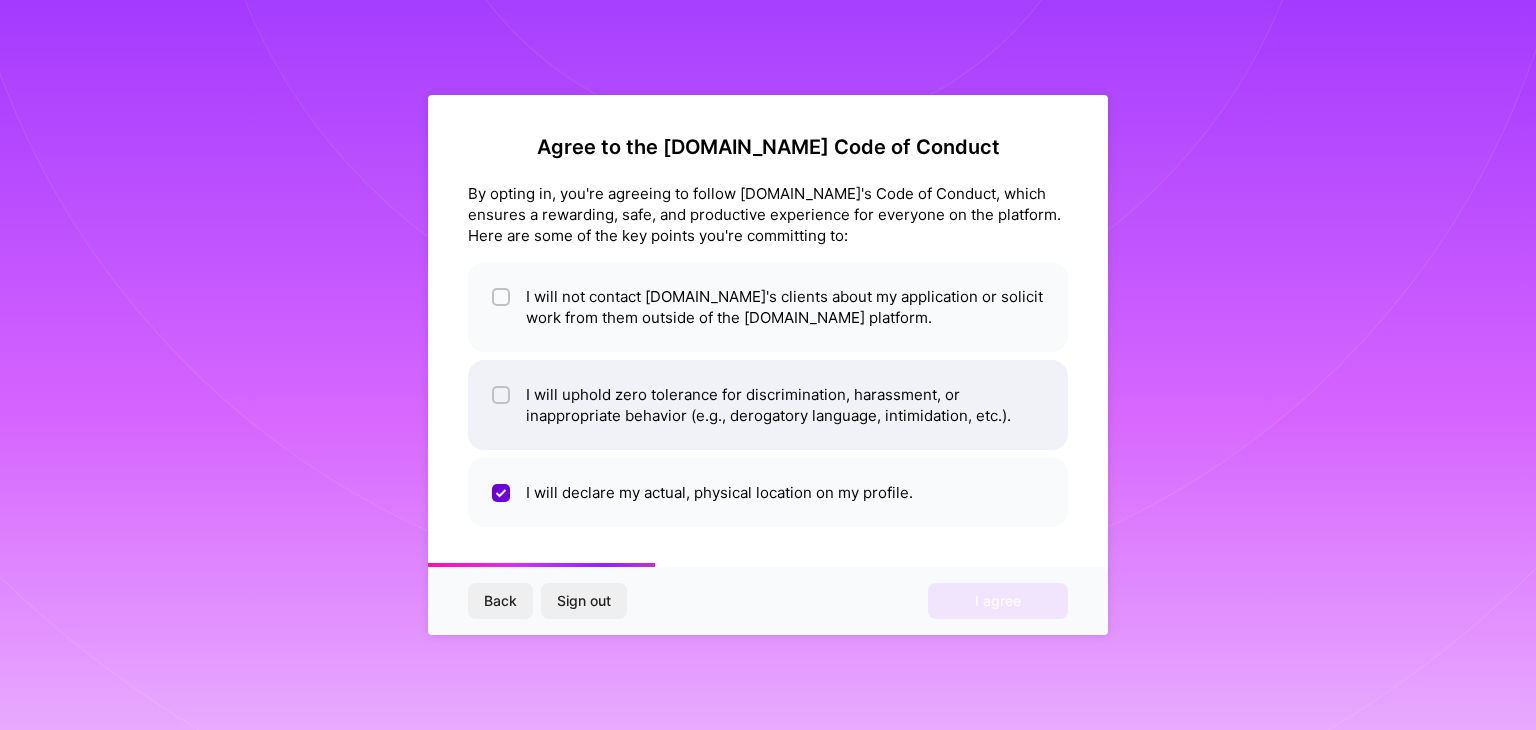 click at bounding box center (503, 396) 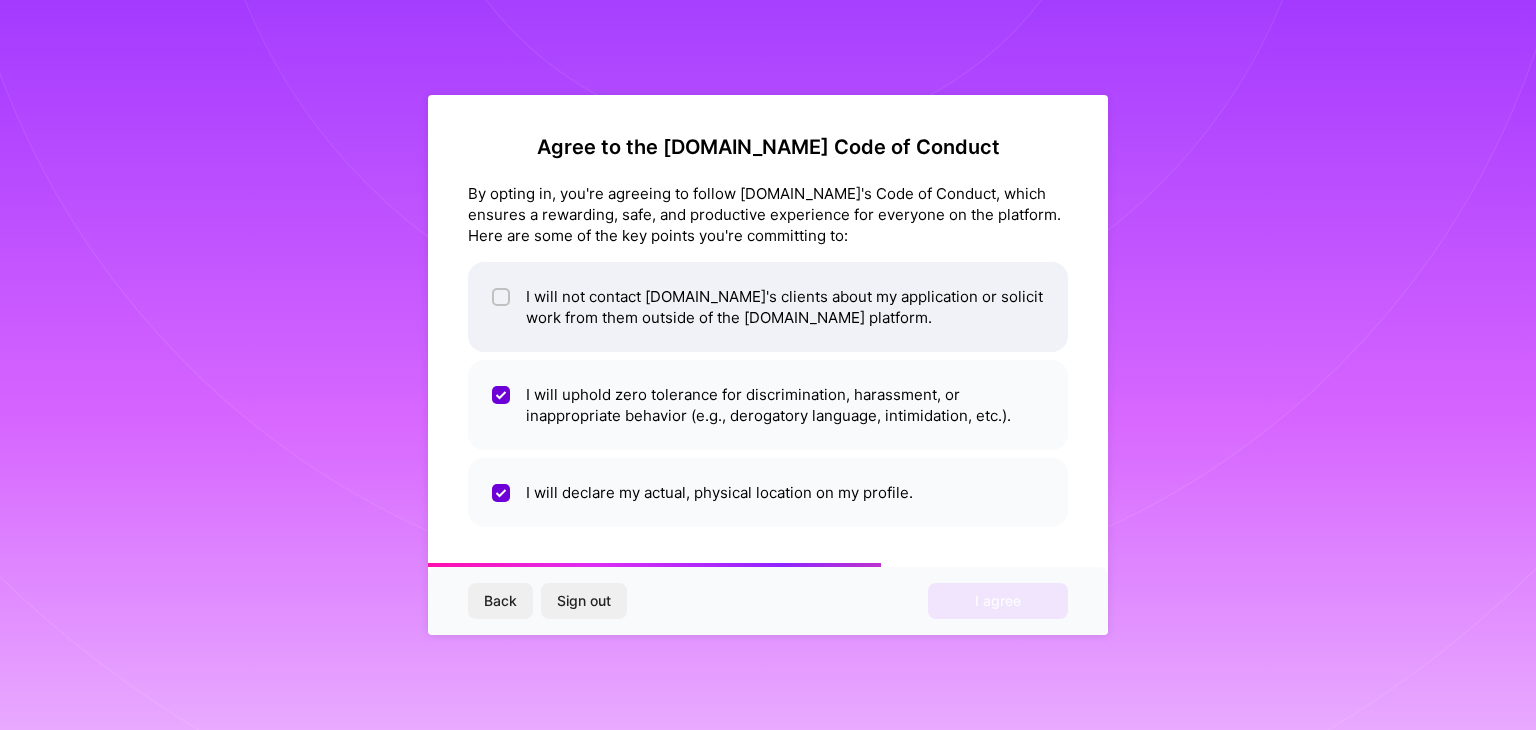 click at bounding box center [503, 298] 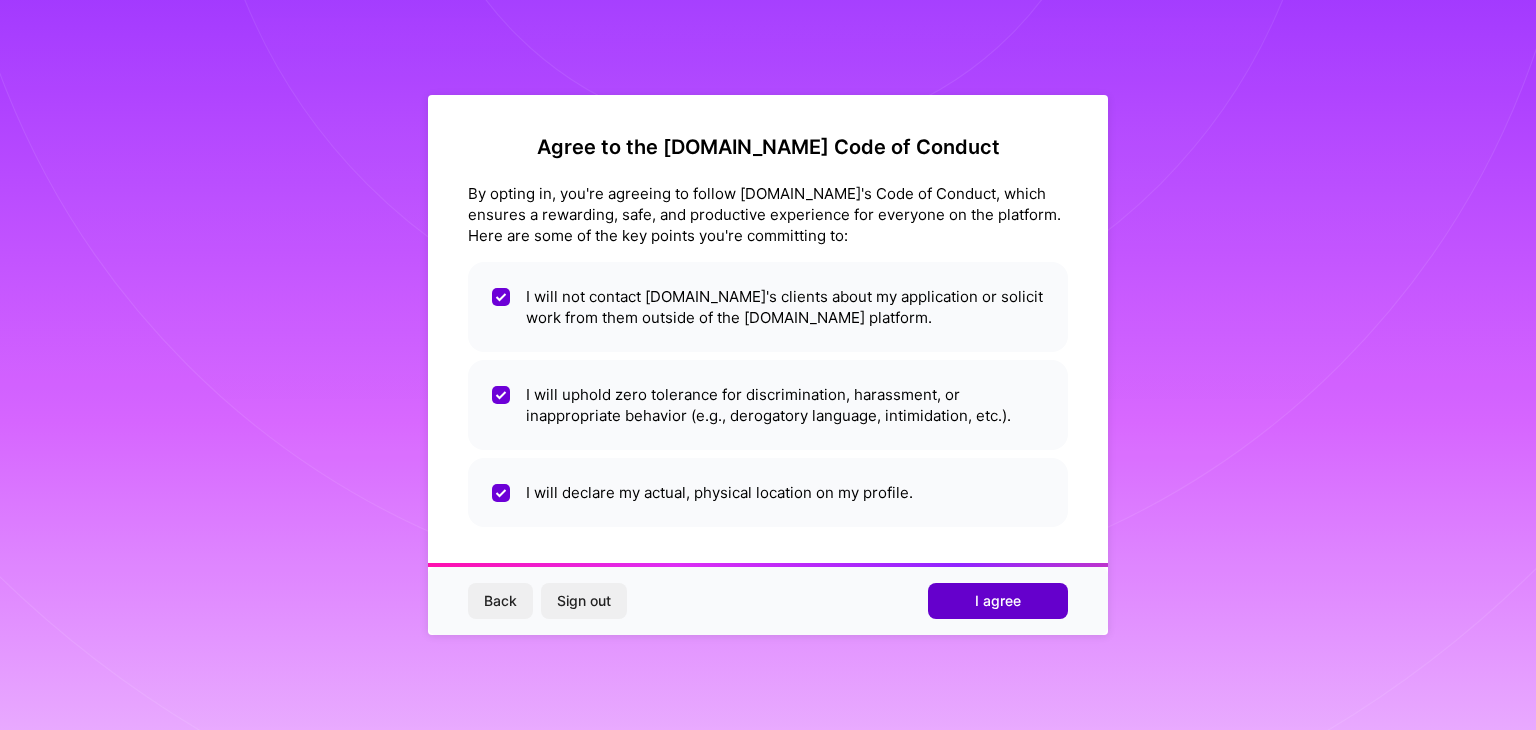 click on "I agree" at bounding box center [998, 601] 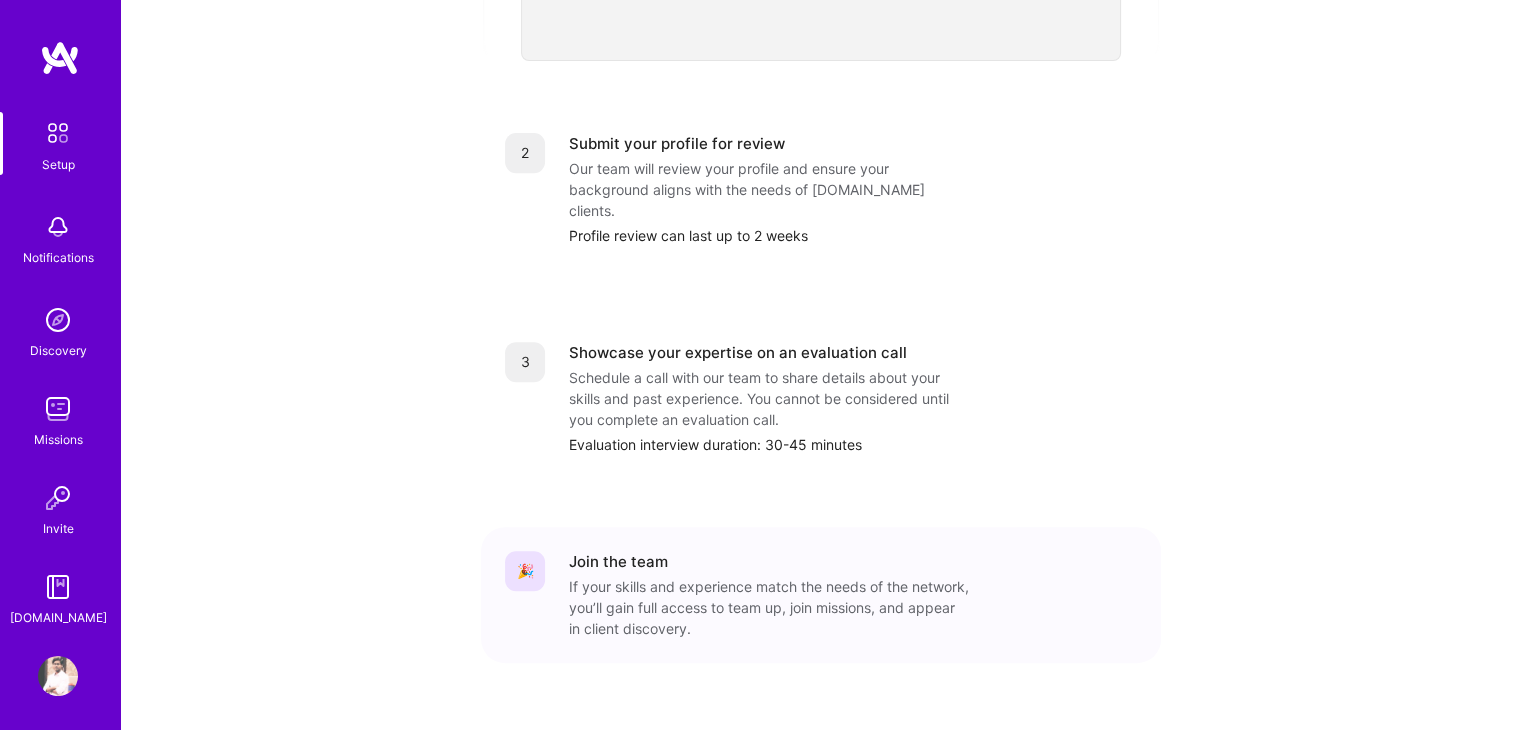 scroll, scrollTop: 848, scrollLeft: 0, axis: vertical 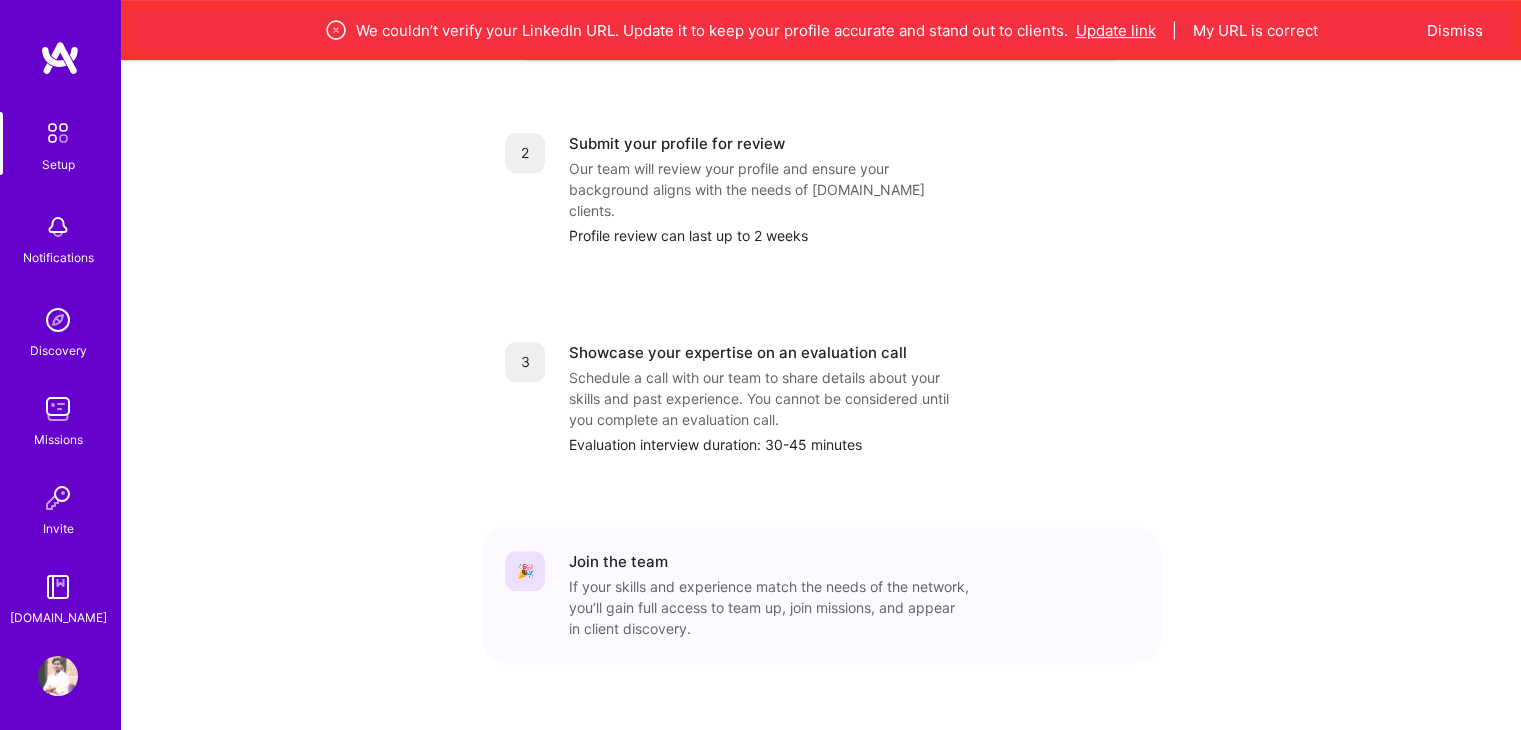 click on "Update link" at bounding box center (1116, 30) 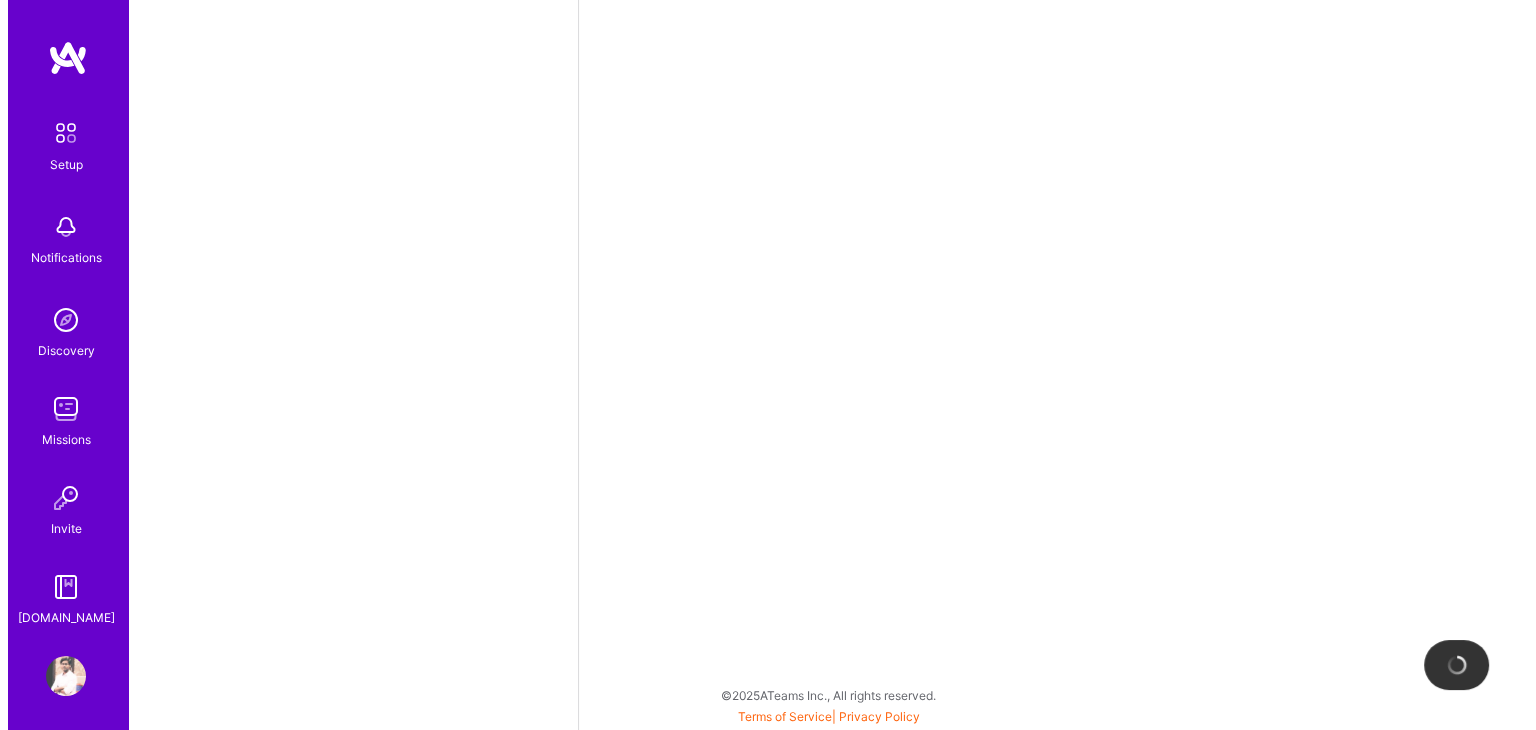 scroll, scrollTop: 0, scrollLeft: 0, axis: both 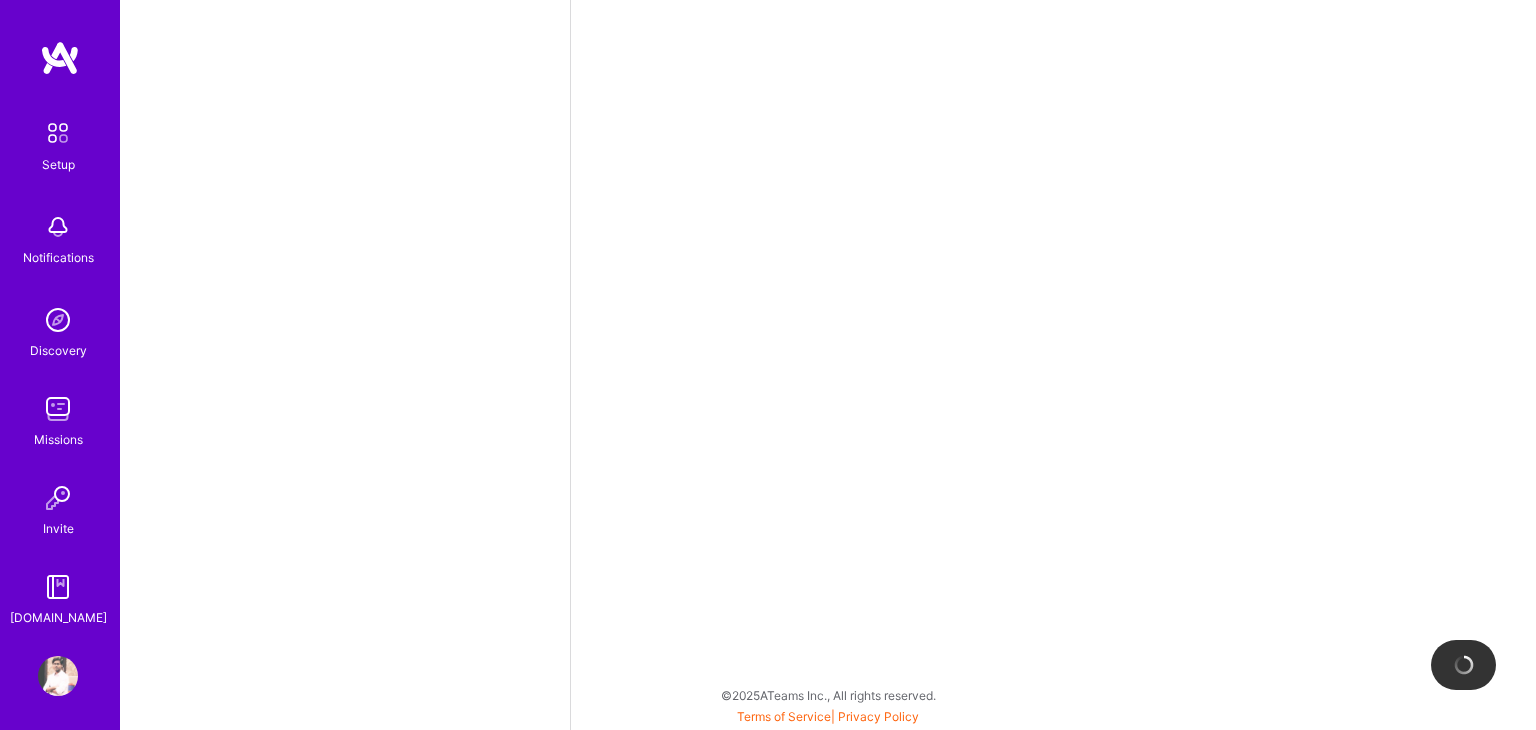 select on "US" 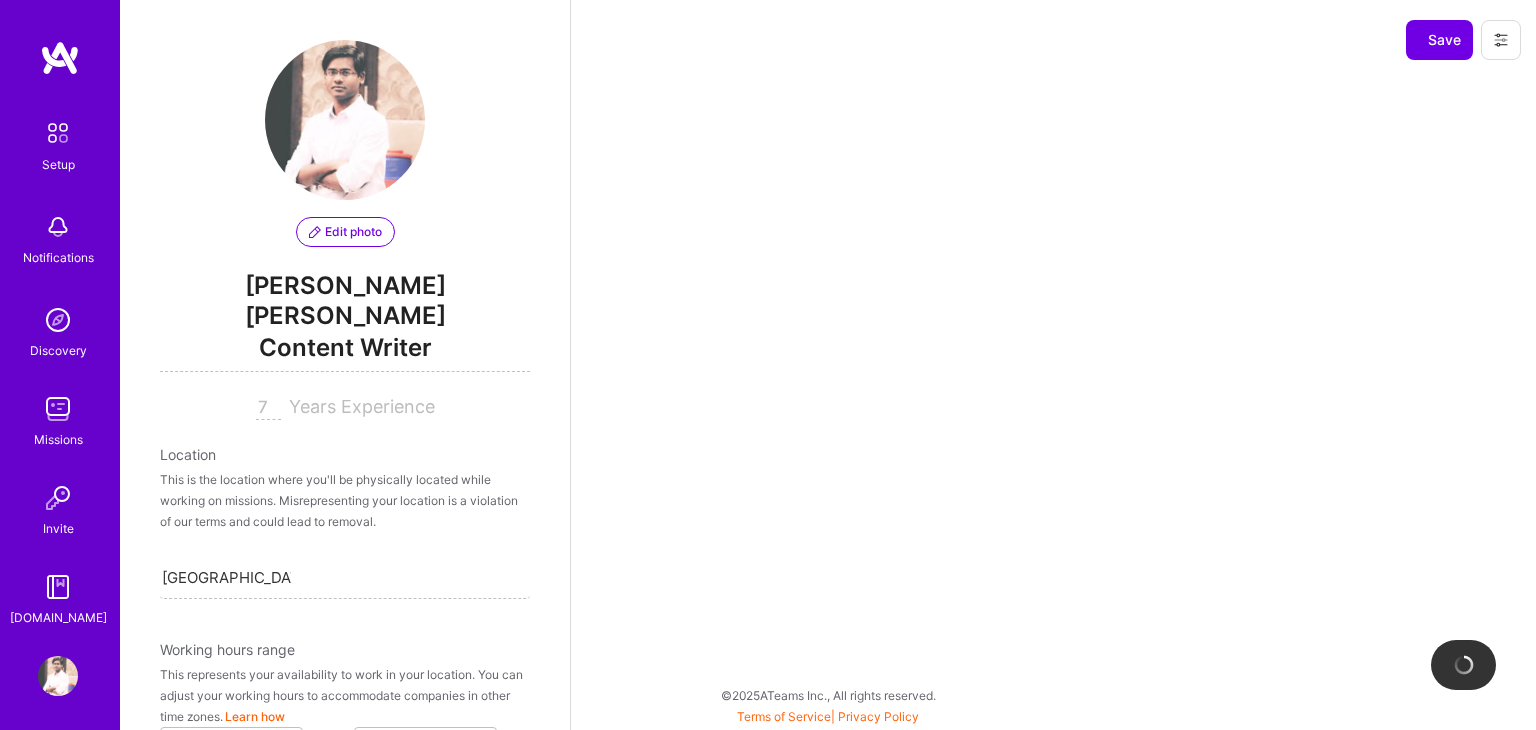 scroll, scrollTop: 1020, scrollLeft: 0, axis: vertical 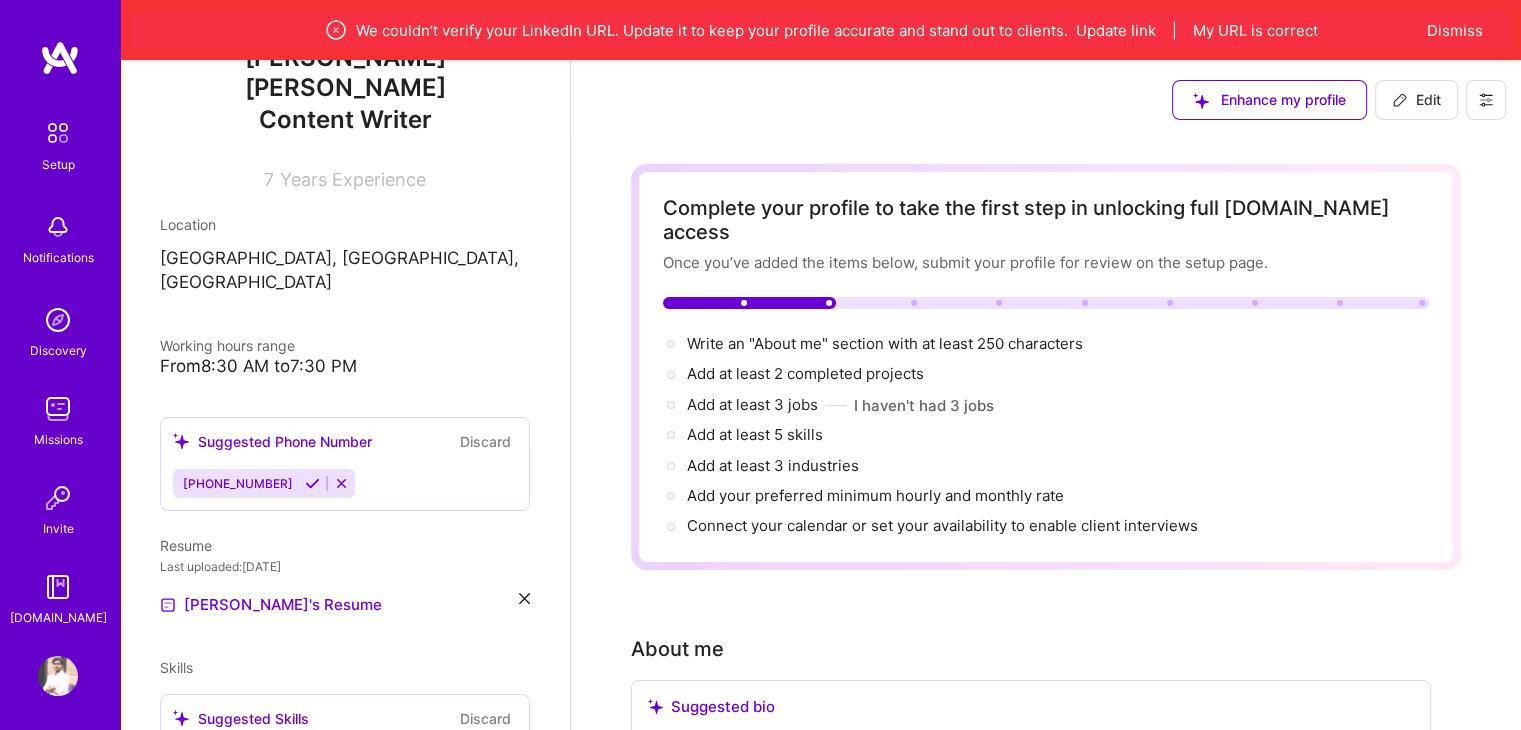 click on "From  8:30 AM    to  7:30 PM" at bounding box center [345, 366] 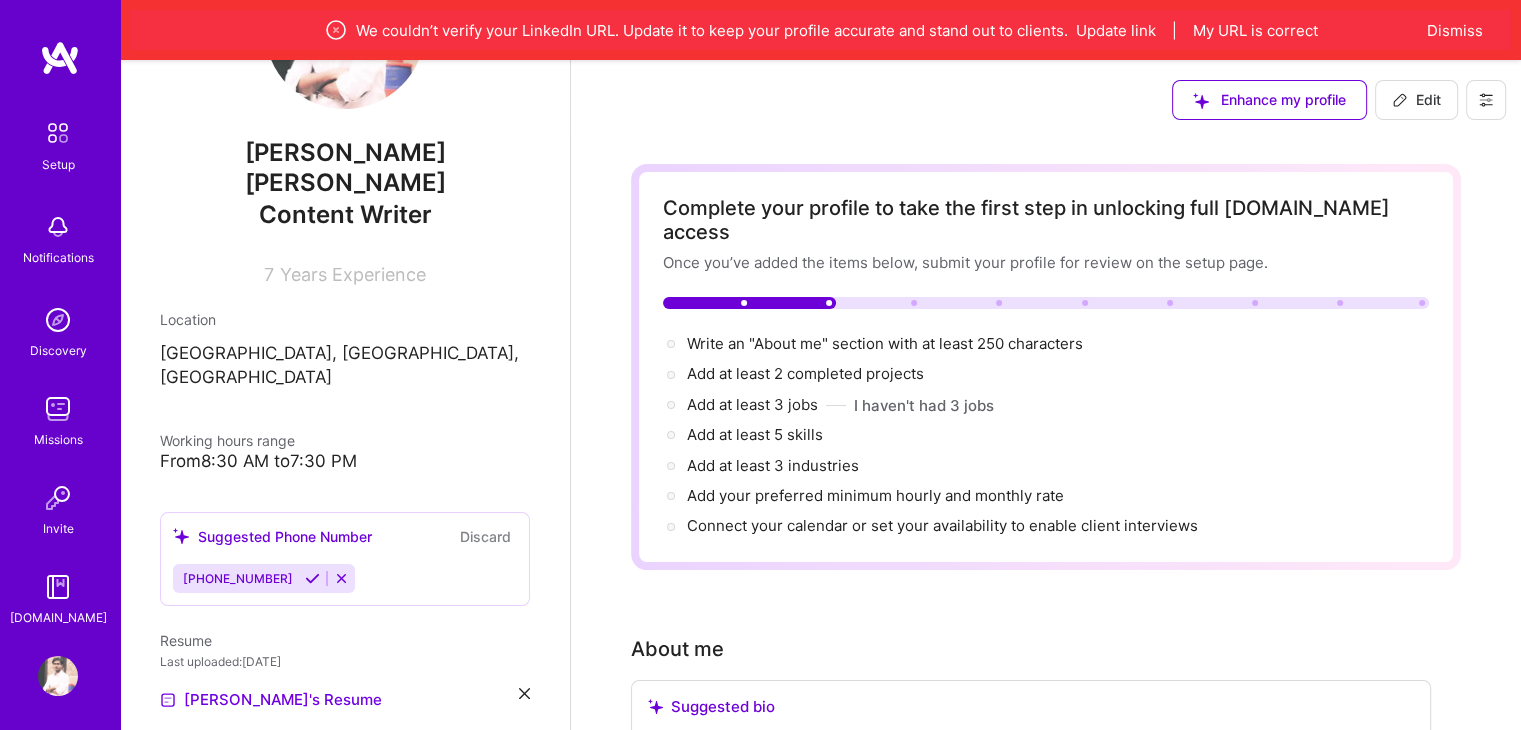 scroll, scrollTop: 0, scrollLeft: 0, axis: both 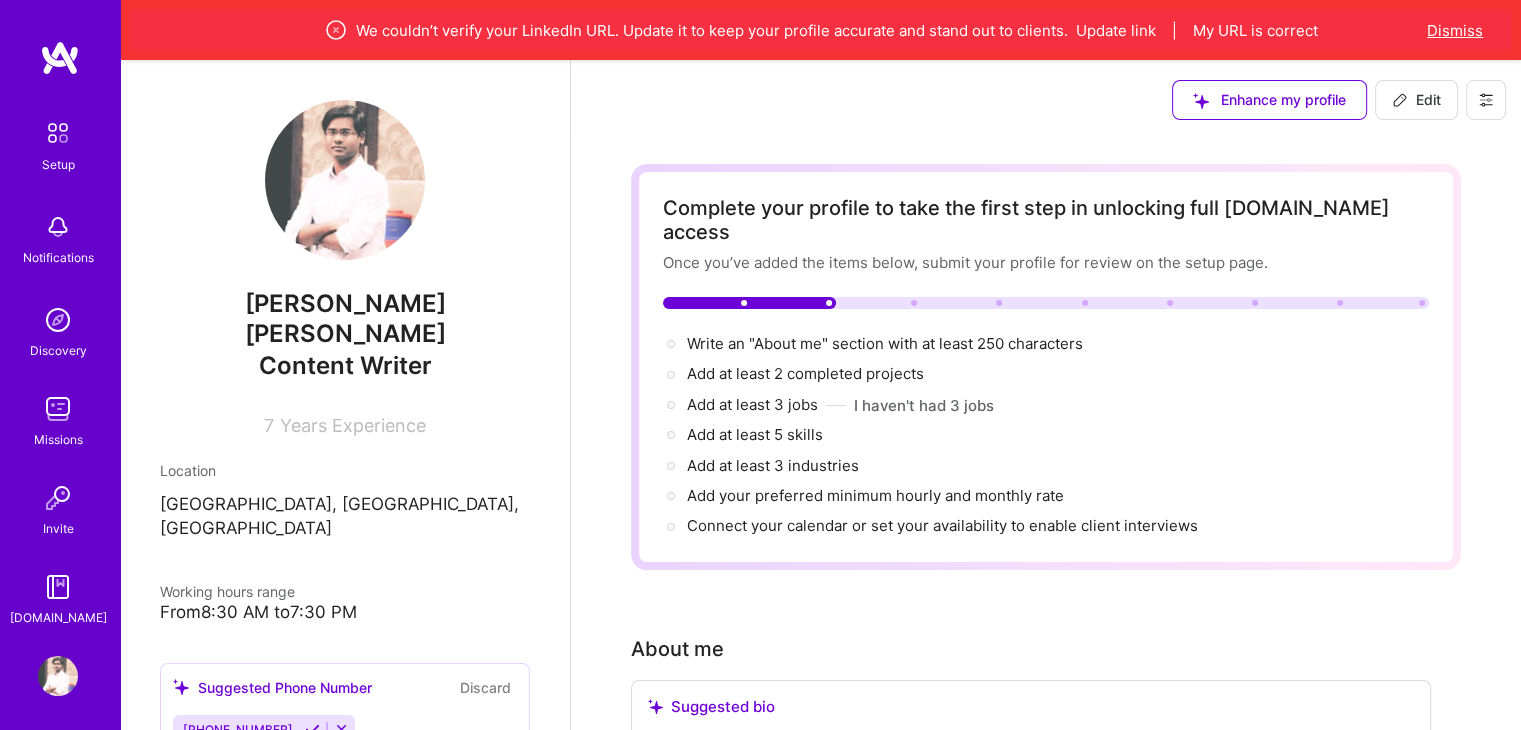 click on "Dismiss" at bounding box center [1455, 30] 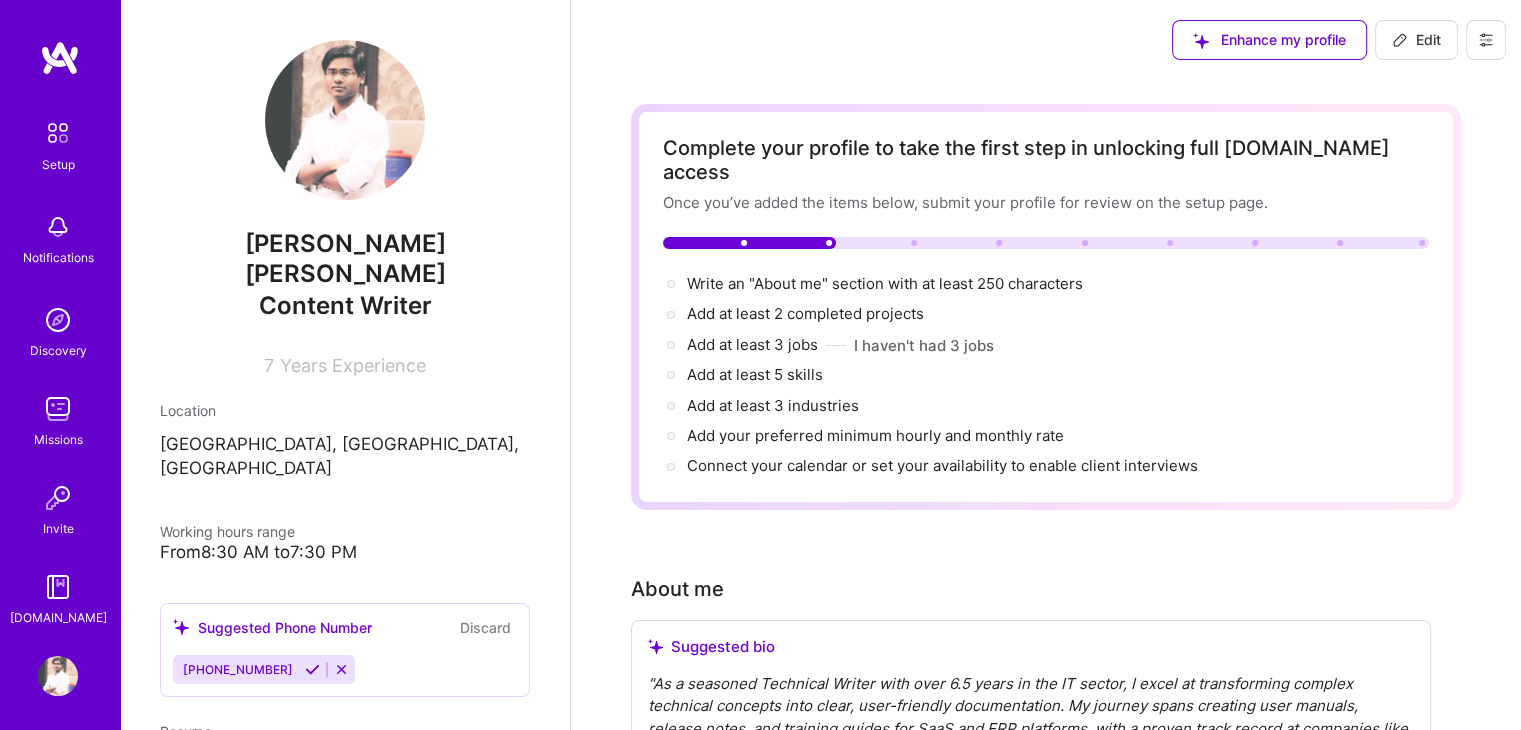 click on "Edit" at bounding box center [1416, 40] 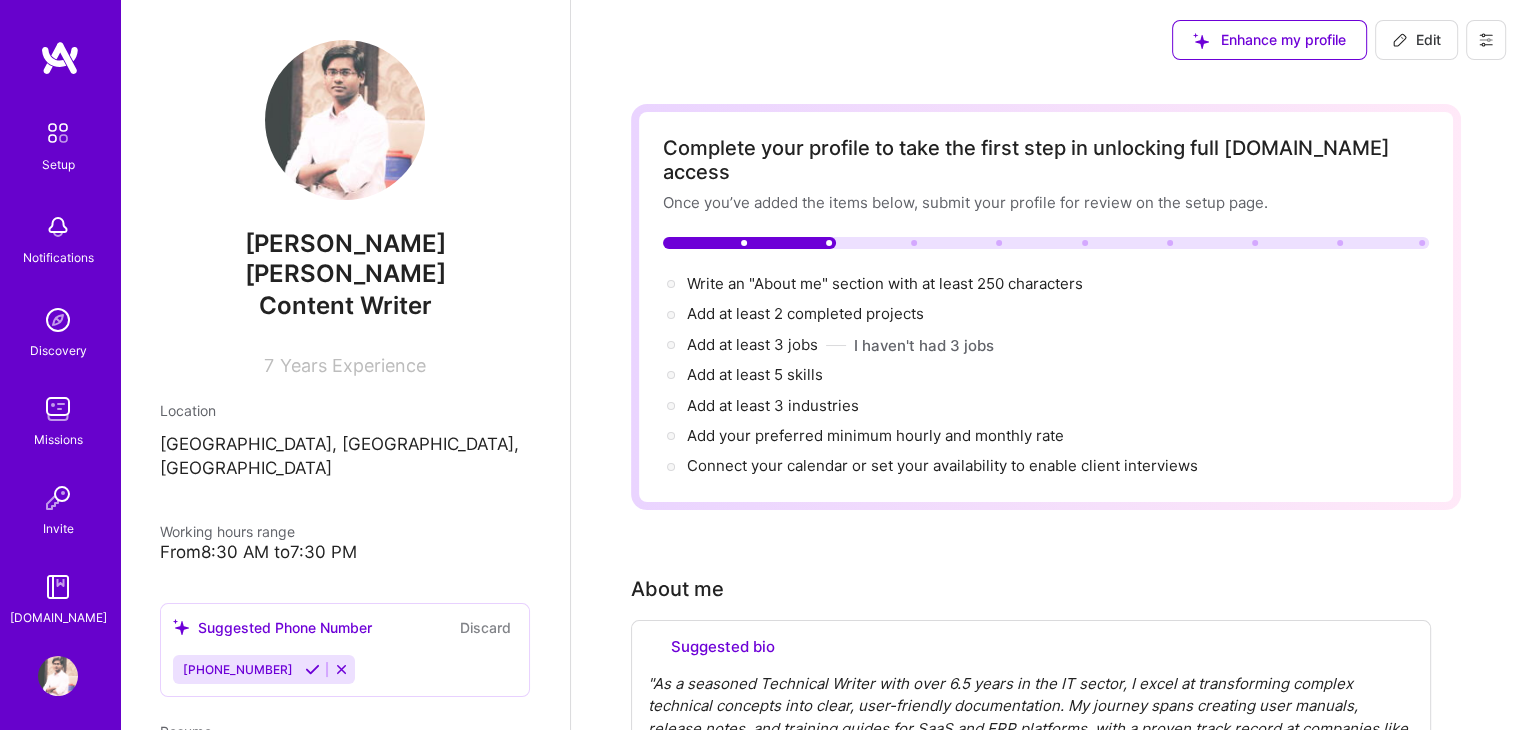 select on "US" 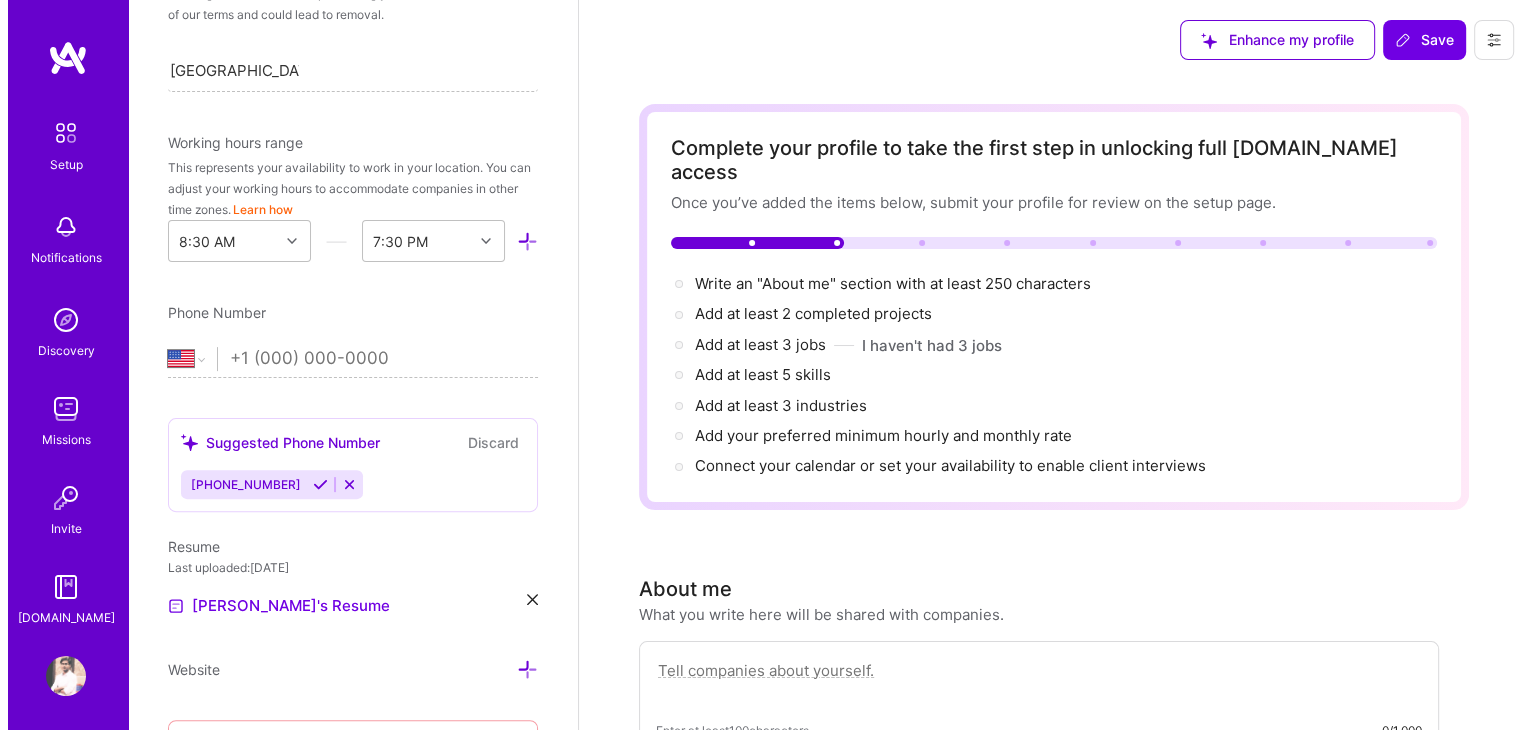 scroll, scrollTop: 0, scrollLeft: 0, axis: both 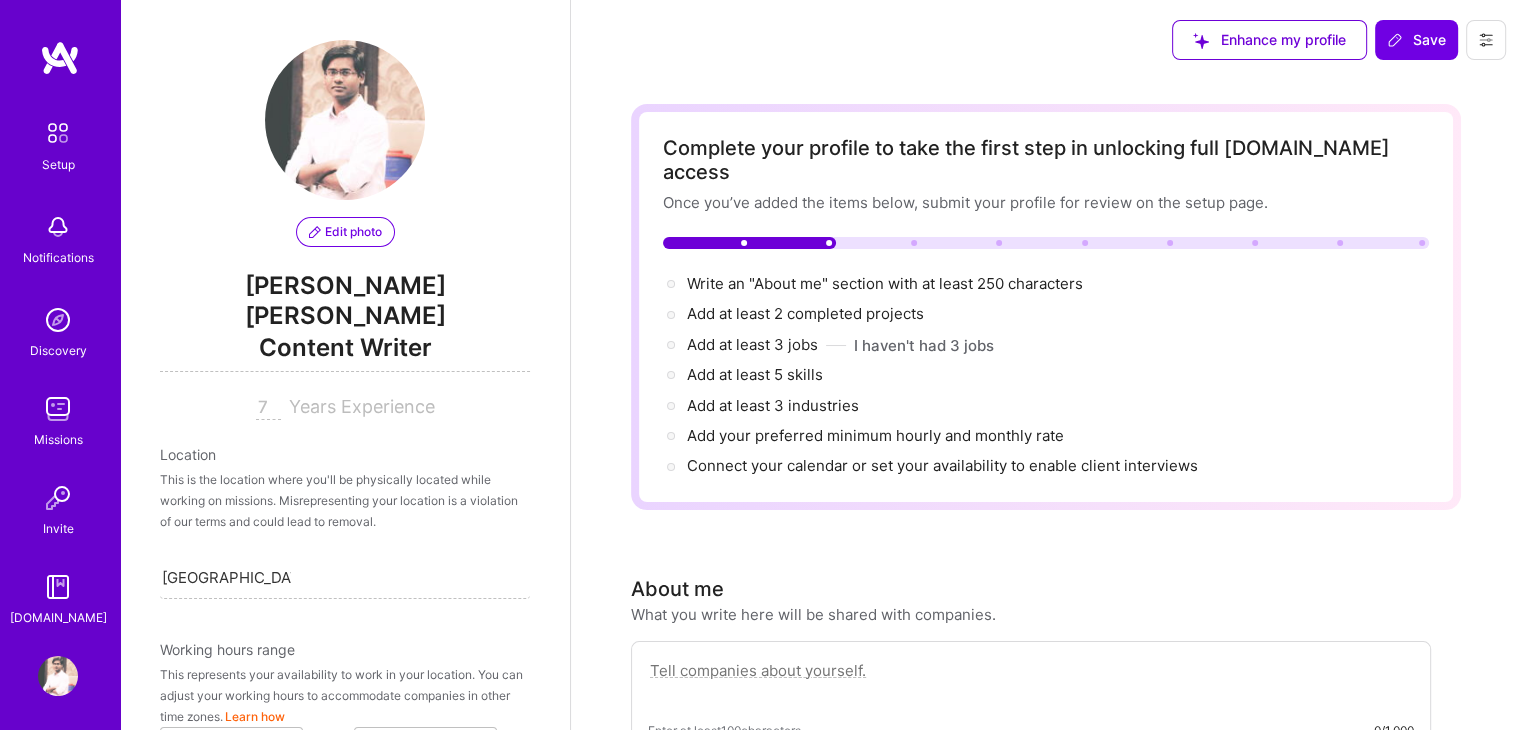 click on "Edit photo" at bounding box center (345, 232) 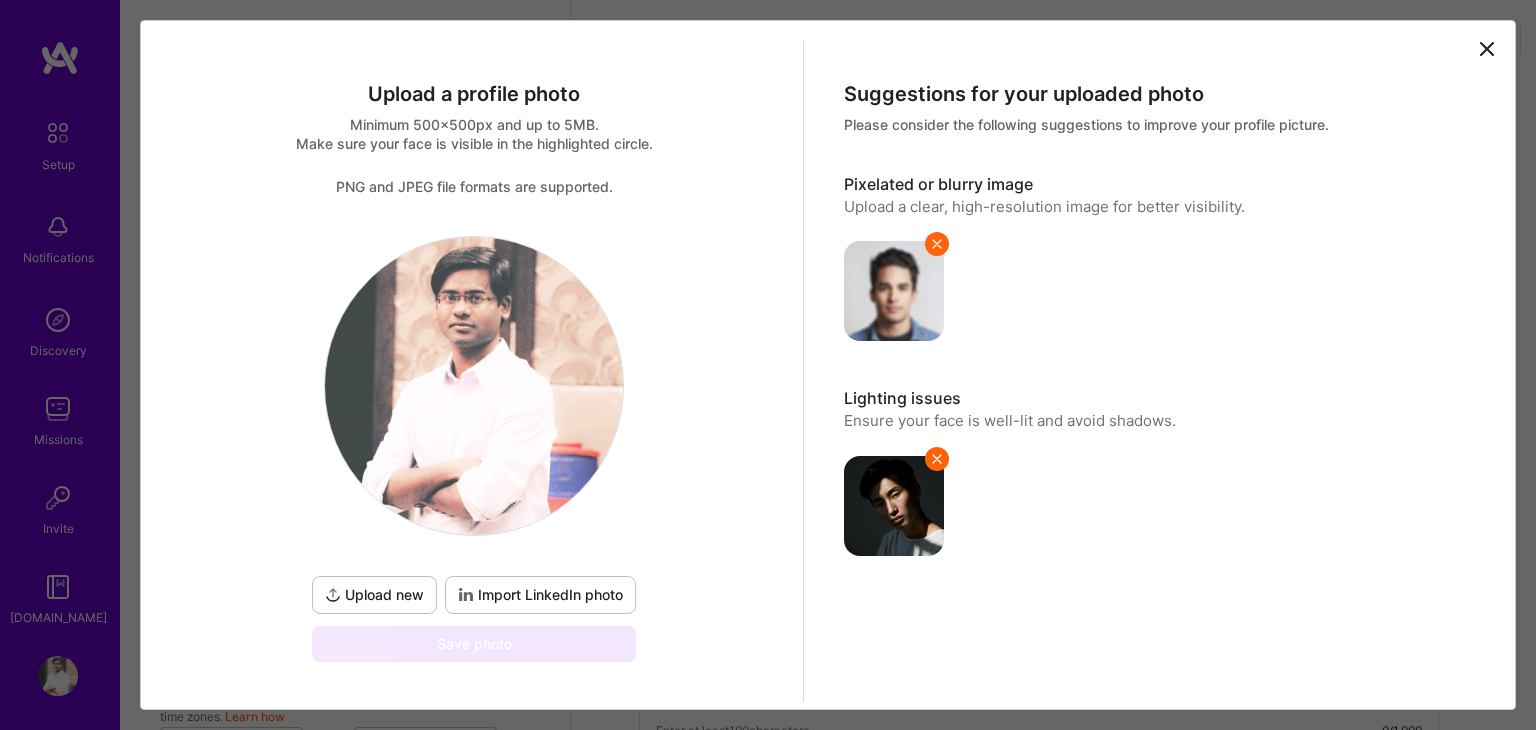 click on "Upload new" at bounding box center (374, 595) 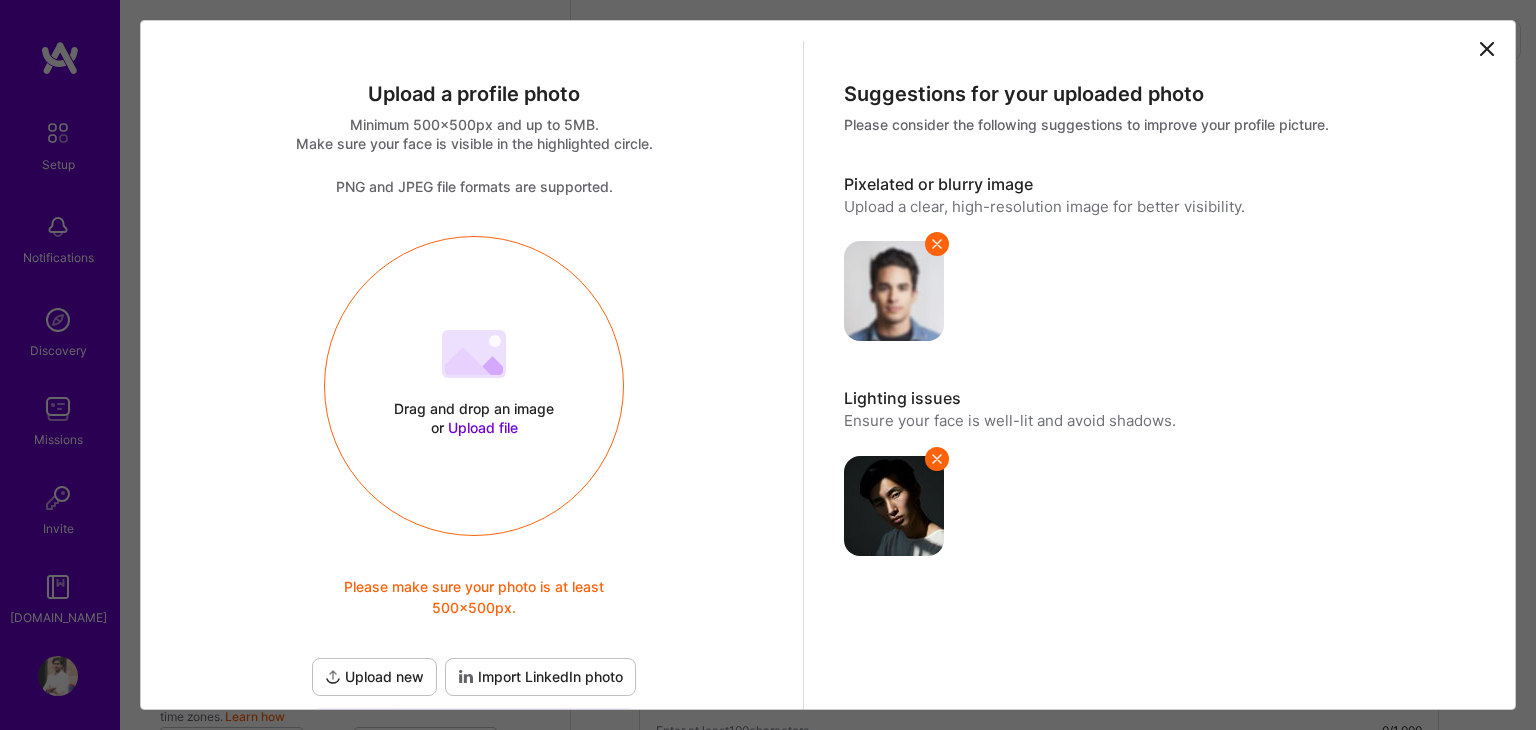 click on "Upload new" at bounding box center [374, 677] 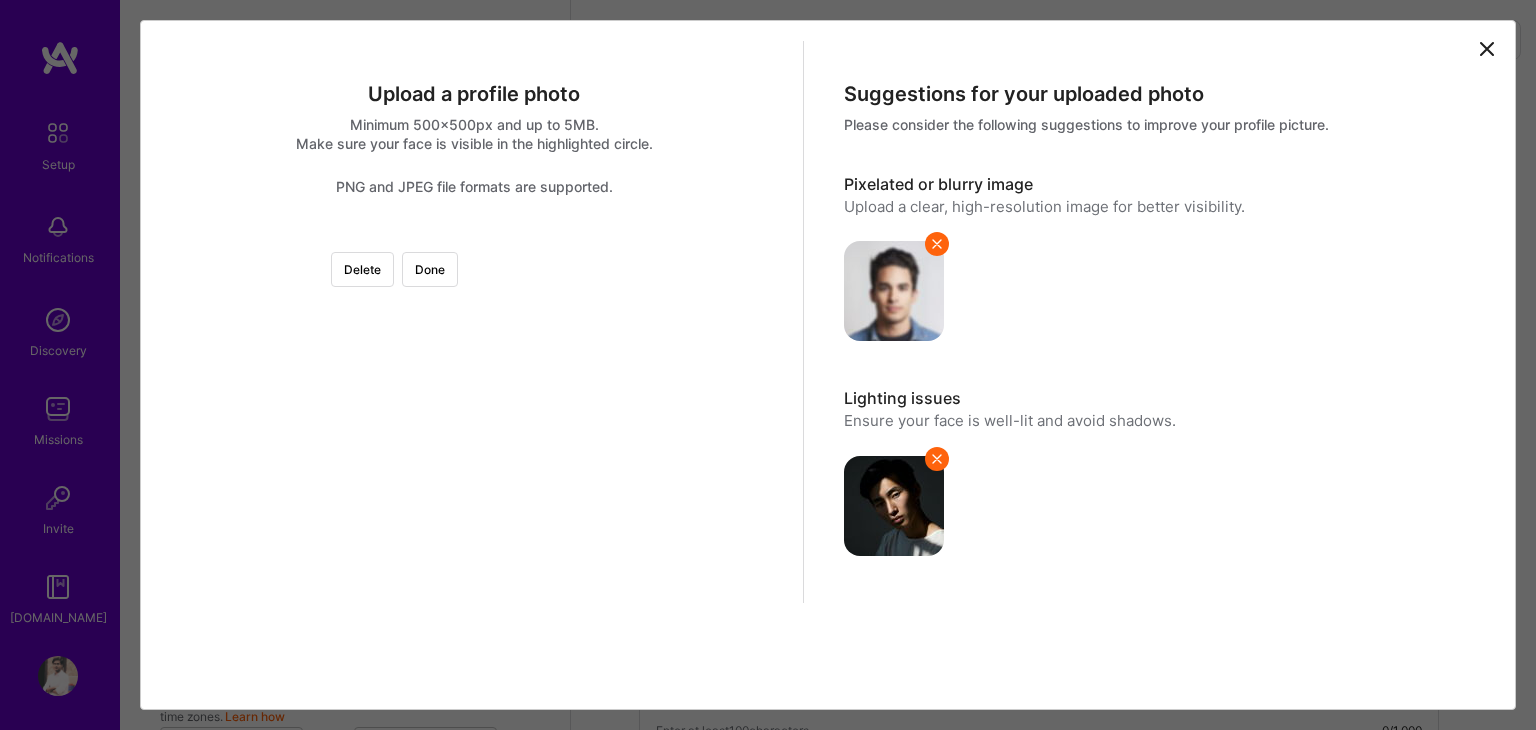 scroll, scrollTop: 183, scrollLeft: 0, axis: vertical 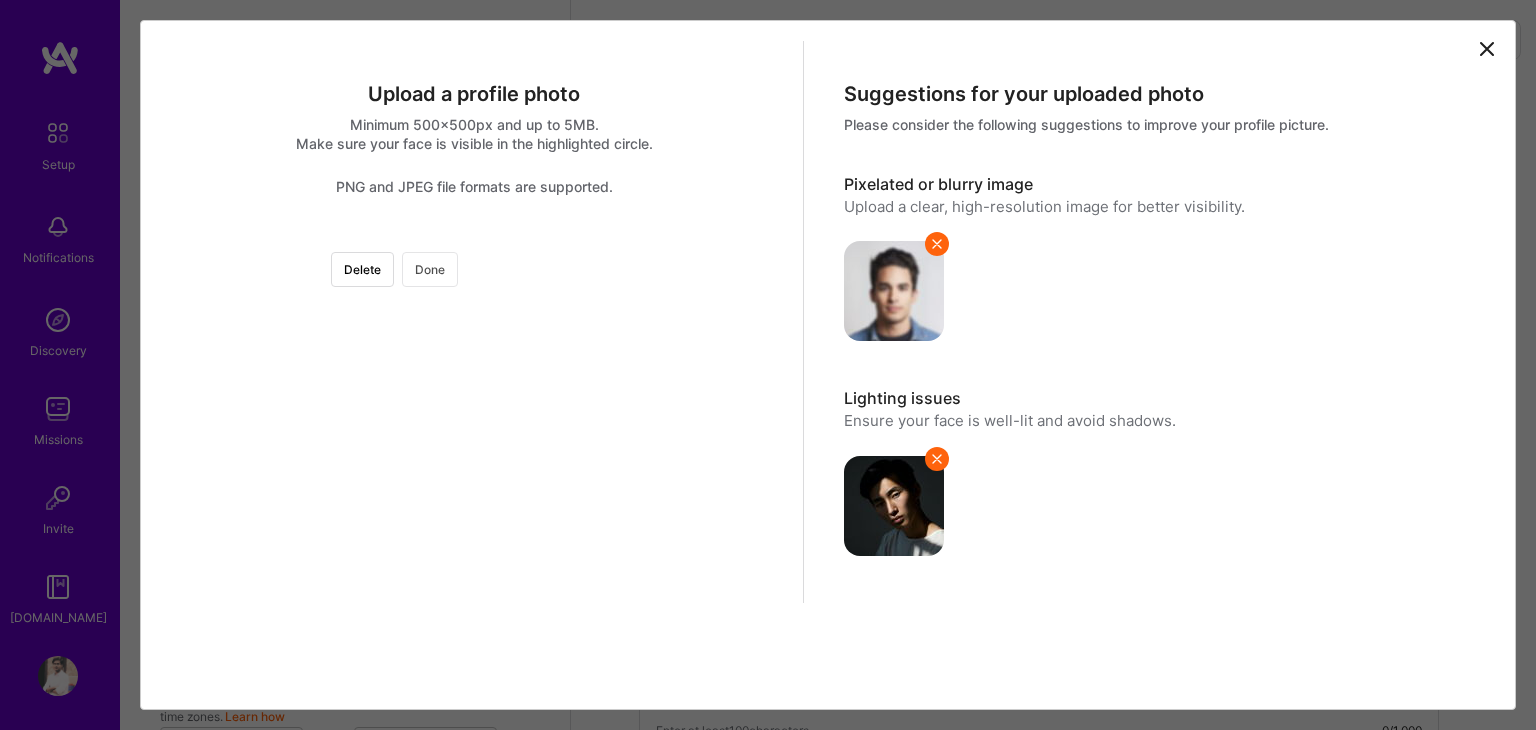 click on "Done" at bounding box center (430, 269) 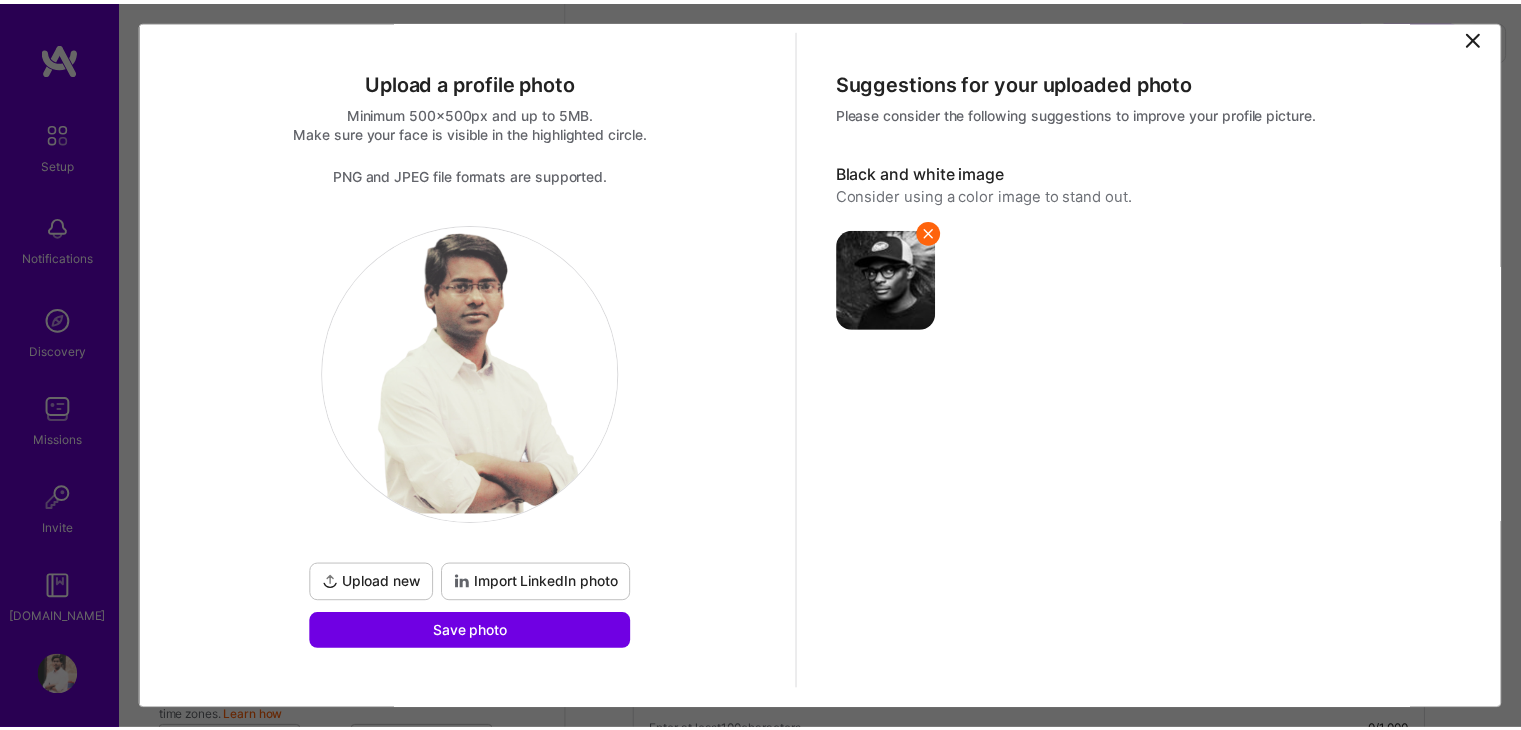 scroll, scrollTop: 0, scrollLeft: 0, axis: both 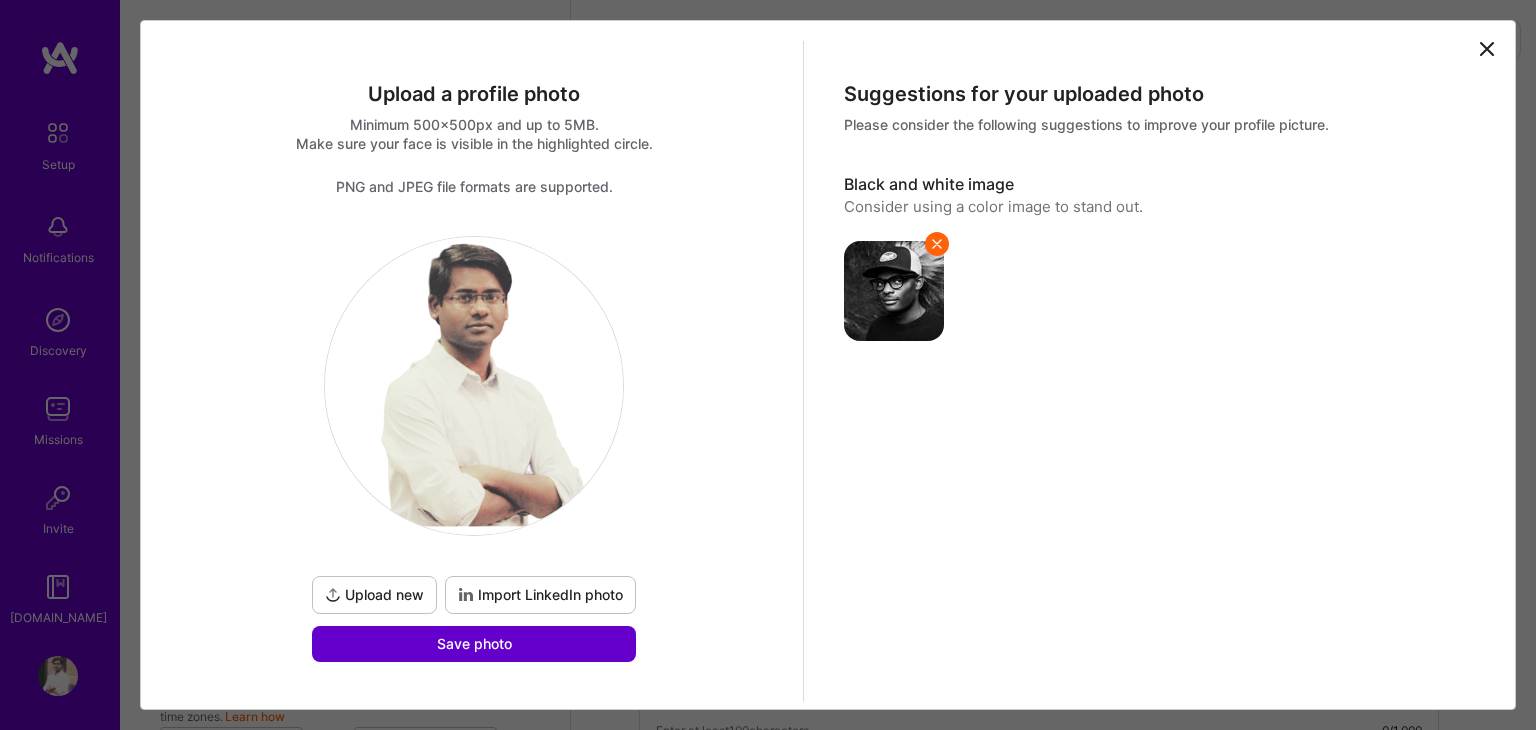 click on "Save photo" at bounding box center (474, 644) 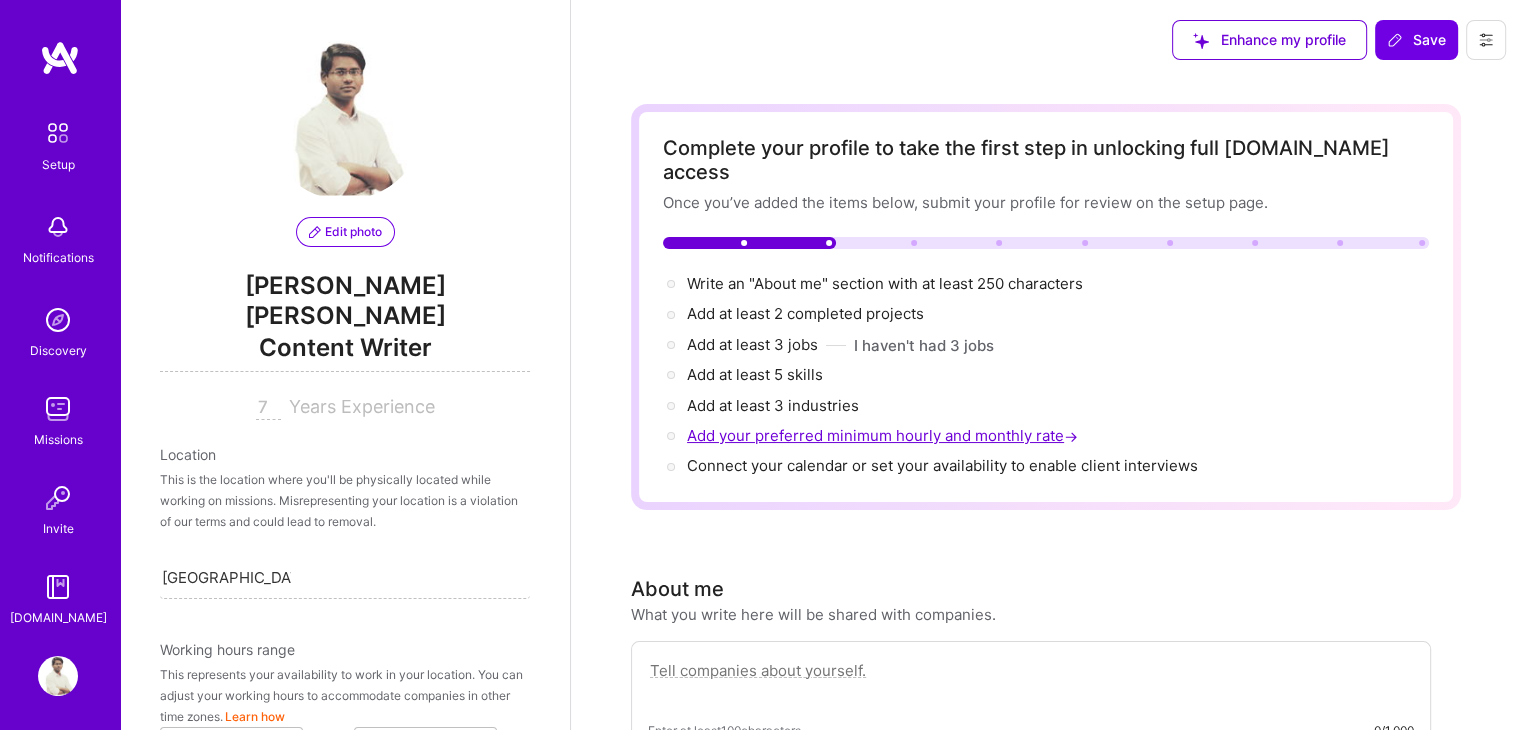 type 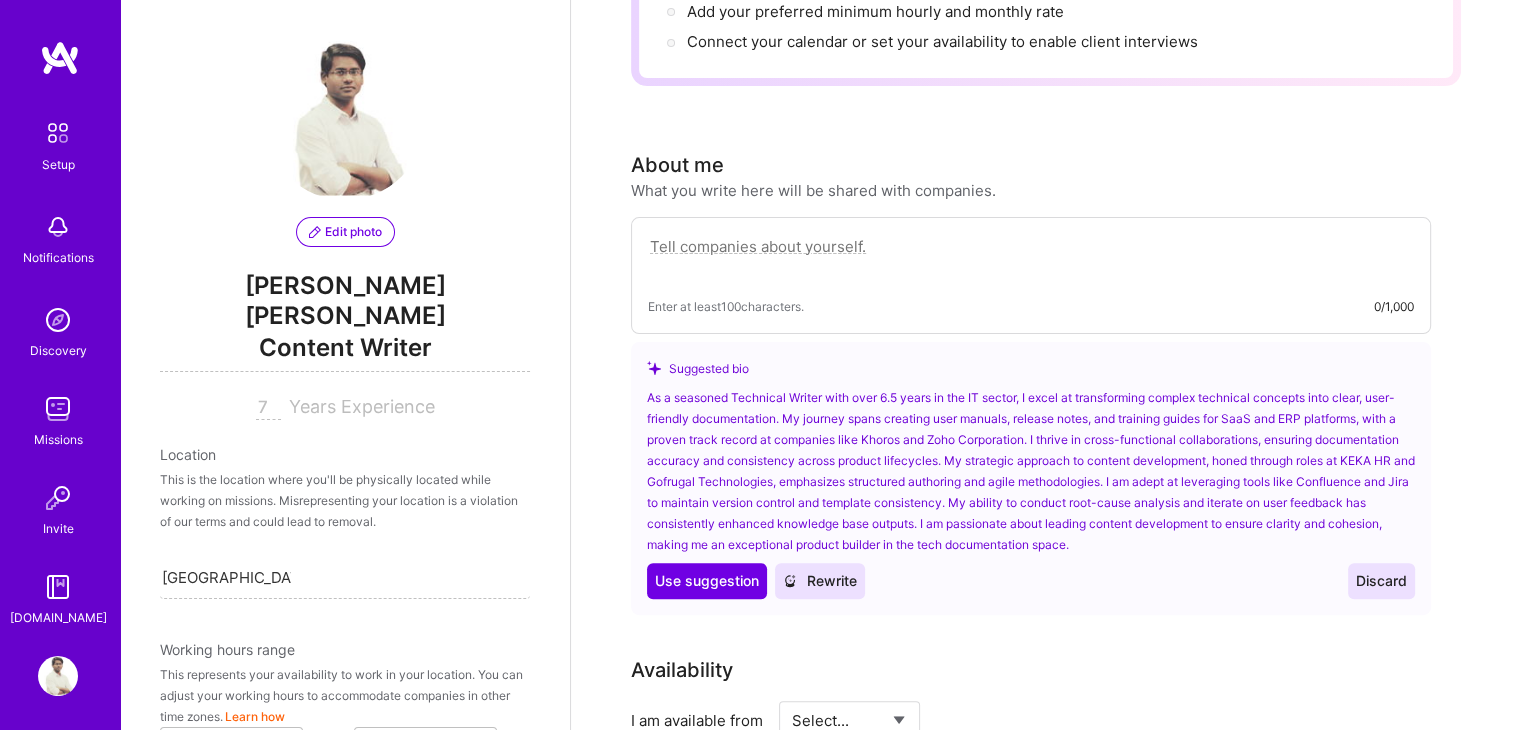 scroll, scrollTop: 424, scrollLeft: 0, axis: vertical 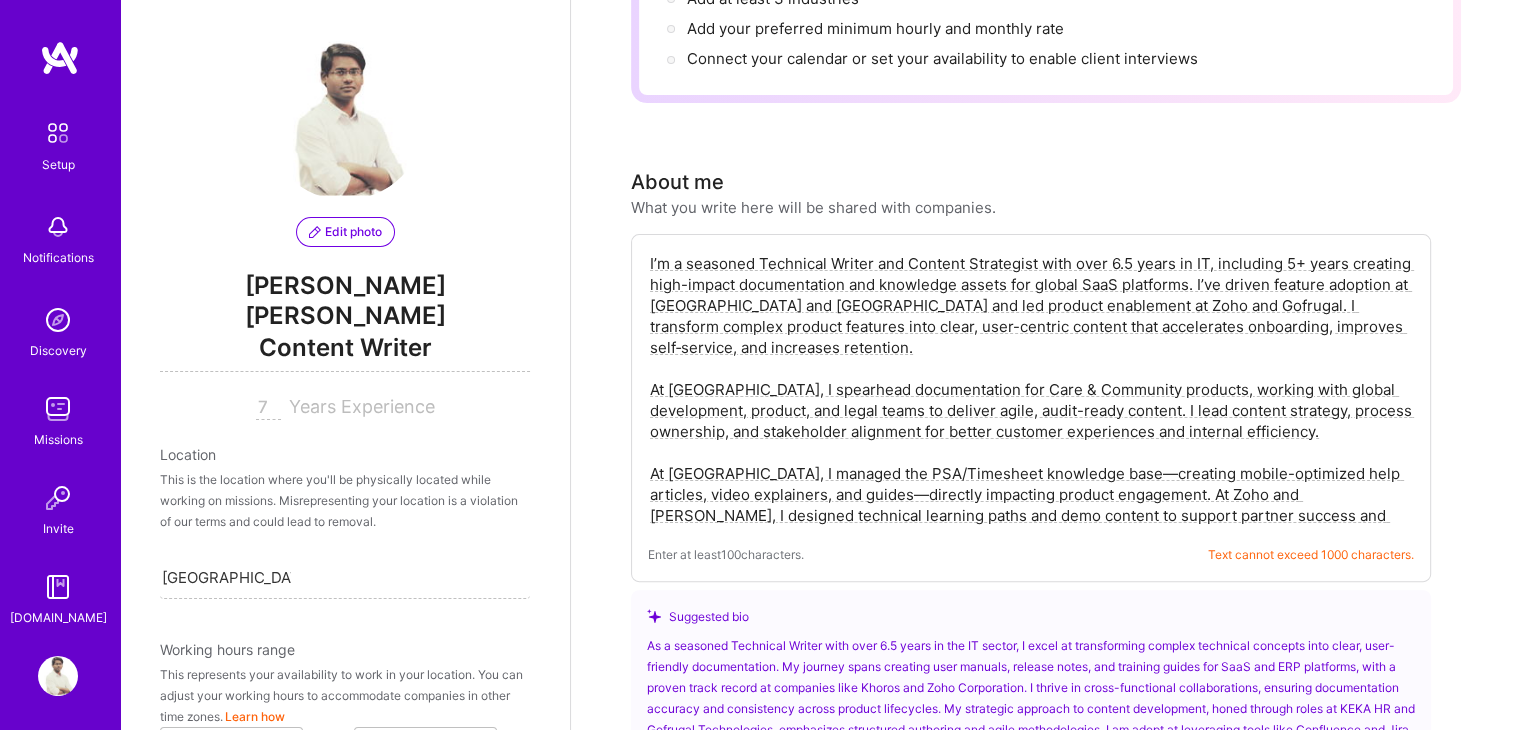 click on "I’m a seasoned Technical Writer and Content Strategist with over 6.5 years in IT, including 5+ years creating high-impact documentation and knowledge assets for global SaaS platforms. I’ve driven feature adoption at [GEOGRAPHIC_DATA] and [GEOGRAPHIC_DATA] and led product enablement at Zoho and Gofrugal. I transform complex product features into clear, user-centric content that accelerates onboarding, improves self‑service, and increases retention.
At [GEOGRAPHIC_DATA], I spearhead documentation for Care & Community products, working with global development, product, and legal teams to deliver agile, audit-ready content. I lead content strategy, process ownership, and stakeholder alignment for better customer experiences and internal efficiency.
At [GEOGRAPHIC_DATA], I managed the PSA/Timesheet knowledge base—creating mobile-optimized help articles, video explainers, and guides—directly impacting product engagement. At Zoho and [PERSON_NAME], I designed technical learning paths and demo content to support partner success and internal en" at bounding box center (1031, 389) 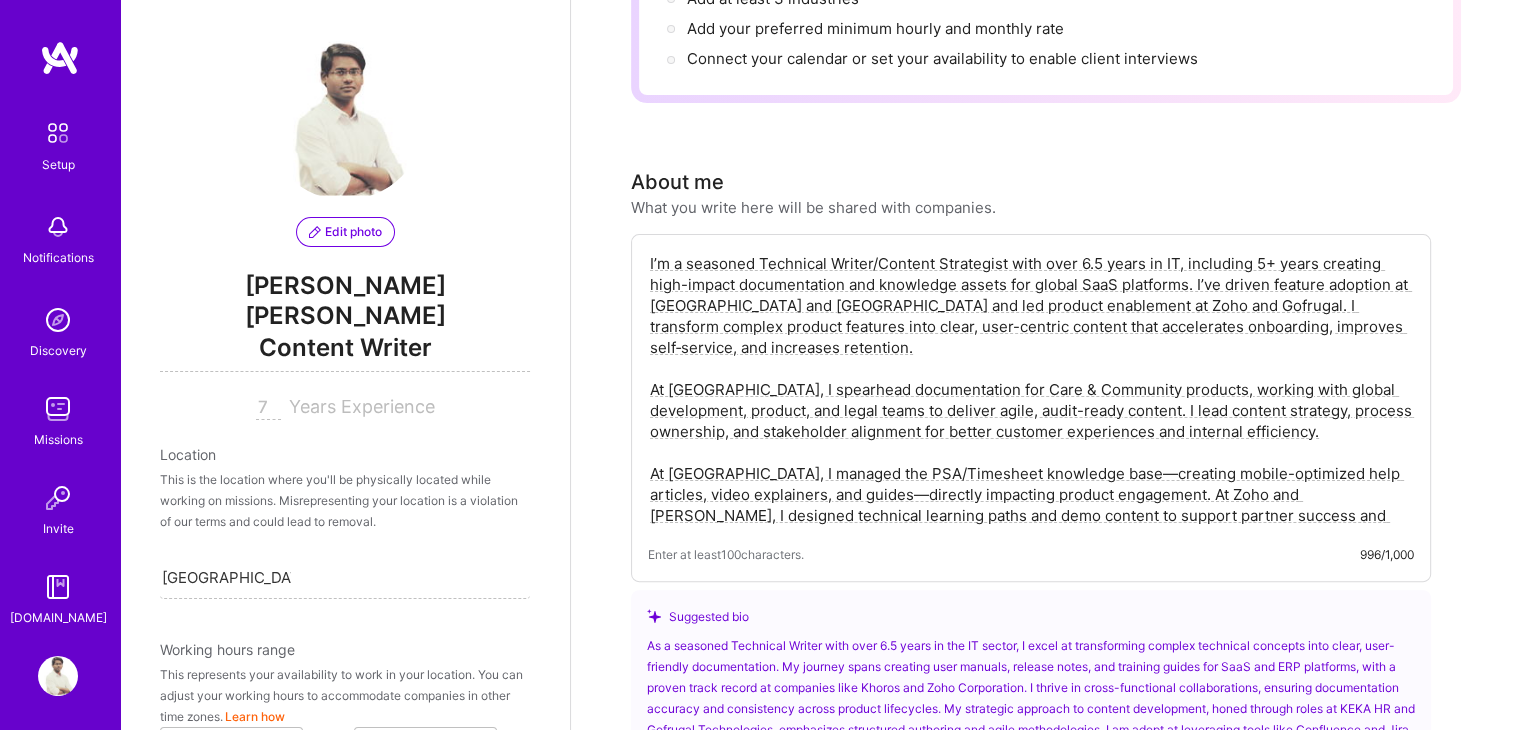 click on "I’m a seasoned Technical Writer/Content Strategist with over 6.5 years in IT, including 5+ years creating high-impact documentation and knowledge assets for global SaaS platforms. I’ve driven feature adoption at [GEOGRAPHIC_DATA] and [GEOGRAPHIC_DATA] and led product enablement at Zoho and Gofrugal. I transform complex product features into clear, user-centric content that accelerates onboarding, improves self‑service, and increases retention.
At [GEOGRAPHIC_DATA], I spearhead documentation for Care & Community products, working with global development, product, and legal teams to deliver agile, audit-ready content. I lead content strategy, process ownership, and stakeholder alignment for better customer experiences and internal efficiency.
At [GEOGRAPHIC_DATA], I managed the PSA/Timesheet knowledge base—creating mobile-optimized help articles, video explainers, and guides—directly impacting product engagement. At Zoho and [PERSON_NAME], I designed technical learning paths and demo content to support partner success and internal en" at bounding box center [1031, 389] 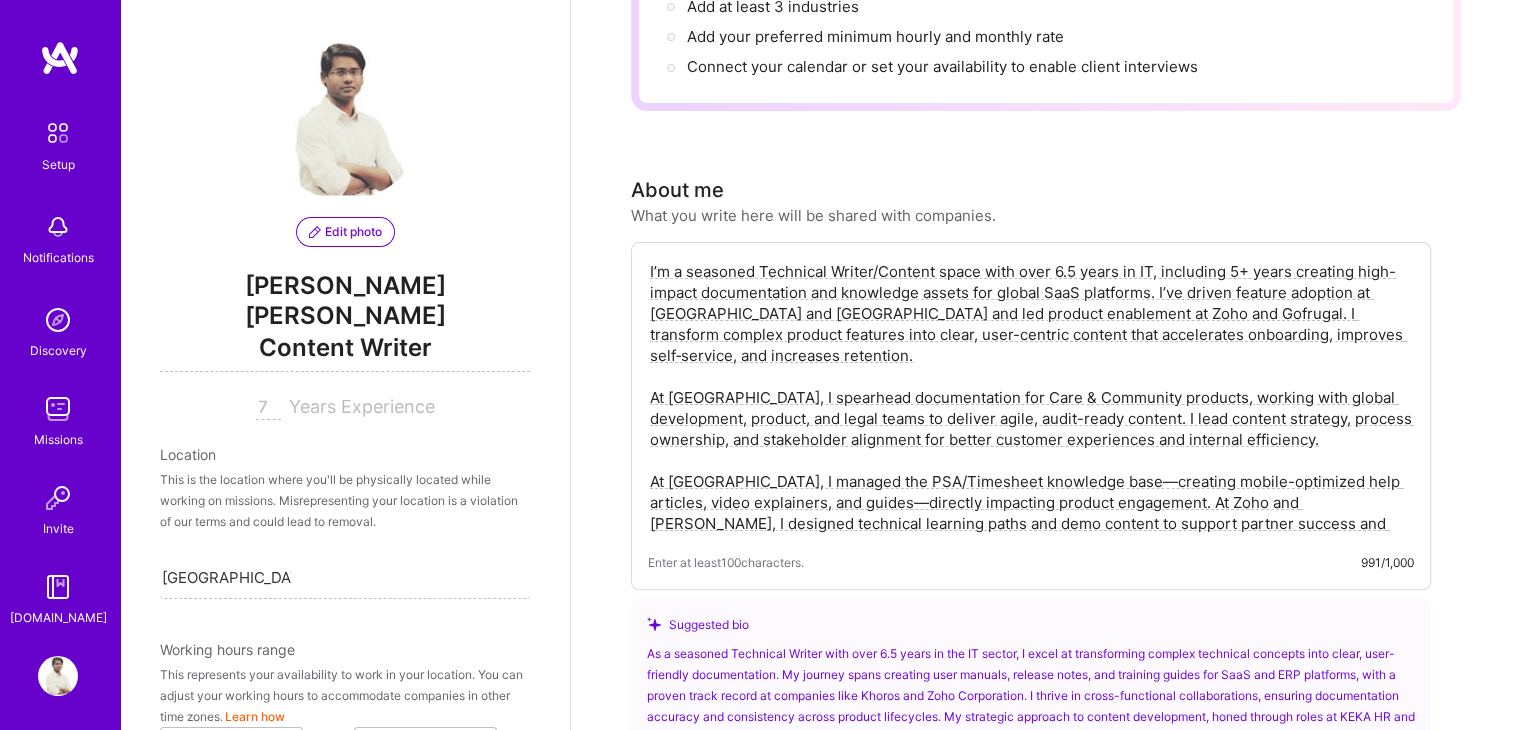 scroll, scrollTop: 398, scrollLeft: 0, axis: vertical 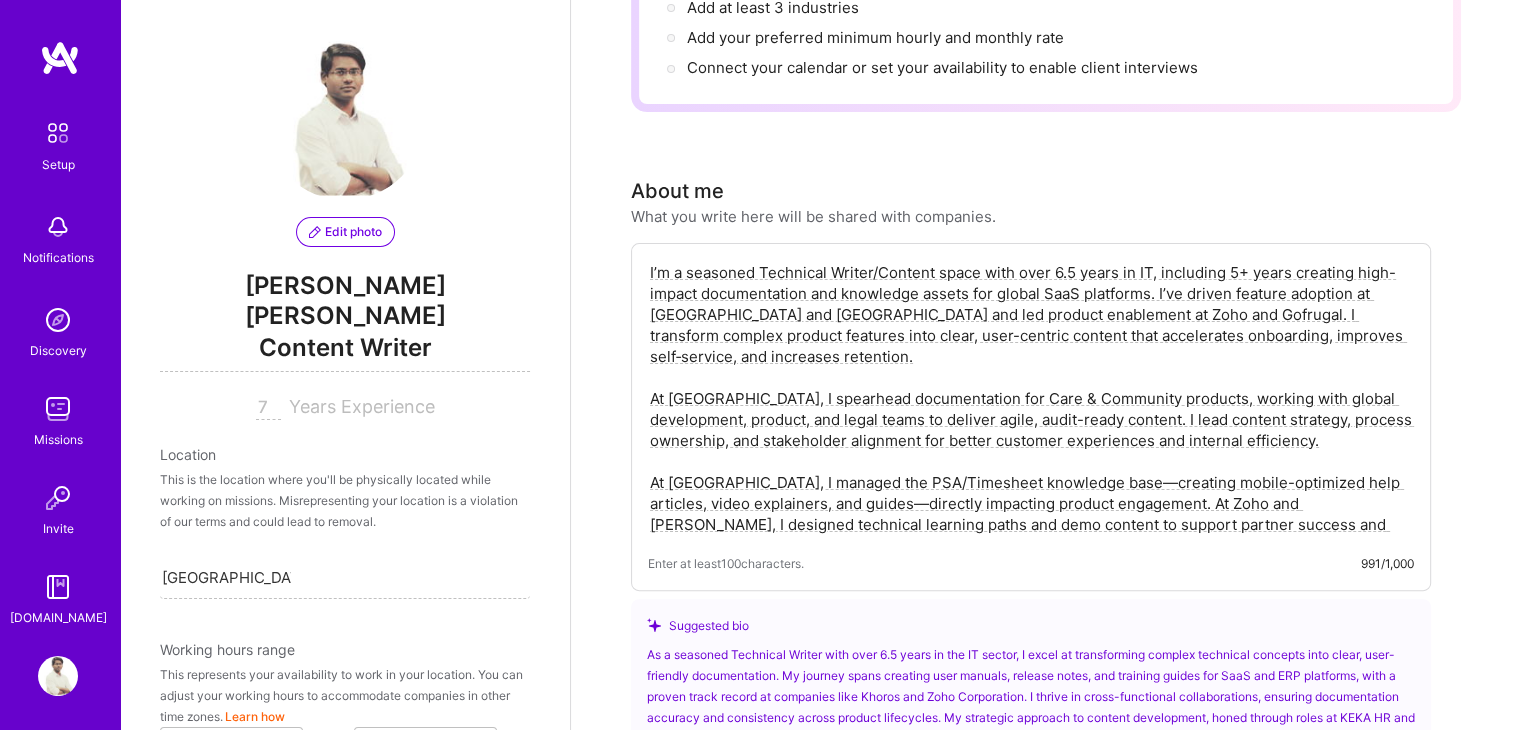 click on "I’m a seasoned Technical Writer/Content space with over 6.5 years in IT, including 5+ years creating high-impact documentation and knowledge assets for global SaaS platforms. I’ve driven feature adoption at [GEOGRAPHIC_DATA] and [GEOGRAPHIC_DATA] and led product enablement at Zoho and Gofrugal. I transform complex product features into clear, user-centric content that accelerates onboarding, improves self‑service, and increases retention.
At [GEOGRAPHIC_DATA], I spearhead documentation for Care & Community products, working with global development, product, and legal teams to deliver agile, audit-ready content. I lead content strategy, process ownership, and stakeholder alignment for better customer experiences and internal efficiency.
At [GEOGRAPHIC_DATA], I managed the PSA/Timesheet knowledge base—creating mobile-optimized help articles, video explainers, and guides—directly impacting product engagement. At Zoho and [PERSON_NAME], I designed technical learning paths and demo content to support partner success and internal en" at bounding box center (1031, 398) 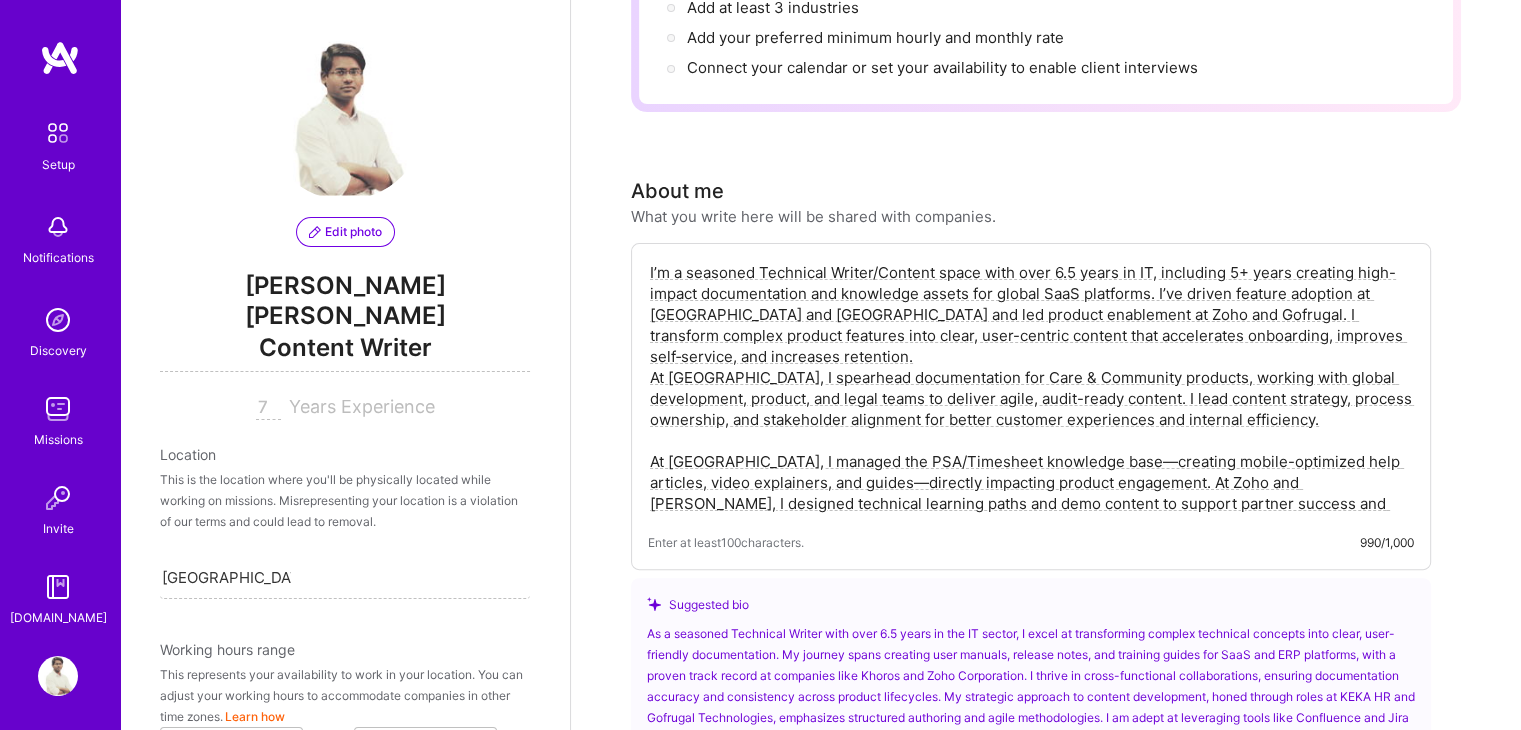 click on "I’m a seasoned Technical Writer/Content space with over 6.5 years in IT, including 5+ years creating high-impact documentation and knowledge assets for global SaaS platforms. I’ve driven feature adoption at [GEOGRAPHIC_DATA] and [GEOGRAPHIC_DATA] and led product enablement at Zoho and Gofrugal. I transform complex product features into clear, user-centric content that accelerates onboarding, improves self‑service, and increases retention.
At [GEOGRAPHIC_DATA], I spearhead documentation for Care & Community products, working with global development, product, and legal teams to deliver agile, audit-ready content. I lead content strategy, process ownership, and stakeholder alignment for better customer experiences and internal efficiency.
At [GEOGRAPHIC_DATA], I managed the PSA/Timesheet knowledge base—creating mobile-optimized help articles, video explainers, and guides—directly impacting product engagement. At Zoho and [PERSON_NAME], I designed technical learning paths and demo content to support partner success and internal en" at bounding box center (1031, 388) 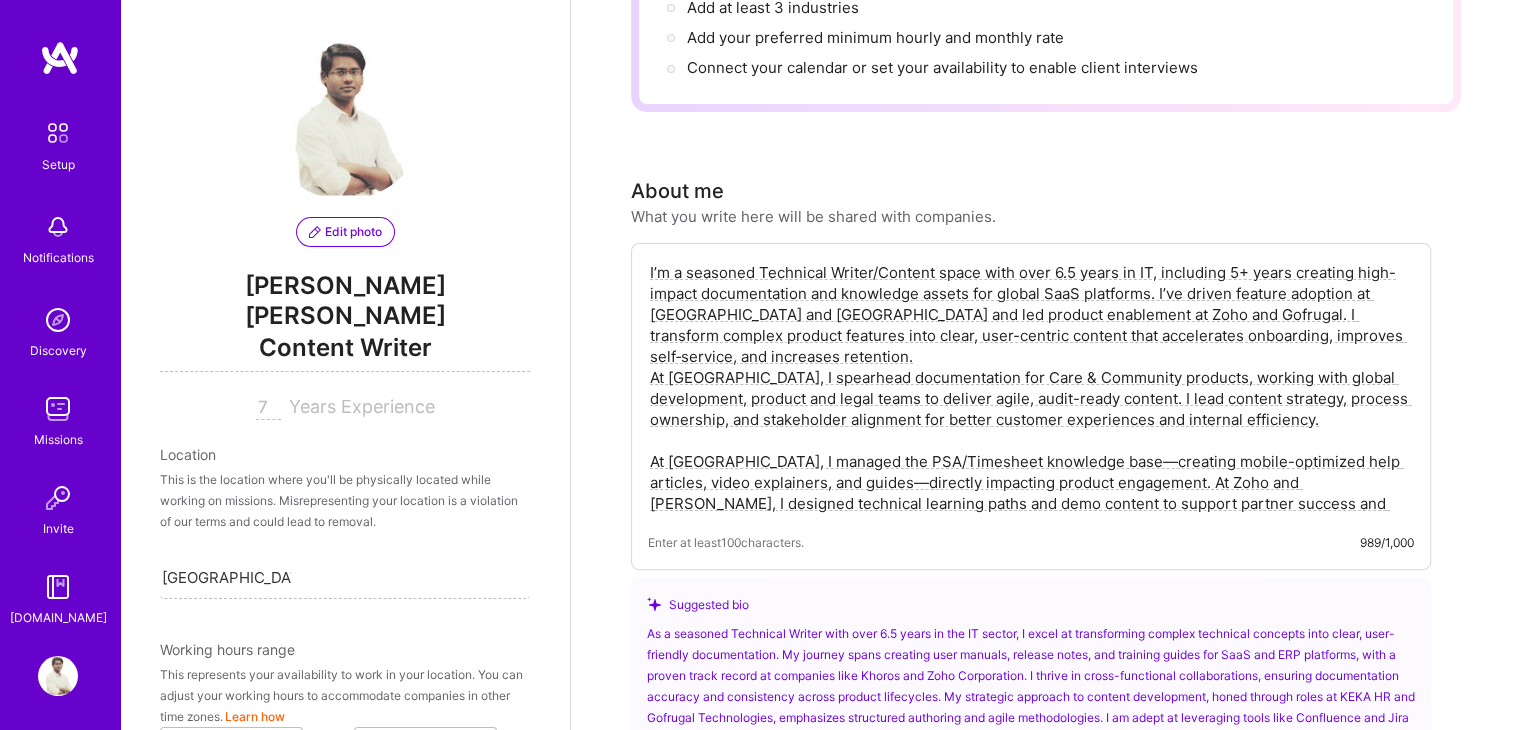 click on "I’m a seasoned Technical Writer/Content space with over 6.5 years in IT, including 5+ years creating high-impact documentation and knowledge assets for global SaaS platforms. I’ve driven feature adoption at [GEOGRAPHIC_DATA] and [GEOGRAPHIC_DATA] and led product enablement at Zoho and Gofrugal. I transform complex product features into clear, user-centric content that accelerates onboarding, improves self‑service, and increases retention.
At [GEOGRAPHIC_DATA], I spearhead documentation for Care & Community products, working with global development, product and legal teams to deliver agile, audit-ready content. I lead content strategy, process ownership, and stakeholder alignment for better customer experiences and internal efficiency.
At [GEOGRAPHIC_DATA], I managed the PSA/Timesheet knowledge base—creating mobile-optimized help articles, video explainers, and guides—directly impacting product engagement. At Zoho and [PERSON_NAME], I designed technical learning paths and demo content to support partner success and internal en" at bounding box center [1031, 388] 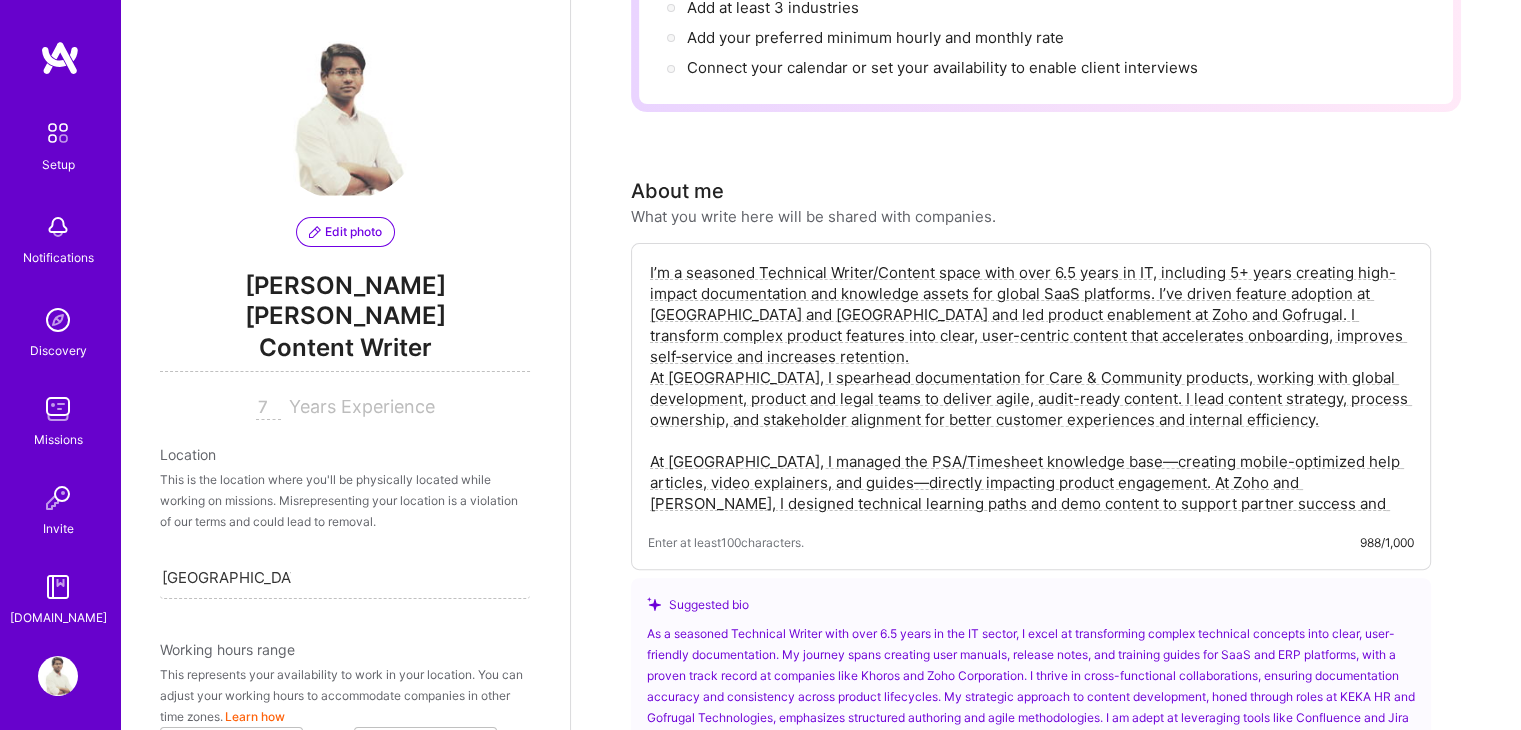 click on "I’m a seasoned Technical Writer/Content space with over 6.5 years in IT, including 5+ years creating high-impact documentation and knowledge assets for global SaaS platforms. I’ve driven feature adoption at [GEOGRAPHIC_DATA] and [GEOGRAPHIC_DATA] and led product enablement at Zoho and Gofrugal. I transform complex product features into clear, user-centric content that accelerates onboarding, improves self‑service and increases retention.
At [GEOGRAPHIC_DATA], I spearhead documentation for Care & Community products, working with global development, product and legal teams to deliver agile, audit-ready content. I lead content strategy, process ownership, and stakeholder alignment for better customer experiences and internal efficiency.
At [GEOGRAPHIC_DATA], I managed the PSA/Timesheet knowledge base—creating mobile-optimized help articles, video explainers, and guides—directly impacting product engagement. At Zoho and [PERSON_NAME], I designed technical learning paths and demo content to support partner success and internal en" at bounding box center [1031, 388] 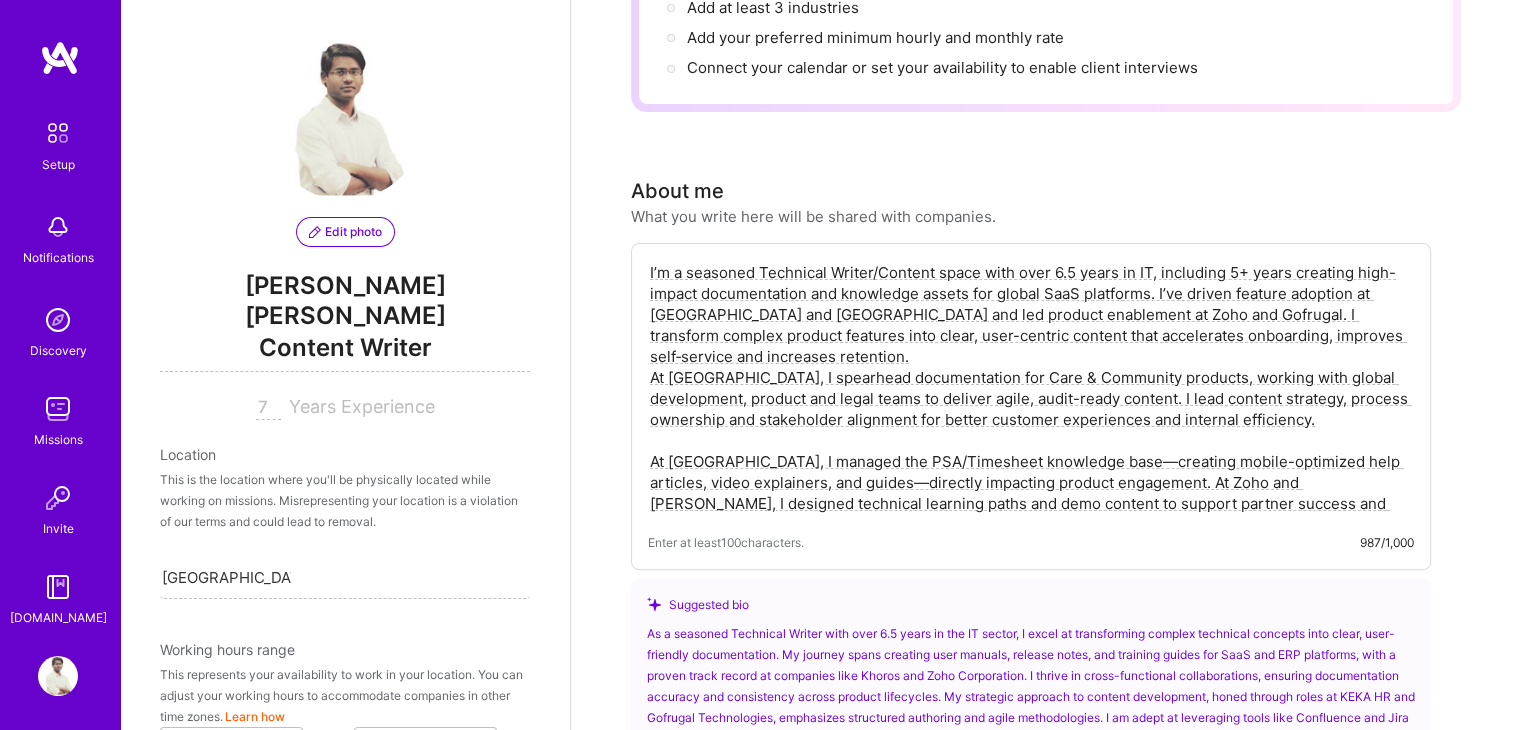 click on "I’m a seasoned Technical Writer/Content space with over 6.5 years in IT, including 5+ years creating high-impact documentation and knowledge assets for global SaaS platforms. I’ve driven feature adoption at [GEOGRAPHIC_DATA] and [GEOGRAPHIC_DATA] and led product enablement at Zoho and Gofrugal. I transform complex product features into clear, user-centric content that accelerates onboarding, improves self‑service and increases retention.
At [GEOGRAPHIC_DATA], I spearhead documentation for Care & Community products, working with global development, product and legal teams to deliver agile, audit-ready content. I lead content strategy, process ownership and stakeholder alignment for better customer experiences and internal efficiency.
At [GEOGRAPHIC_DATA], I managed the PSA/Timesheet knowledge base—creating mobile-optimized help articles, video explainers, and guides—directly impacting product engagement. At Zoho and [PERSON_NAME], I designed technical learning paths and demo content to support partner success and internal en" at bounding box center [1031, 388] 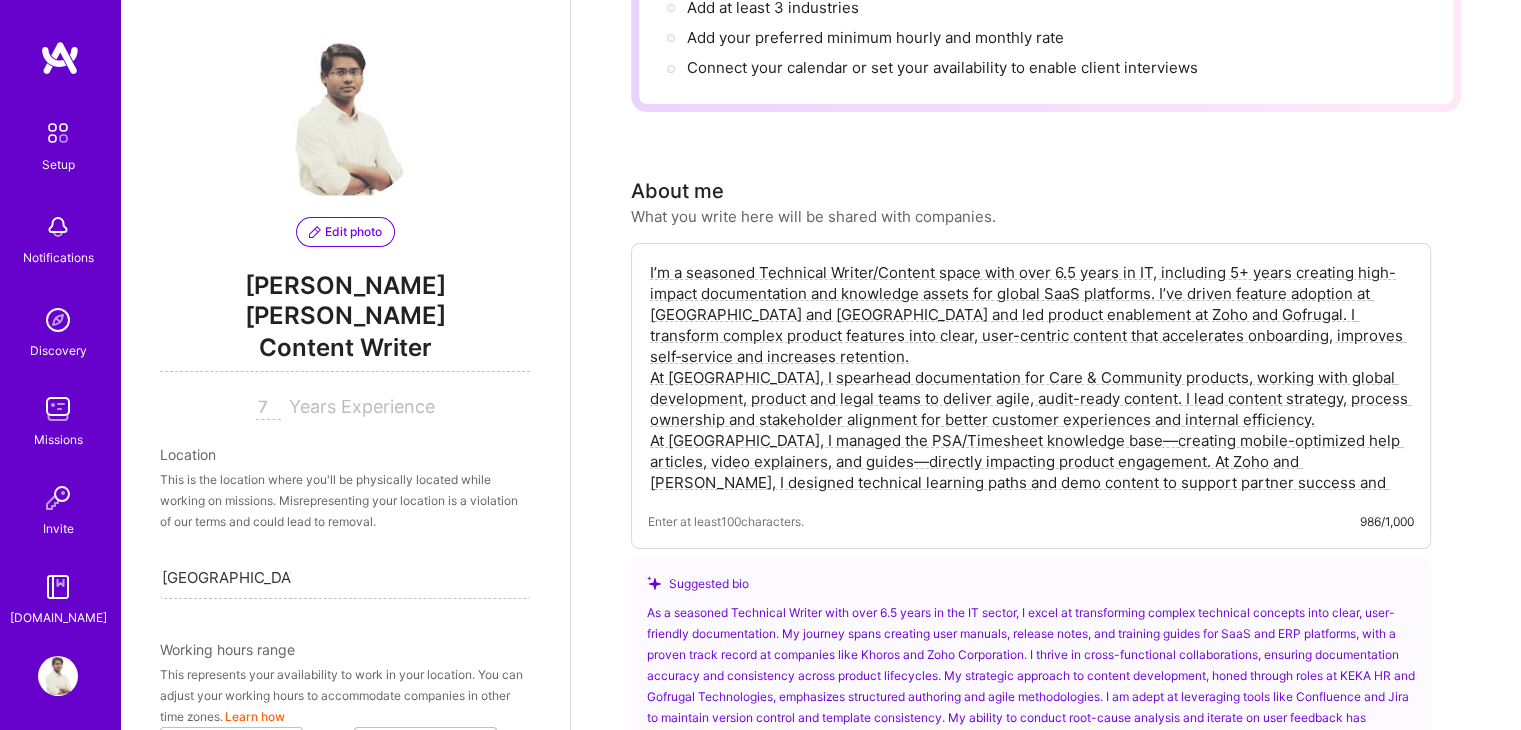 click on "I’m a seasoned Technical Writer/Content space with over 6.5 years in IT, including 5+ years creating high-impact documentation and knowledge assets for global SaaS platforms. I’ve driven feature adoption at [GEOGRAPHIC_DATA] and [GEOGRAPHIC_DATA] and led product enablement at Zoho and Gofrugal. I transform complex product features into clear, user-centric content that accelerates onboarding, improves self‑service and increases retention.
At [GEOGRAPHIC_DATA], I spearhead documentation for Care & Community products, working with global development, product and legal teams to deliver agile, audit-ready content. I lead content strategy, process ownership and stakeholder alignment for better customer experiences and internal efficiency.
At [GEOGRAPHIC_DATA], I managed the PSA/Timesheet knowledge base—creating mobile-optimized help articles, video explainers, and guides—directly impacting product engagement. At Zoho and [PERSON_NAME], I designed technical learning paths and demo content to support partner success and internal en" at bounding box center (1031, 377) 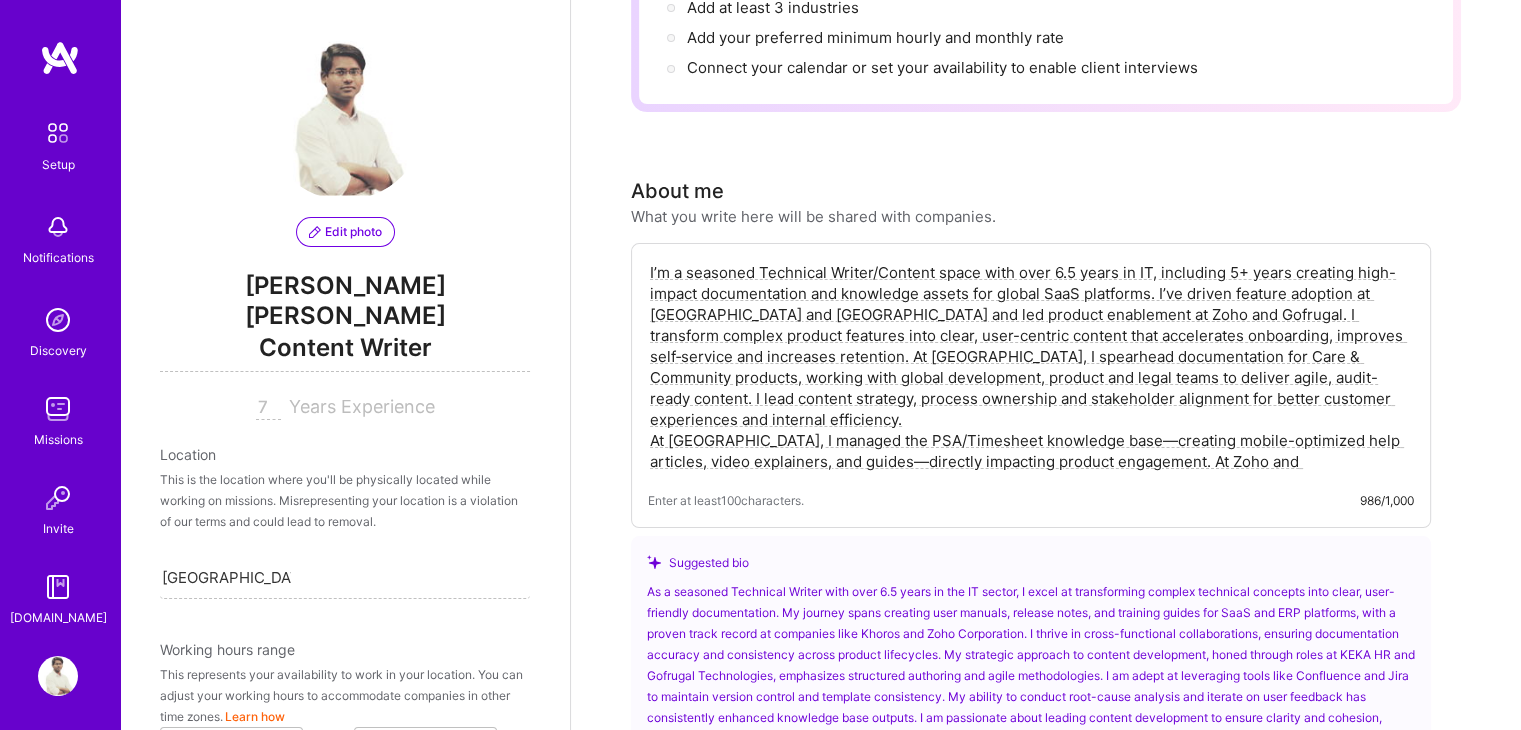 click on "I’m a seasoned Technical Writer/Content space with over 6.5 years in IT, including 5+ years creating high-impact documentation and knowledge assets for global SaaS platforms. I’ve driven feature adoption at [GEOGRAPHIC_DATA] and [GEOGRAPHIC_DATA] and led product enablement at Zoho and Gofrugal. I transform complex product features into clear, user-centric content that accelerates onboarding, improves self‑service and increases retention. At [GEOGRAPHIC_DATA], I spearhead documentation for Care & Community products, working with global development, product and legal teams to deliver agile, audit-ready content. I lead content strategy, process ownership and stakeholder alignment for better customer experiences and internal efficiency.
At [GEOGRAPHIC_DATA], I managed the PSA/Timesheet knowledge base—creating mobile-optimized help articles, video explainers, and guides—directly impacting product engagement. At Zoho and [PERSON_NAME], I designed technical learning paths and demo content to support partner success and internal en" at bounding box center (1031, 367) 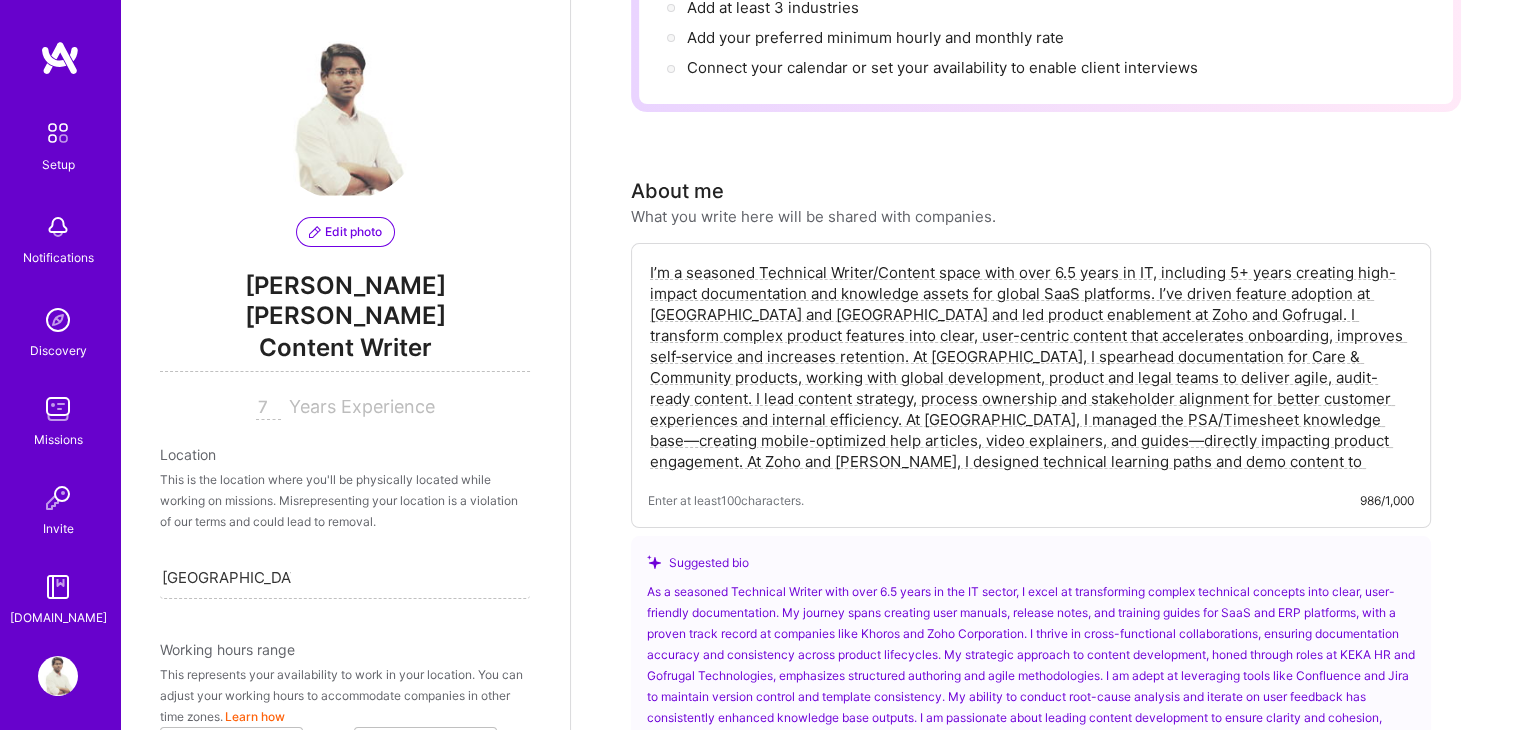 click on "I’m a seasoned Technical Writer/Content space with over 6.5 years in IT, including 5+ years creating high-impact documentation and knowledge assets for global SaaS platforms. I’ve driven feature adoption at [GEOGRAPHIC_DATA] and [GEOGRAPHIC_DATA] and led product enablement at Zoho and Gofrugal. I transform complex product features into clear, user-centric content that accelerates onboarding, improves self‑service and increases retention. At [GEOGRAPHIC_DATA], I spearhead documentation for Care & Community products, working with global development, product and legal teams to deliver agile, audit-ready content. I lead content strategy, process ownership and stakeholder alignment for better customer experiences and internal efficiency. At [GEOGRAPHIC_DATA], I managed the PSA/Timesheet knowledge base—creating mobile-optimized help articles, video explainers, and guides—directly impacting product engagement. At Zoho and [PERSON_NAME], I designed technical learning paths and demo content to support partner success and internal en" at bounding box center (1031, 367) 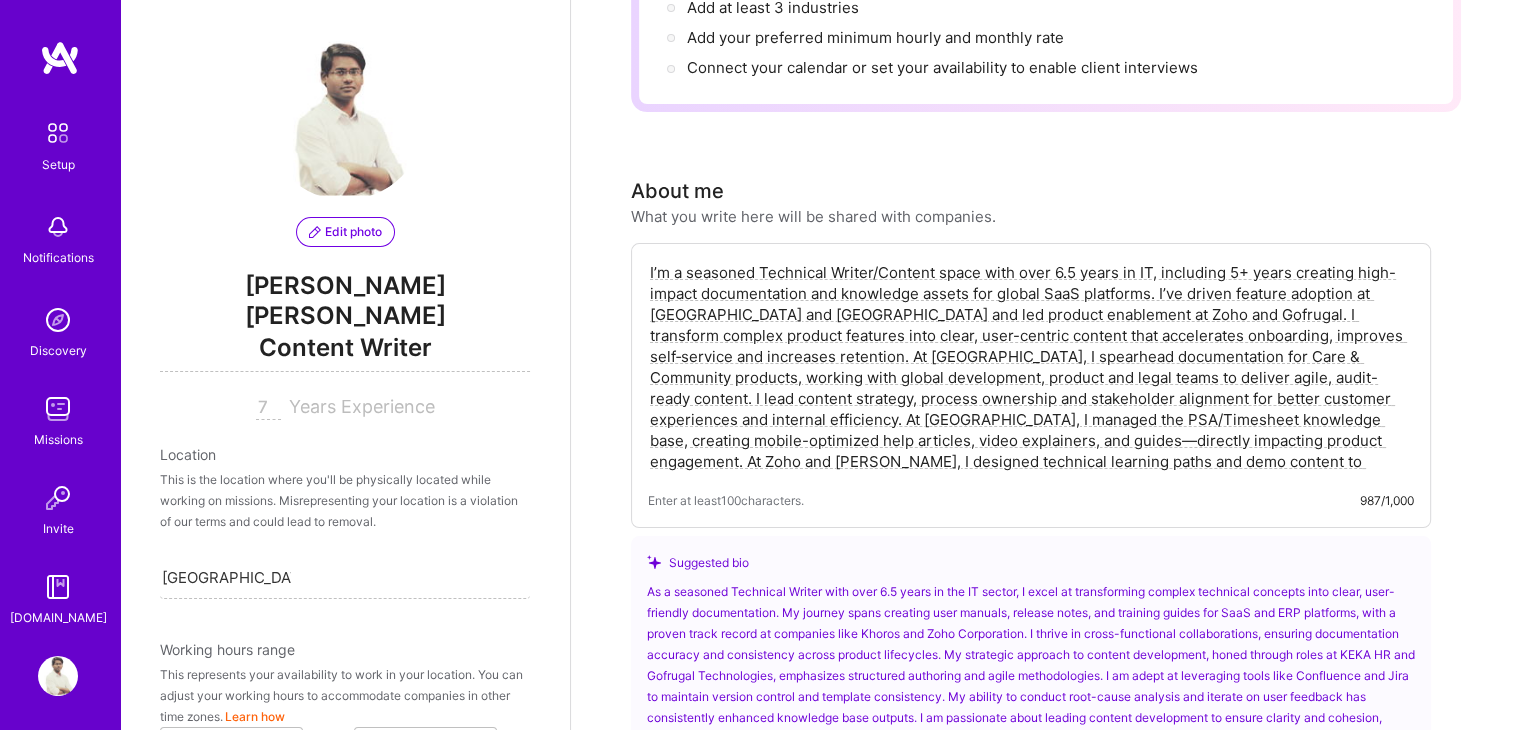 click on "I’m a seasoned Technical Writer/Content space with over 6.5 years in IT, including 5+ years creating high-impact documentation and knowledge assets for global SaaS platforms. I’ve driven feature adoption at [GEOGRAPHIC_DATA] and [GEOGRAPHIC_DATA] and led product enablement at Zoho and Gofrugal. I transform complex product features into clear, user-centric content that accelerates onboarding, improves self‑service and increases retention. At [GEOGRAPHIC_DATA], I spearhead documentation for Care & Community products, working with global development, product and legal teams to deliver agile, audit-ready content. I lead content strategy, process ownership and stakeholder alignment for better customer experiences and internal efficiency. At [GEOGRAPHIC_DATA], I managed the PSA/Timesheet knowledge base, creating mobile-optimized help articles, video explainers, and guides—directly impacting product engagement. At Zoho and [PERSON_NAME], I designed technical learning paths and demo content to support partner success and internal en" at bounding box center (1031, 367) 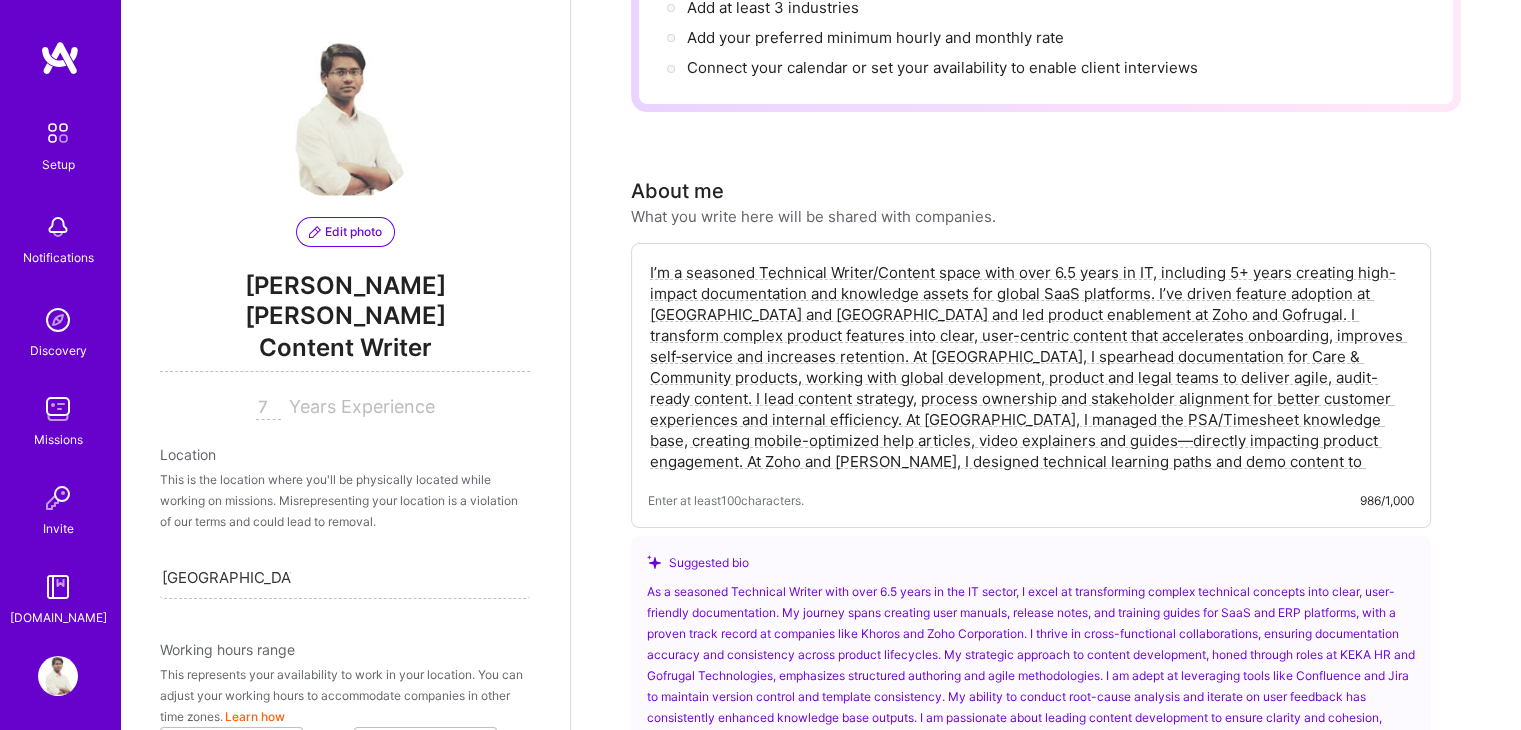 click on "I’m a seasoned Technical Writer/Content space with over 6.5 years in IT, including 5+ years creating high-impact documentation and knowledge assets for global SaaS platforms. I’ve driven feature adoption at [GEOGRAPHIC_DATA] and [GEOGRAPHIC_DATA] and led product enablement at Zoho and Gofrugal. I transform complex product features into clear, user-centric content that accelerates onboarding, improves self‑service and increases retention. At [GEOGRAPHIC_DATA], I spearhead documentation for Care & Community products, working with global development, product and legal teams to deliver agile, audit-ready content. I lead content strategy, process ownership and stakeholder alignment for better customer experiences and internal efficiency. At [GEOGRAPHIC_DATA], I managed the PSA/Timesheet knowledge base, creating mobile-optimized help articles, video explainers and guides—directly impacting product engagement. At Zoho and [PERSON_NAME], I designed technical learning paths and demo content to support partner success and internal en" at bounding box center (1031, 367) 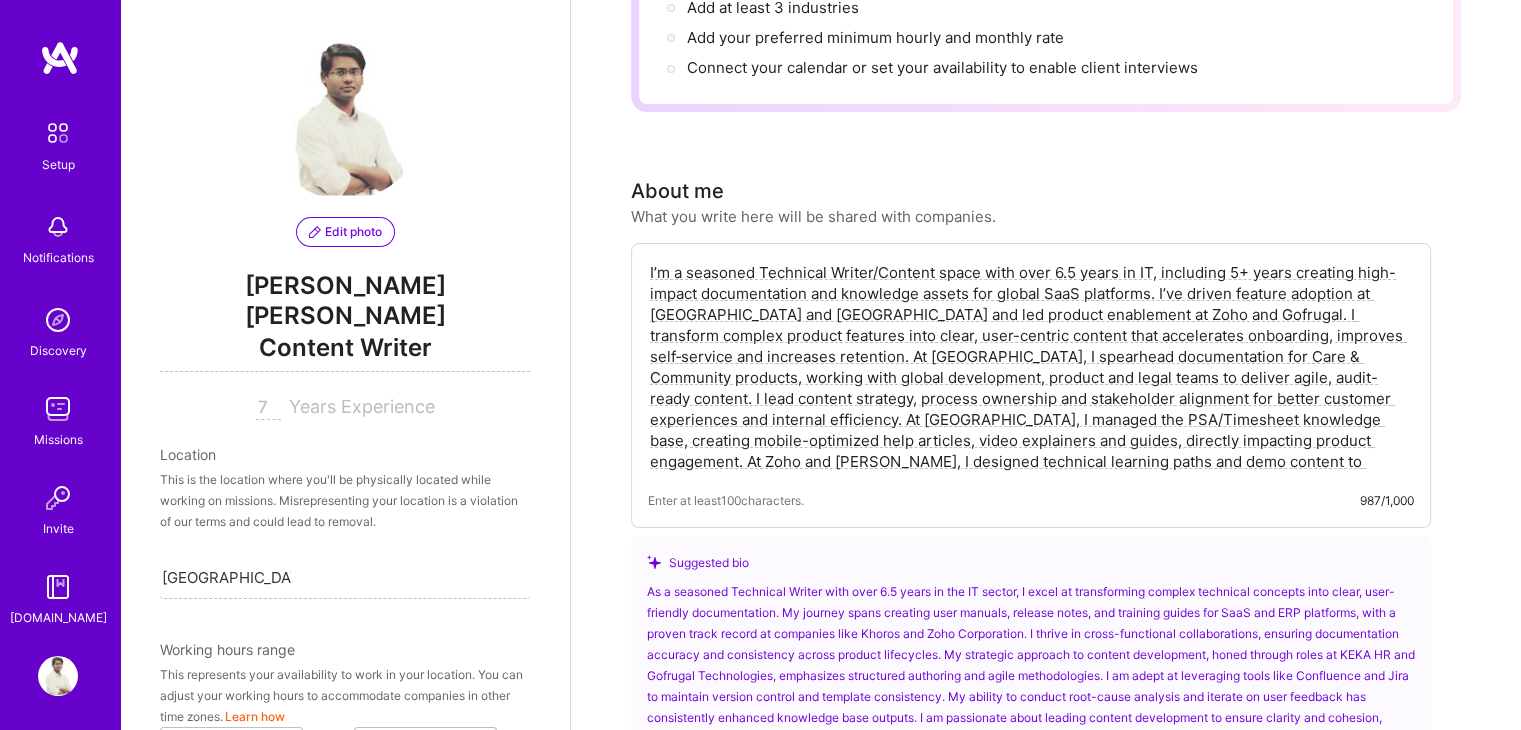 click on "I’m a seasoned Technical Writer/Content space with over 6.5 years in IT, including 5+ years creating high-impact documentation and knowledge assets for global SaaS platforms. I’ve driven feature adoption at [GEOGRAPHIC_DATA] and [GEOGRAPHIC_DATA] and led product enablement at Zoho and Gofrugal. I transform complex product features into clear, user-centric content that accelerates onboarding, improves self‑service and increases retention. At [GEOGRAPHIC_DATA], I spearhead documentation for Care & Community products, working with global development, product and legal teams to deliver agile, audit-ready content. I lead content strategy, process ownership and stakeholder alignment for better customer experiences and internal efficiency. At [GEOGRAPHIC_DATA], I managed the PSA/Timesheet knowledge base, creating mobile-optimized help articles, video explainers and guides, directly impacting product engagement. At Zoho and [PERSON_NAME], I designed technical learning paths and demo content to support partner success and internal en" at bounding box center (1031, 367) 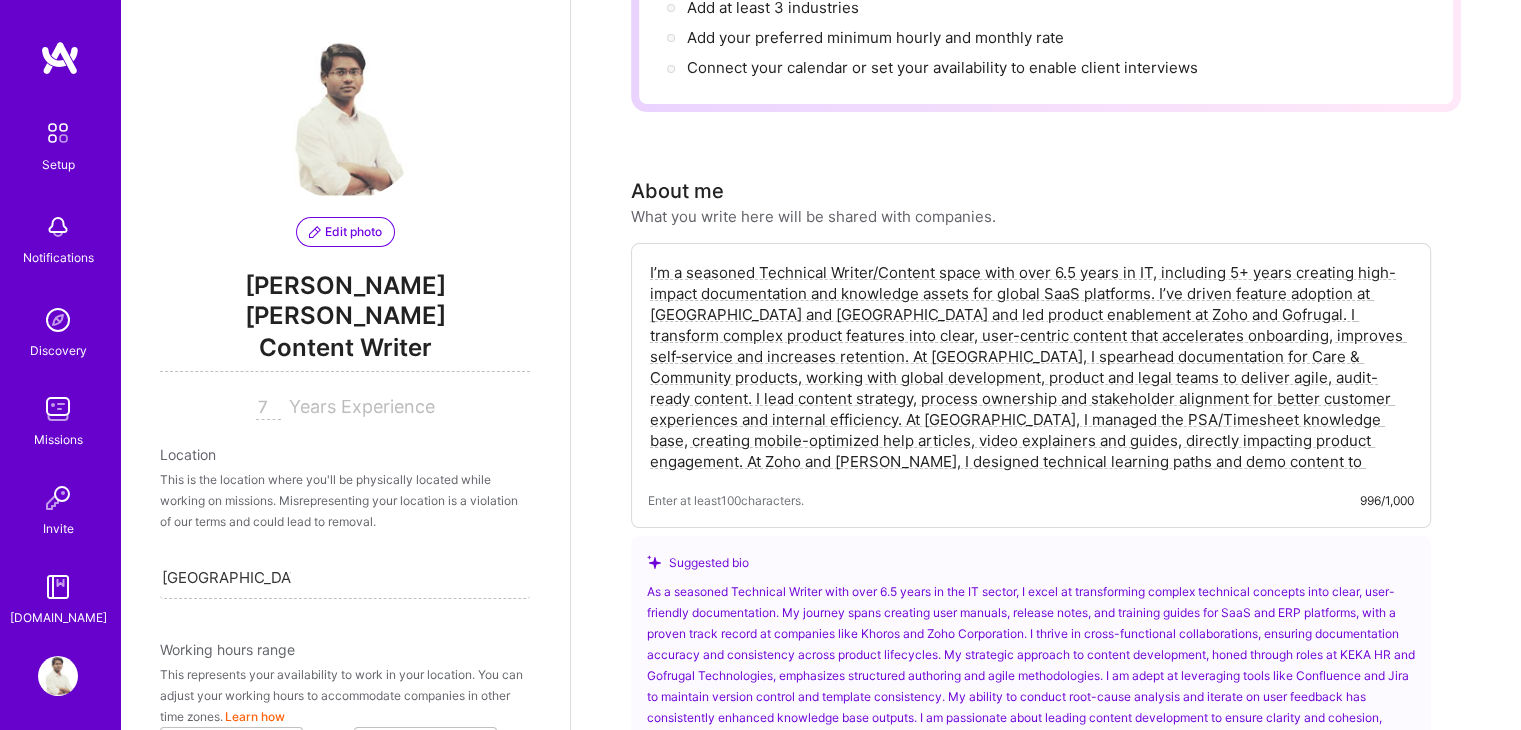 type on "I’m a seasoned Technical Writer/Content space with over 6.5 years in IT, including 5+ years creating high-impact documentation and knowledge assets for global SaaS platforms. I’ve driven feature adoption at [GEOGRAPHIC_DATA] and [GEOGRAPHIC_DATA] and led product enablement at Zoho and Gofrugal. I transform complex product features into clear, user-centric content that accelerates onboarding, improves self‑service and increases retention. At [GEOGRAPHIC_DATA], I spearhead documentation for Care & Community products, working with global development, product and legal teams to deliver agile, audit-ready content. I lead content strategy, process ownership and stakeholder alignment for better customer experiences and internal efficiency. At [GEOGRAPHIC_DATA], I managed the PSA/Timesheet knowledge base, creating mobile-optimized help articles, video explainers and guides, directly impacting product engagement. At Zoho and [PERSON_NAME], I designed technical learning paths and demo content to support partner success and internal enablement." 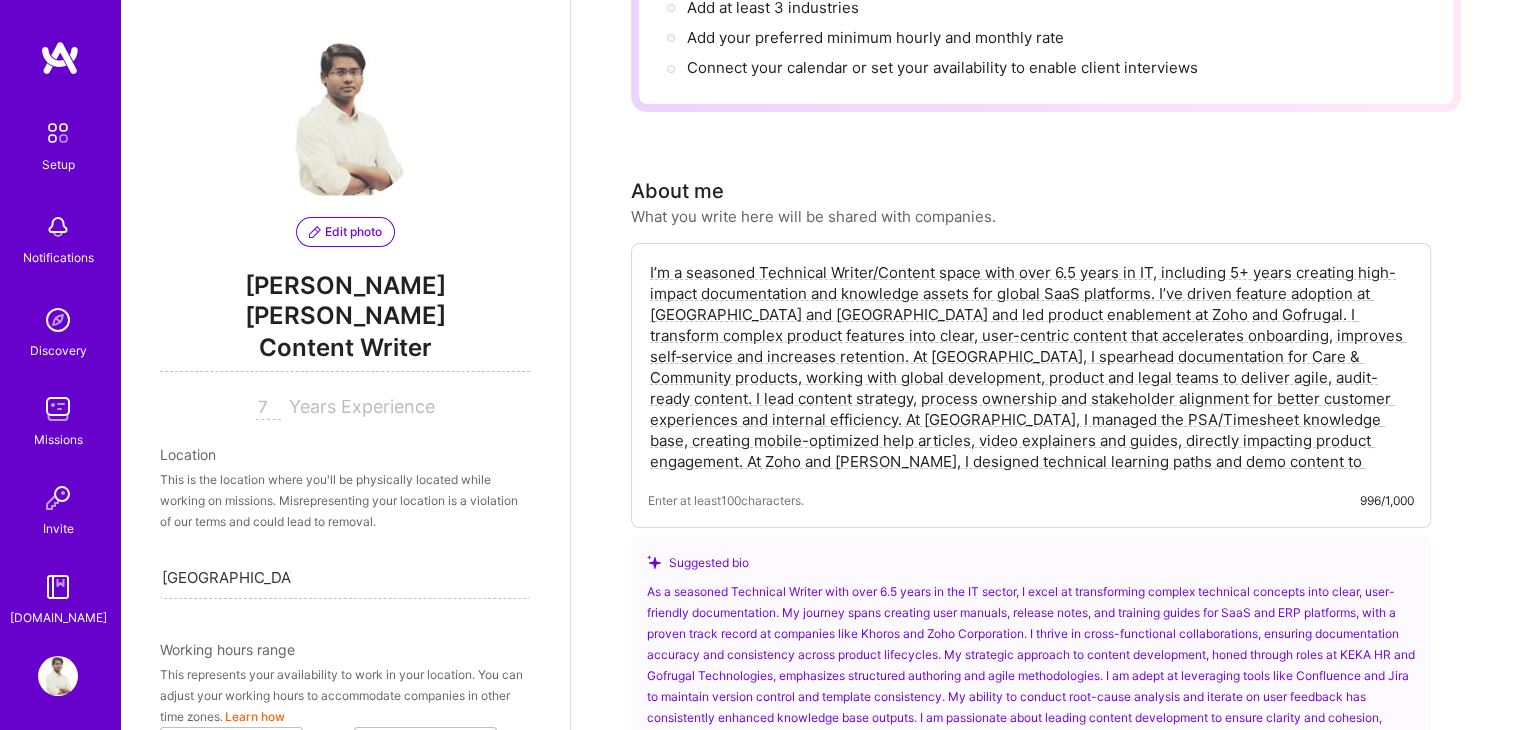 click on "Complete your profile to take the first step in unlocking full [DOMAIN_NAME] access Once you’ve added the items below, submit your profile for review on the setup page. Write an "About me" section with at least 250 characters   → Add at least 2 completed projects  → Add at least 3 jobs  → I haven't had 3 jobs Add at least 5 skills  → Add at least 3 industries  → Add your preferred minimum hourly and monthly rate  →   Connect your calendar or set your availability to enable client interviews  →   About me What you write here will be shared with companies. Enter at least  100  characters. 996/1,000 Suggested bio Use Use suggestion Rewrite Discard Availability I am available from Select... Right Now Future Date Not Available Note on availability   Optional Tell us about any special circumstances, like being able to ramp up hours, or adjust your usual availability. If you're engaged on another project, mention it and include your expected end date. Rate Learn about rates Hourly Rate What is hourly rate?" at bounding box center [1046, 1661] 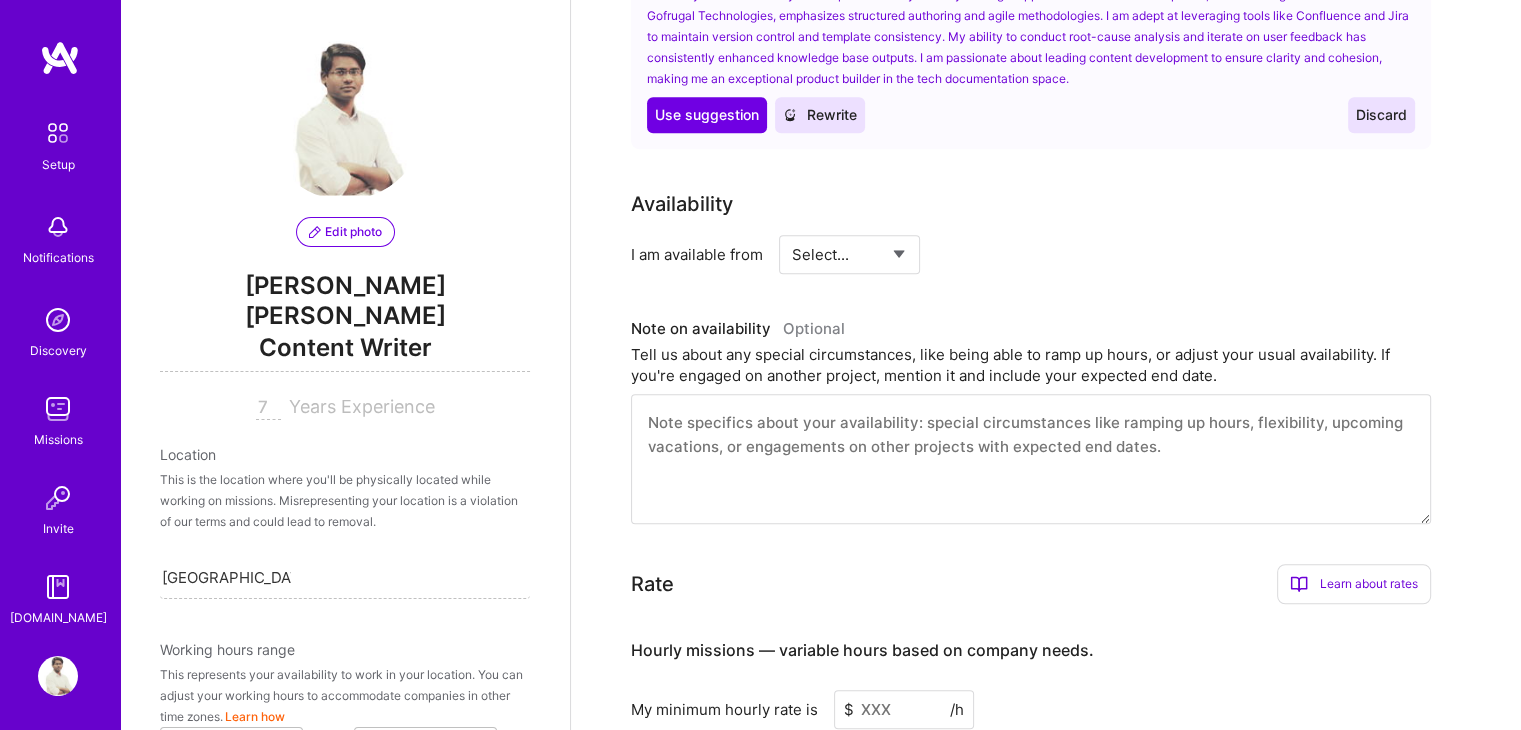 scroll, scrollTop: 1164, scrollLeft: 0, axis: vertical 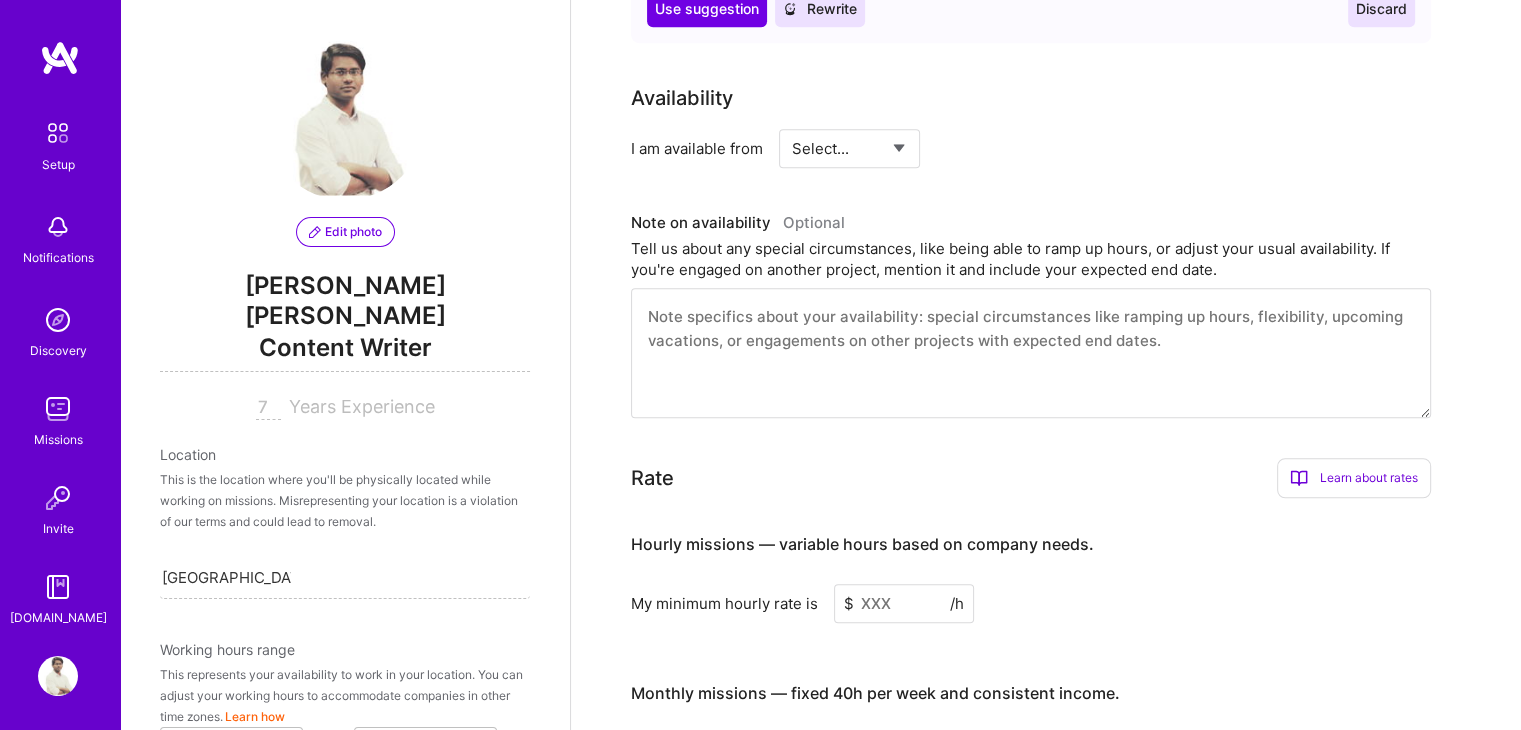 click on "Select... Right Now Future Date Not Available" at bounding box center (849, 148) 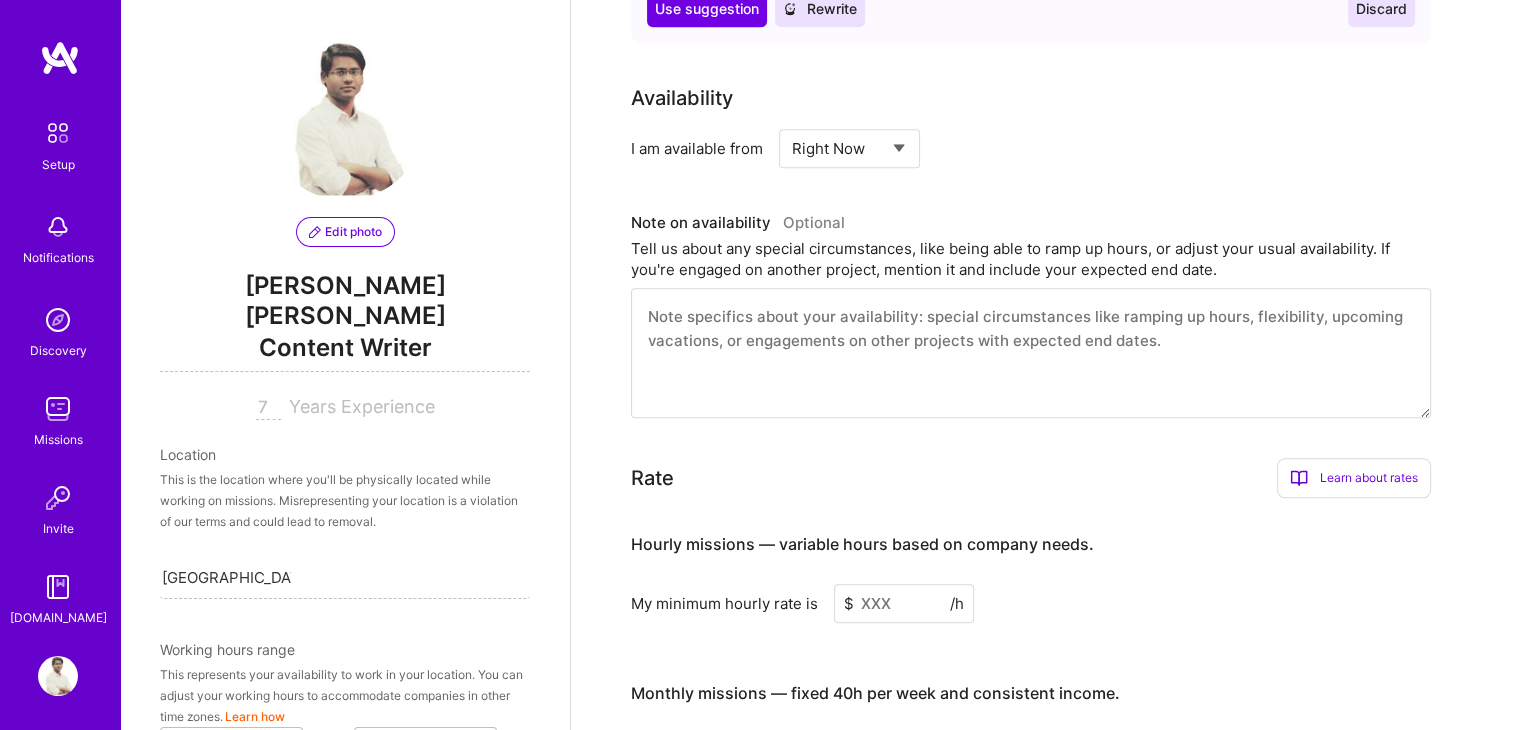 click on "Select... Right Now Future Date Not Available" at bounding box center (849, 148) 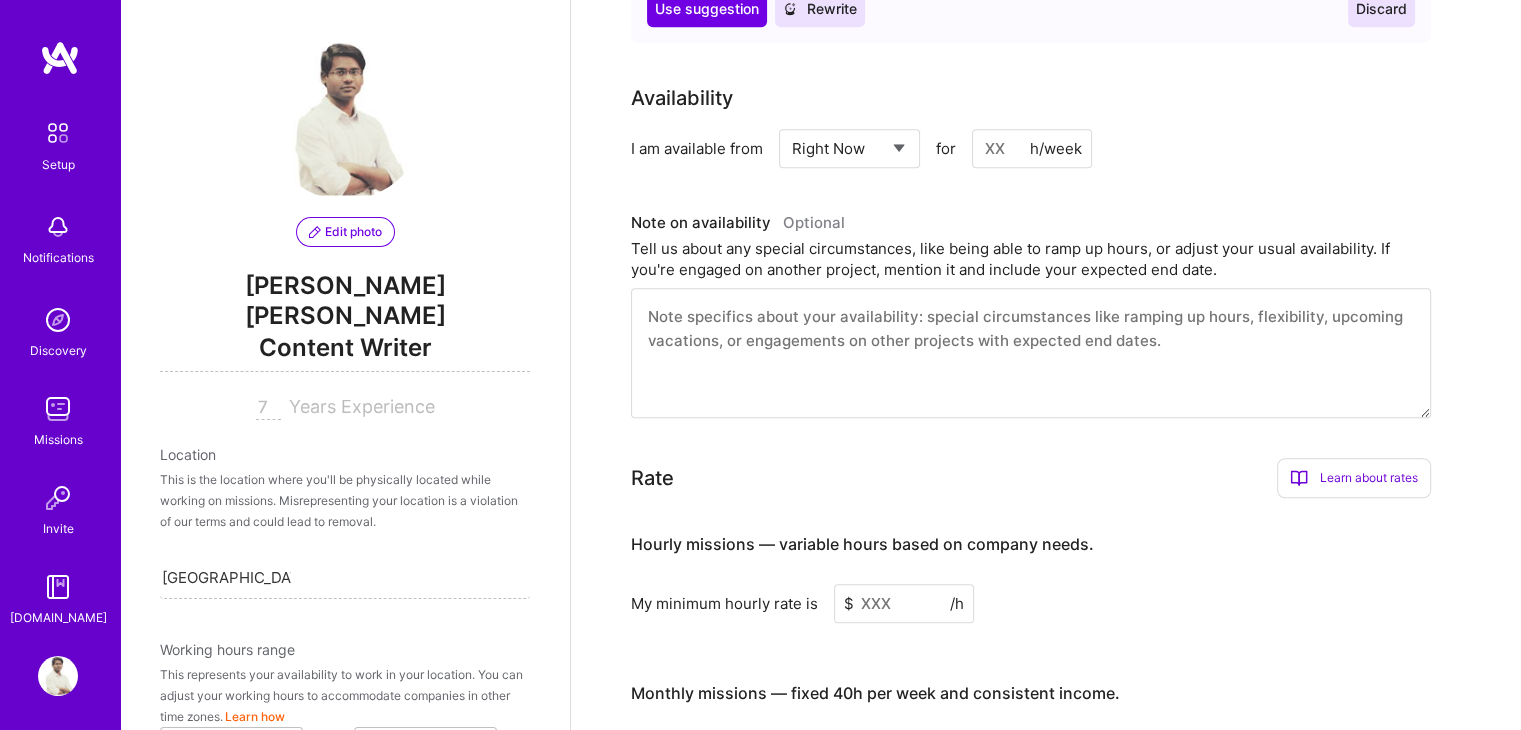 click at bounding box center (1032, 148) 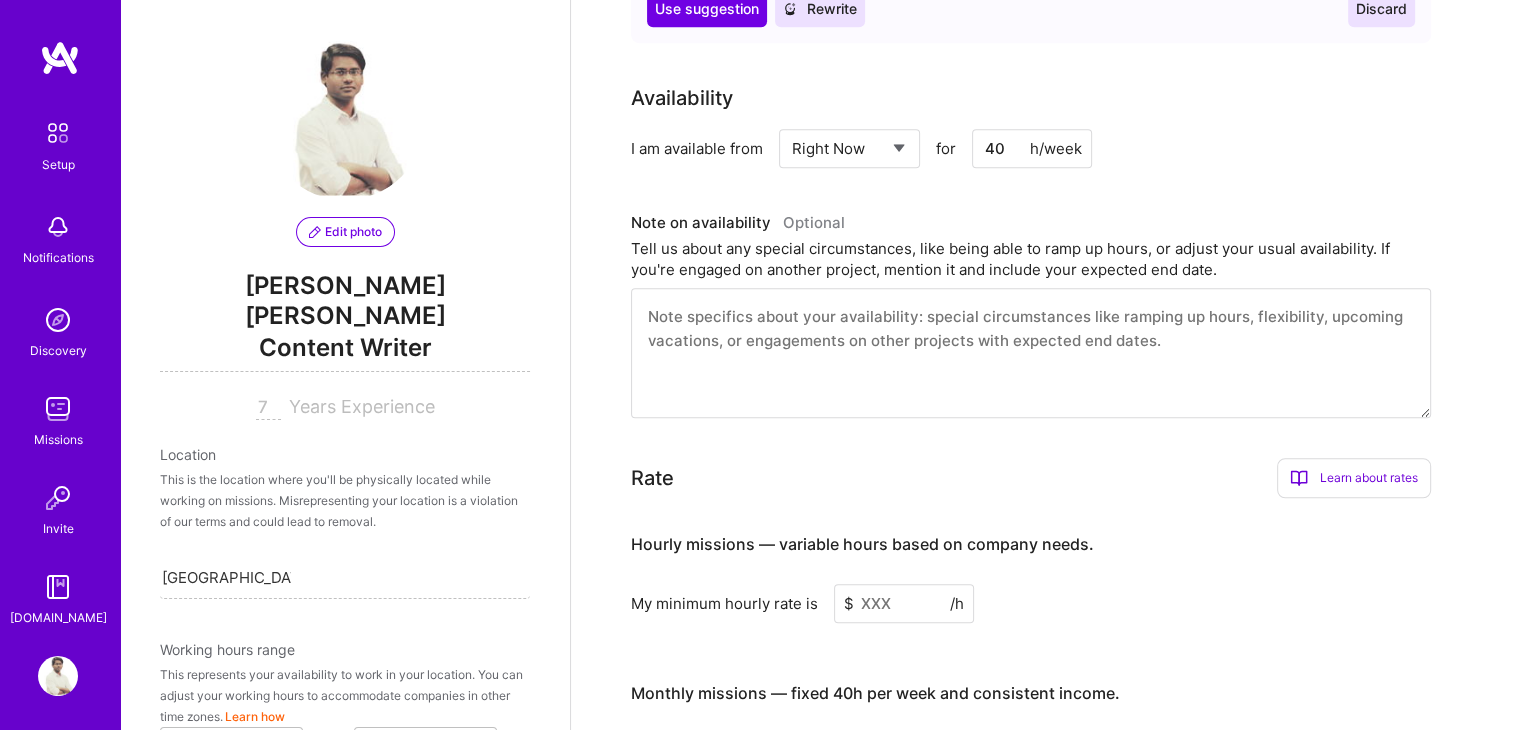 type on "40" 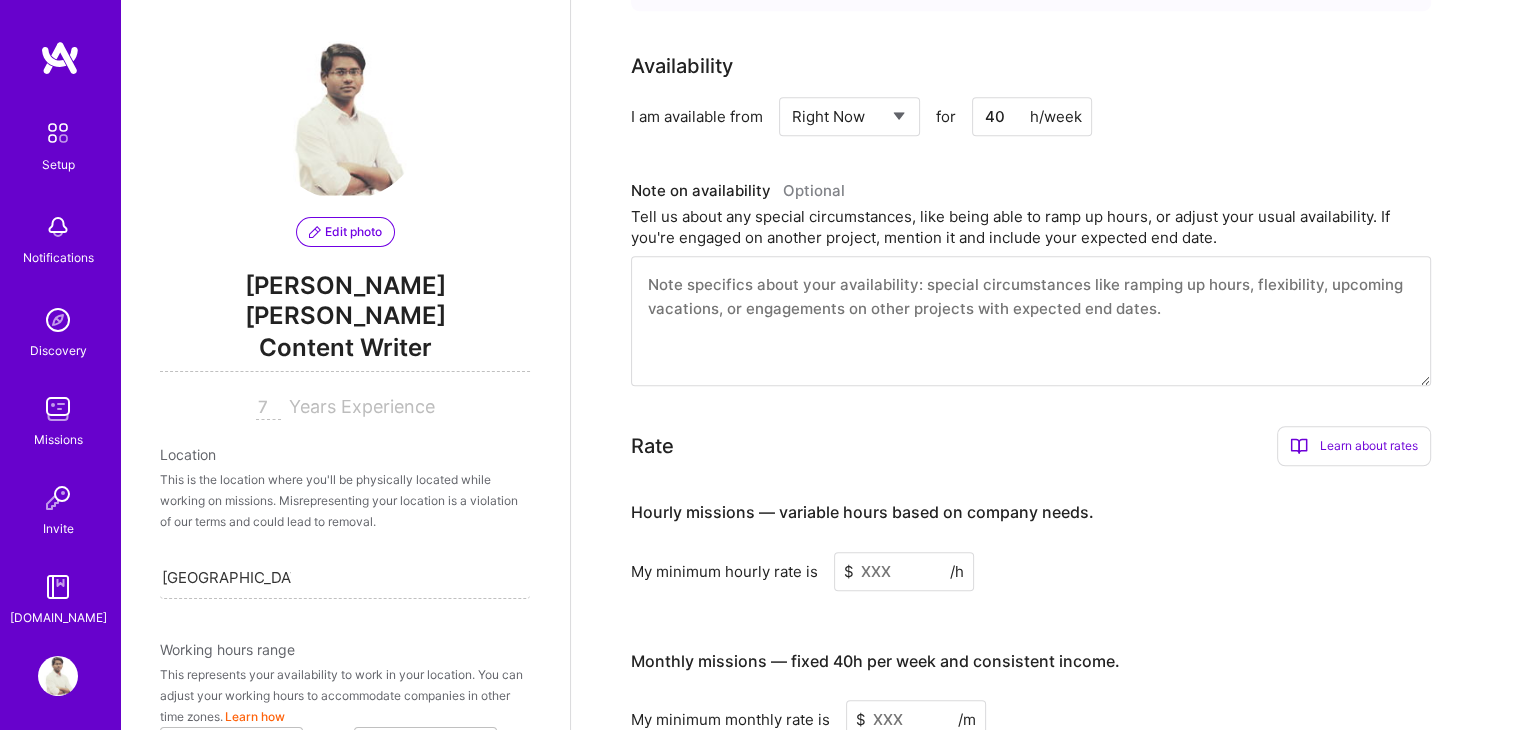 scroll, scrollTop: 1224, scrollLeft: 0, axis: vertical 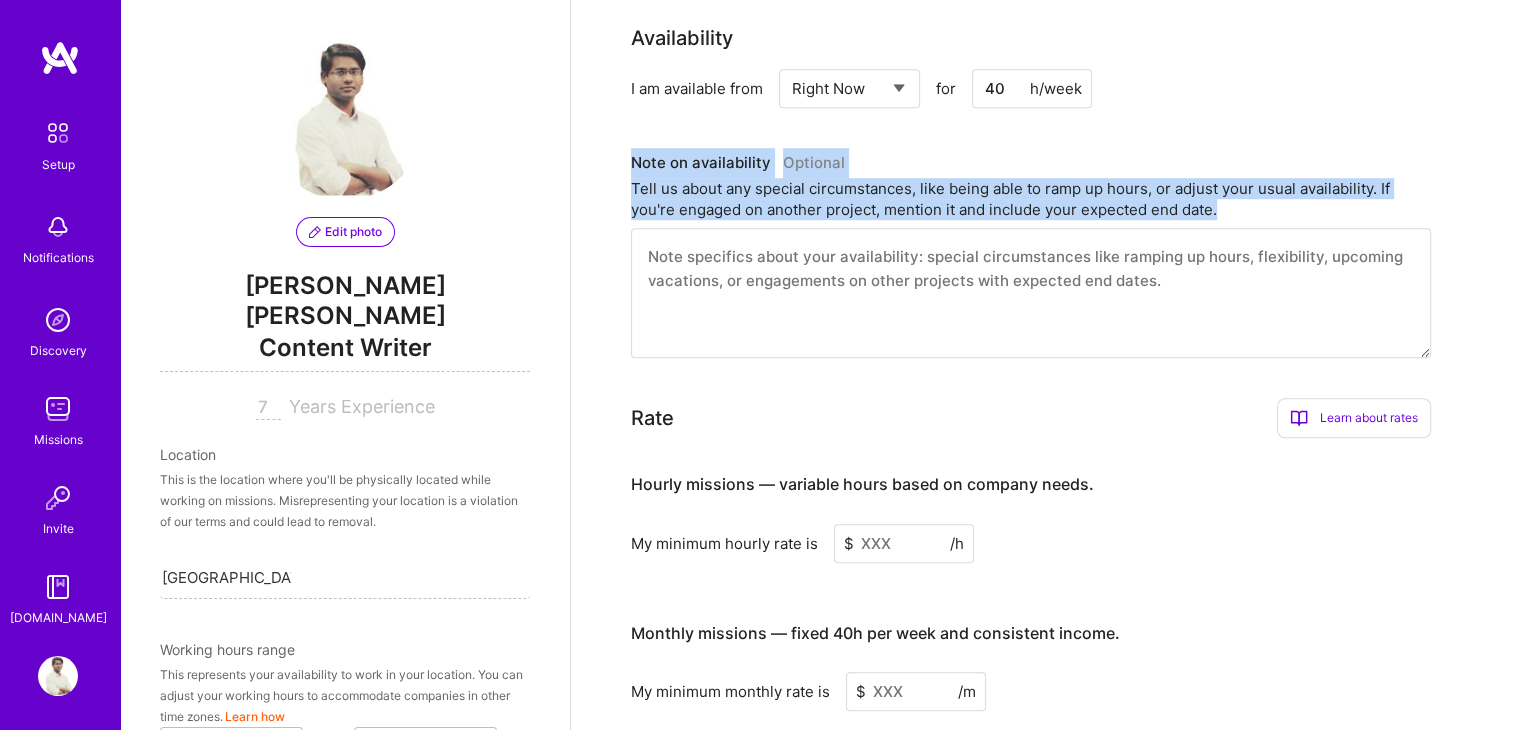copy on "Note on availability   Optional Tell us about any special circumstances, like being able to ramp up hours, or adjust your usual availability. If you're engaged on another project, mention it and include your expected end date." 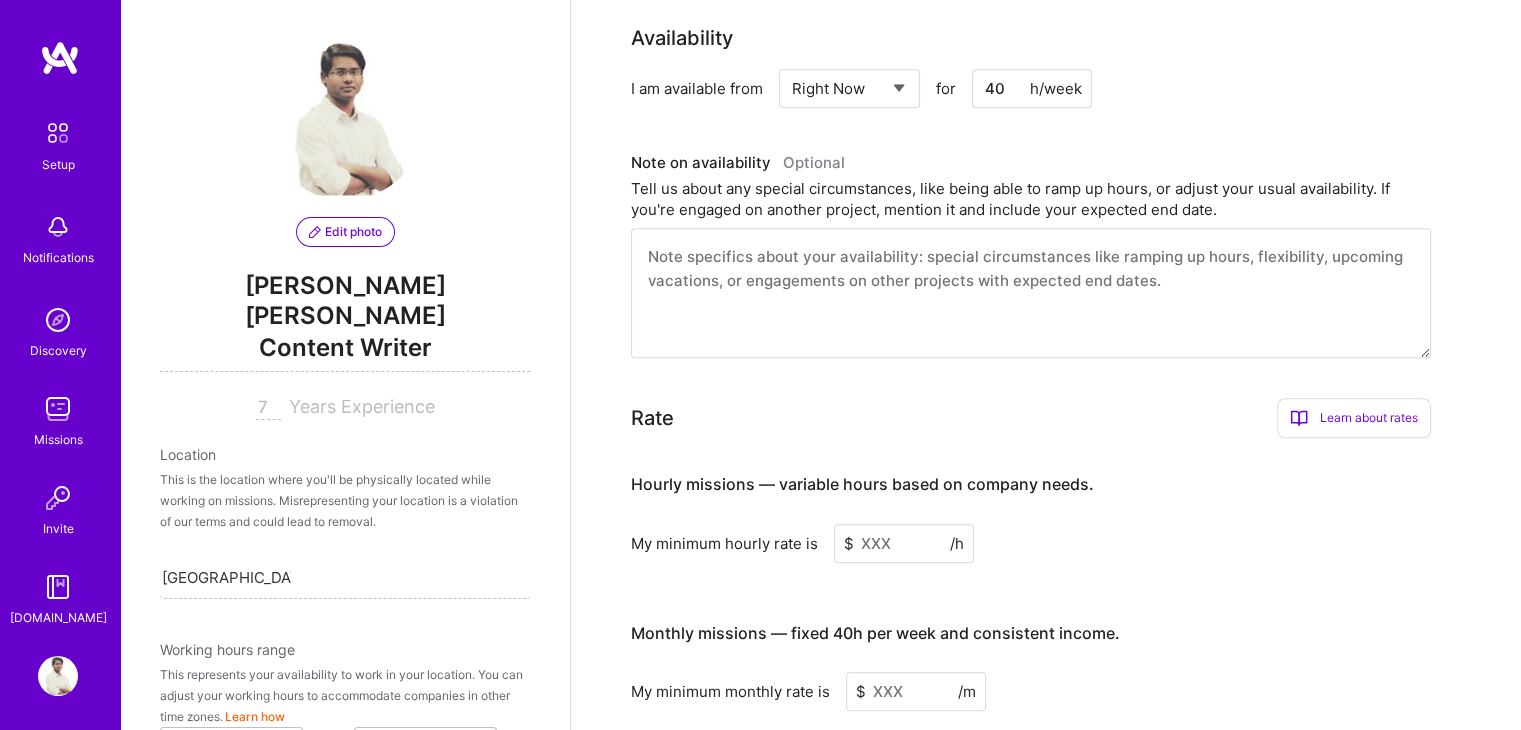 click at bounding box center (1031, 293) 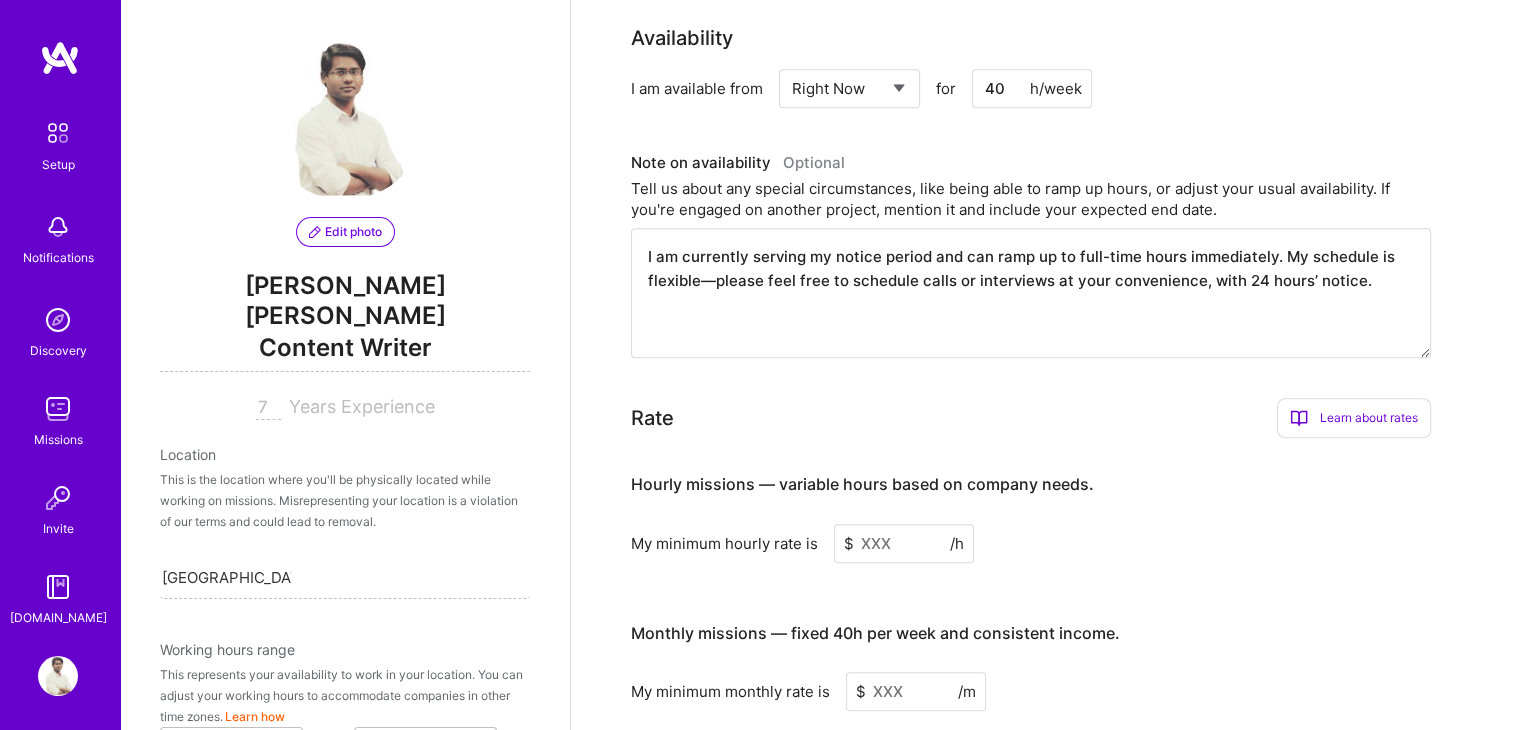click on "I am currently serving my notice period and can ramp up to full-time hours immediately. My schedule is flexible—please feel free to schedule calls or interviews at your convenience, with 24 hours’ notice." at bounding box center (1031, 293) 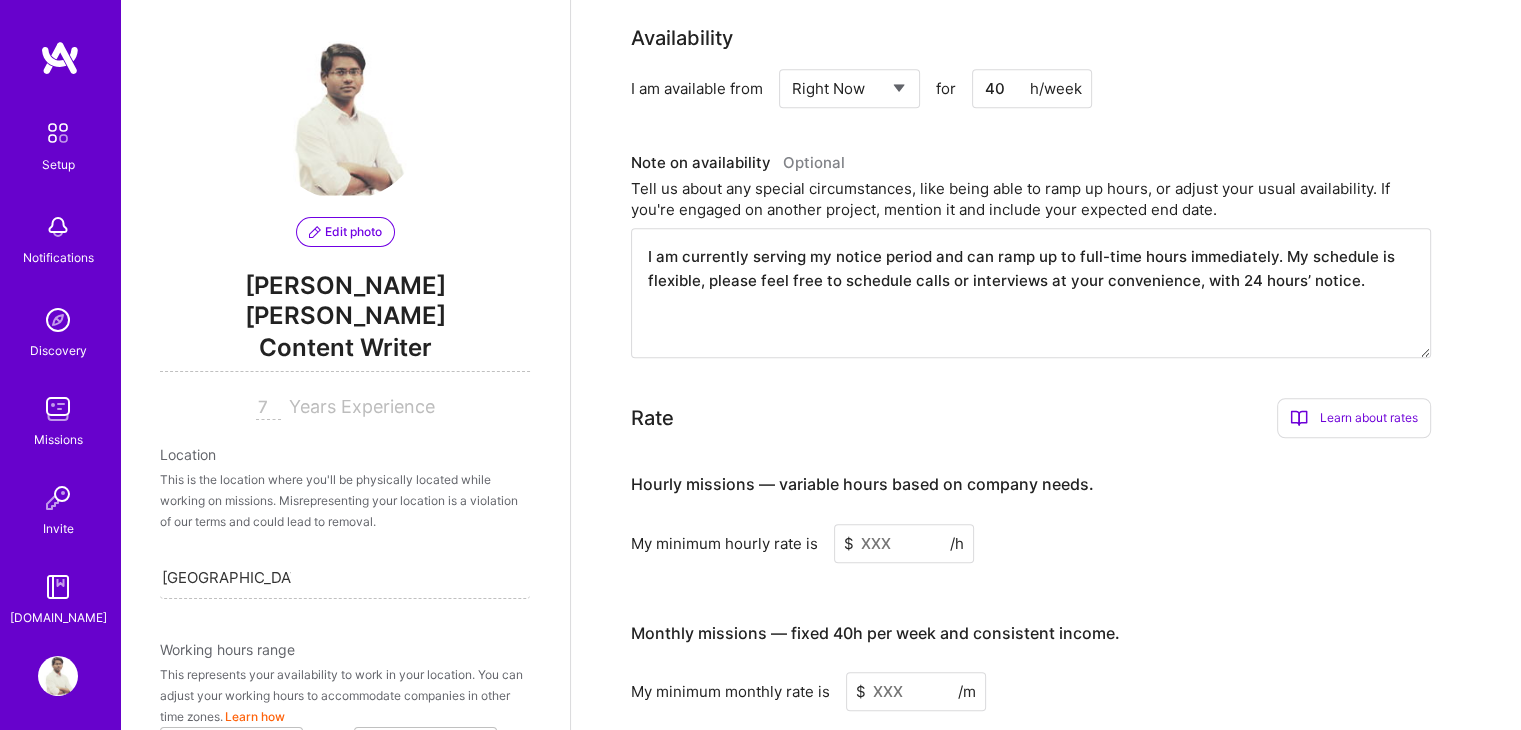 type on "I am currently serving my notice period and can ramp up to full-time hours immediately. My schedule is flexible, please feel free to schedule calls or interviews at your convenience, with 24 hours’ notice." 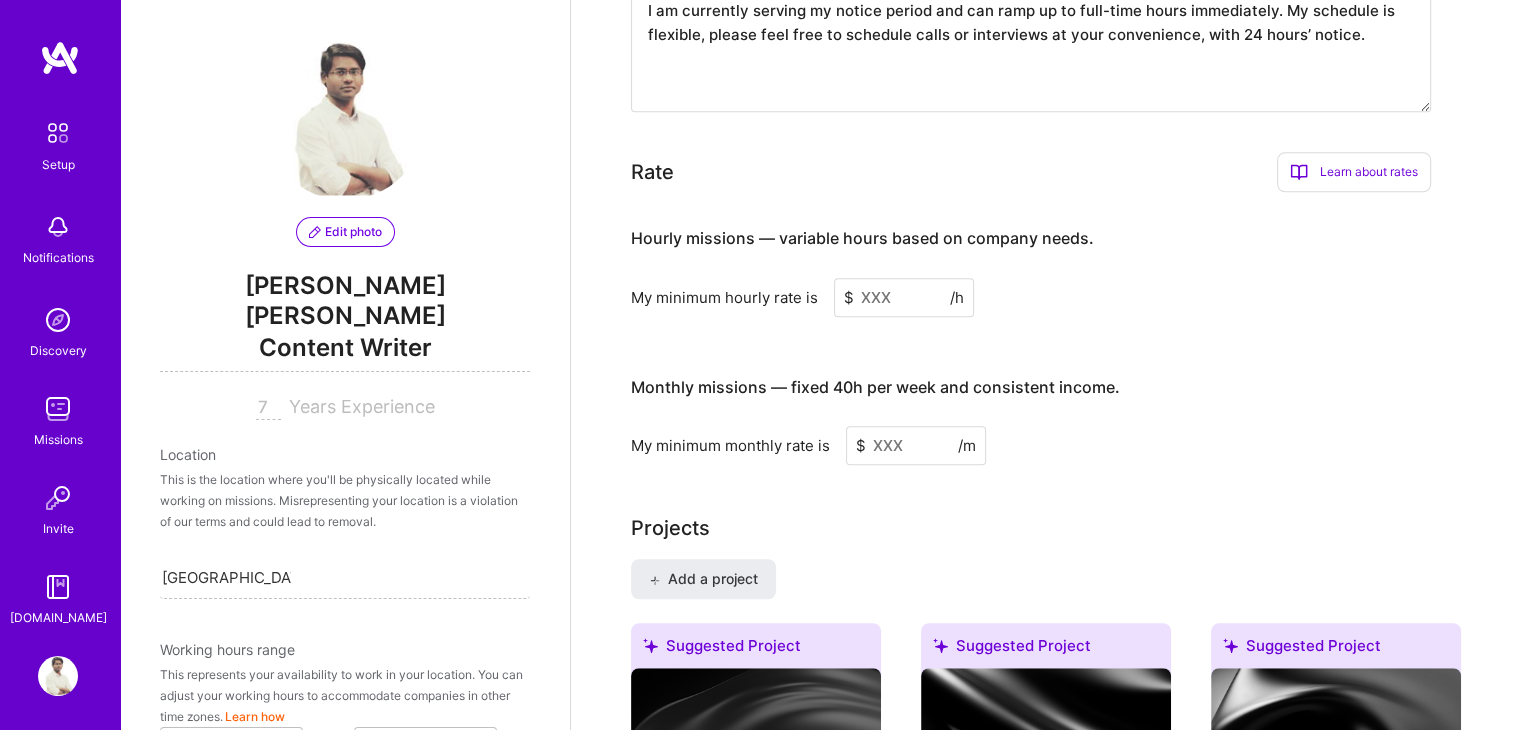 click at bounding box center (904, 297) 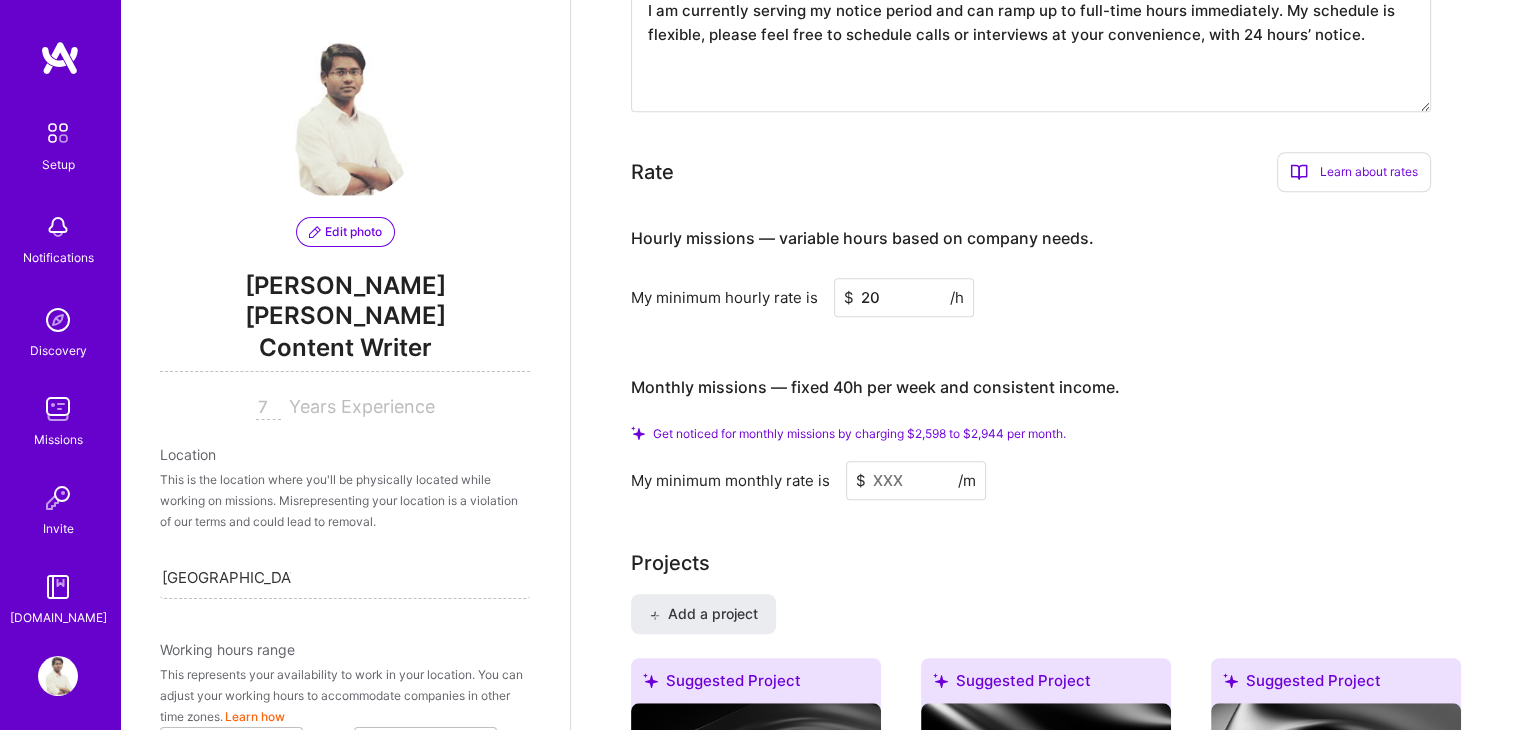 type on "20" 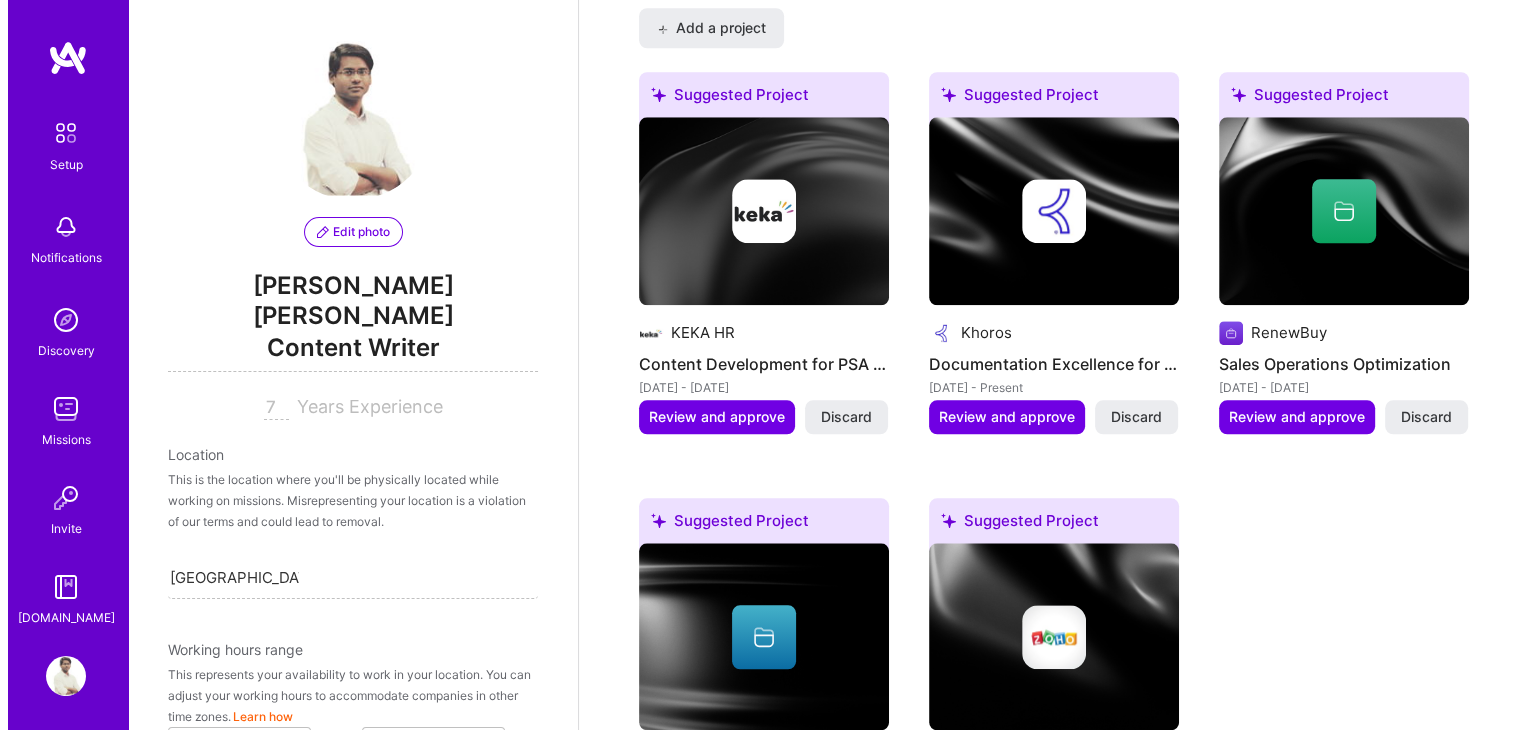 scroll, scrollTop: 2062, scrollLeft: 0, axis: vertical 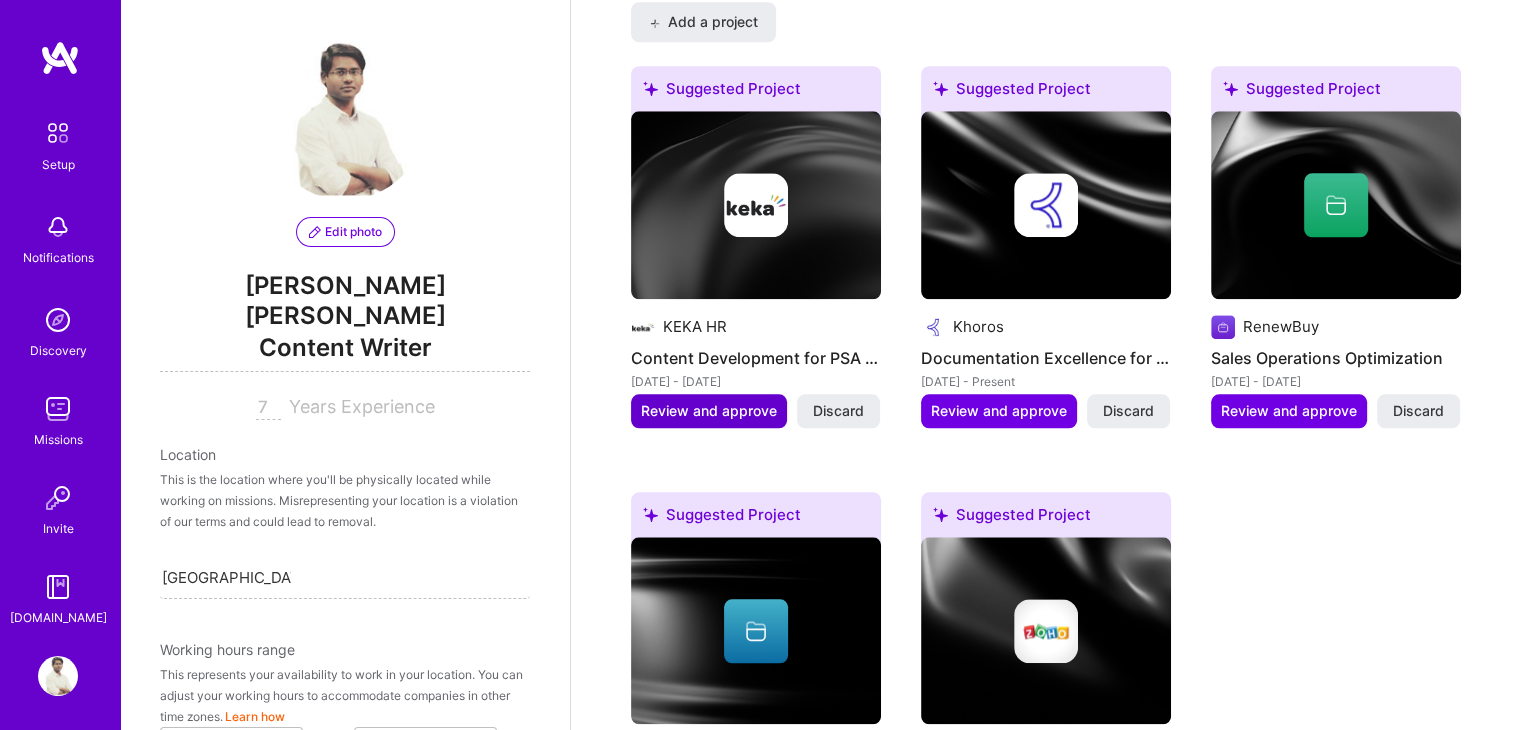 click on "Review and approve" at bounding box center (709, 411) 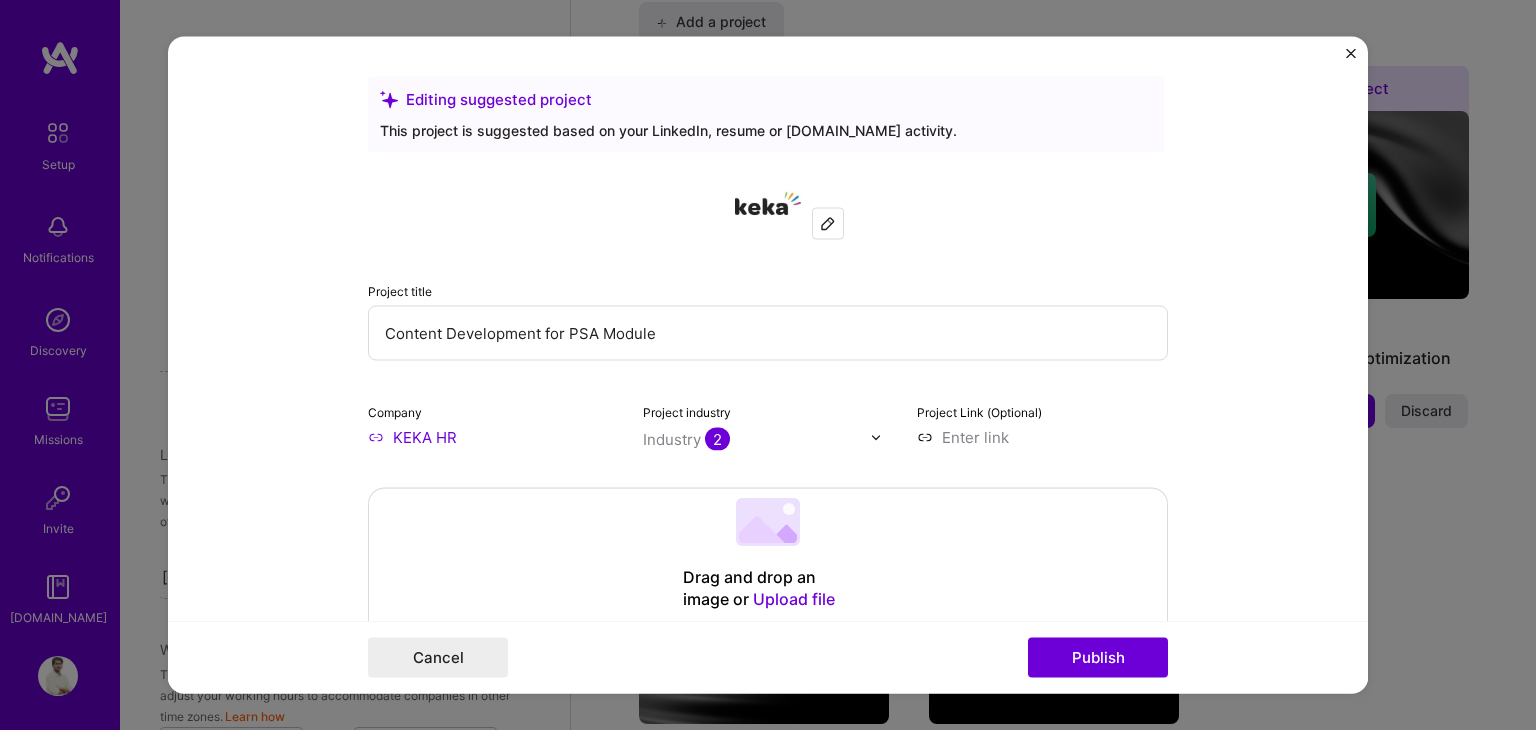 scroll, scrollTop: 211, scrollLeft: 0, axis: vertical 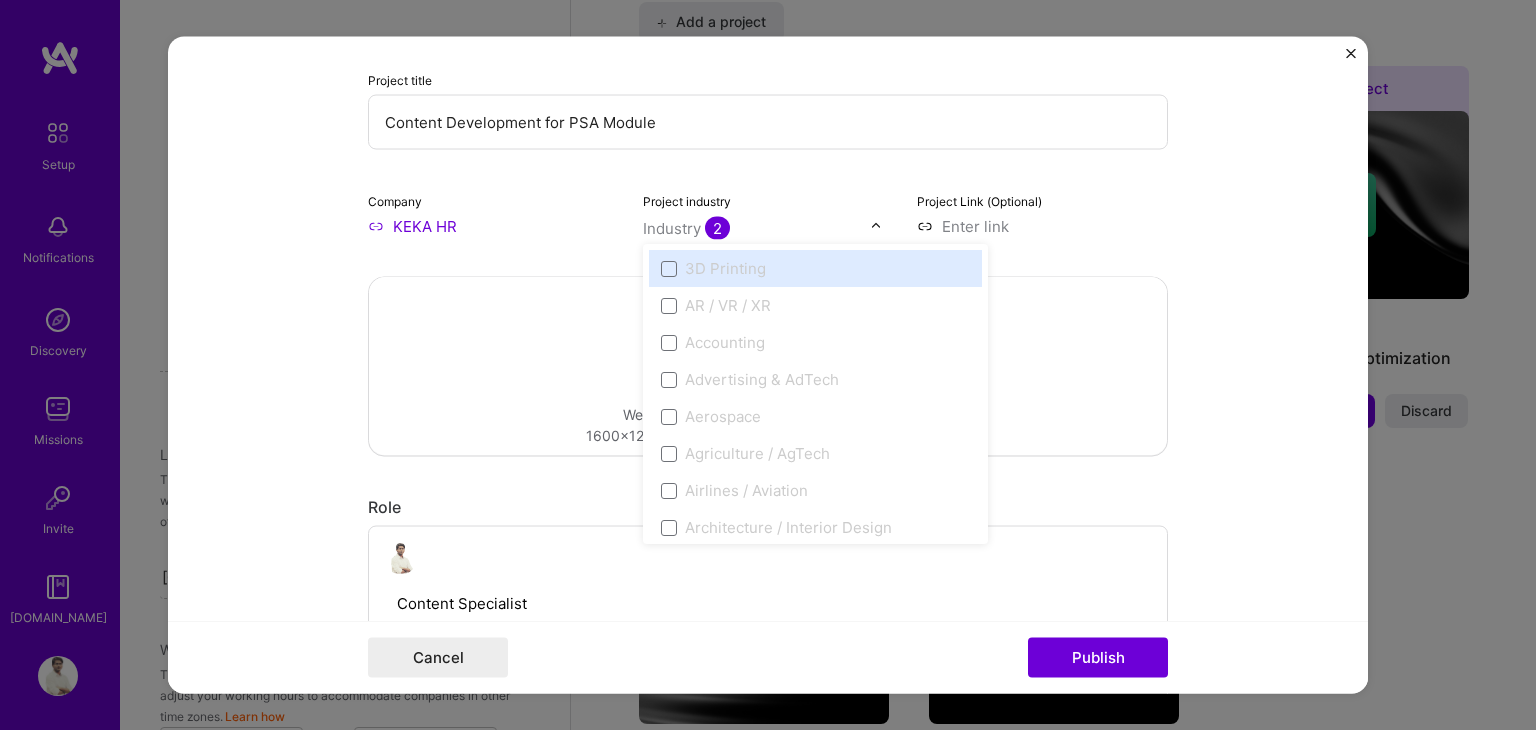 click at bounding box center (757, 228) 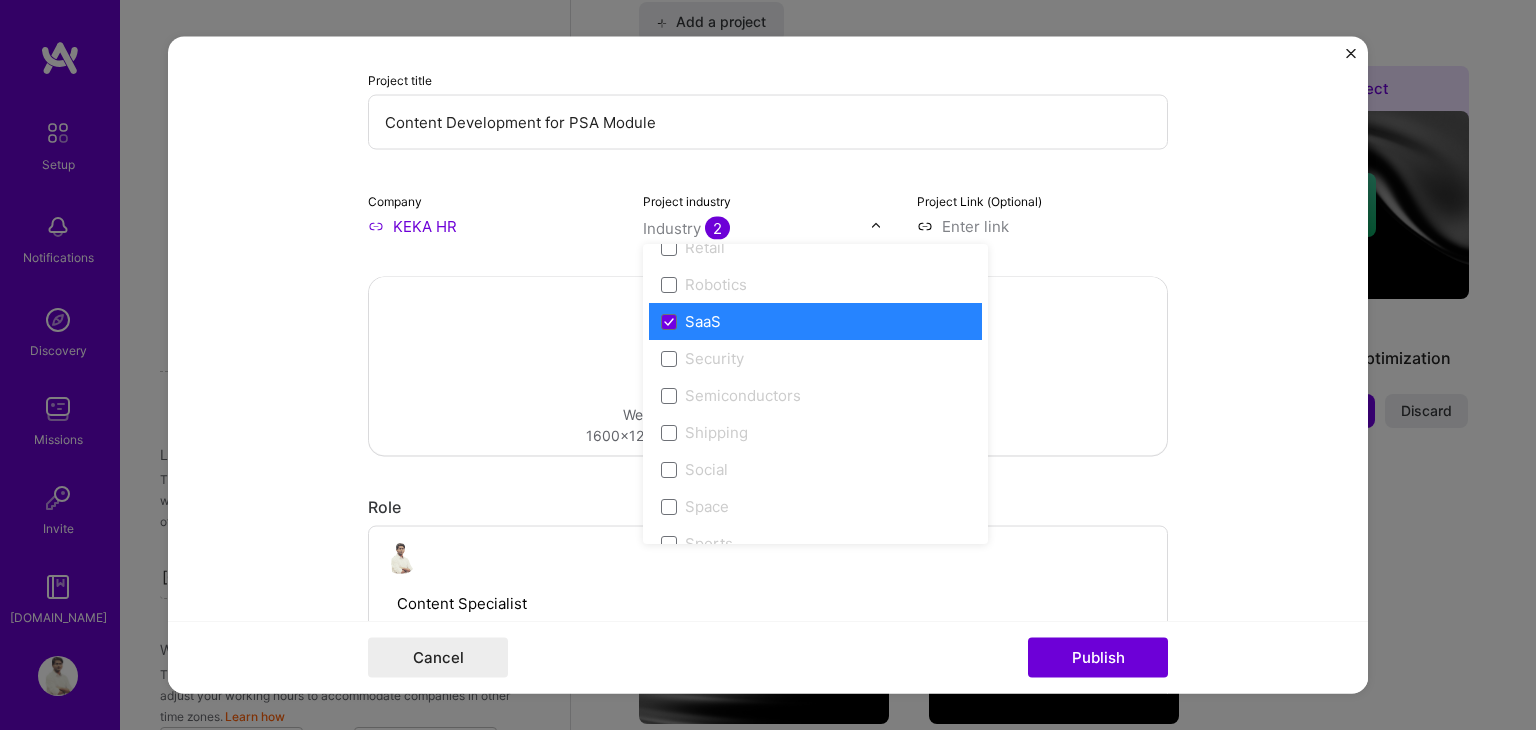 scroll, scrollTop: 4152, scrollLeft: 0, axis: vertical 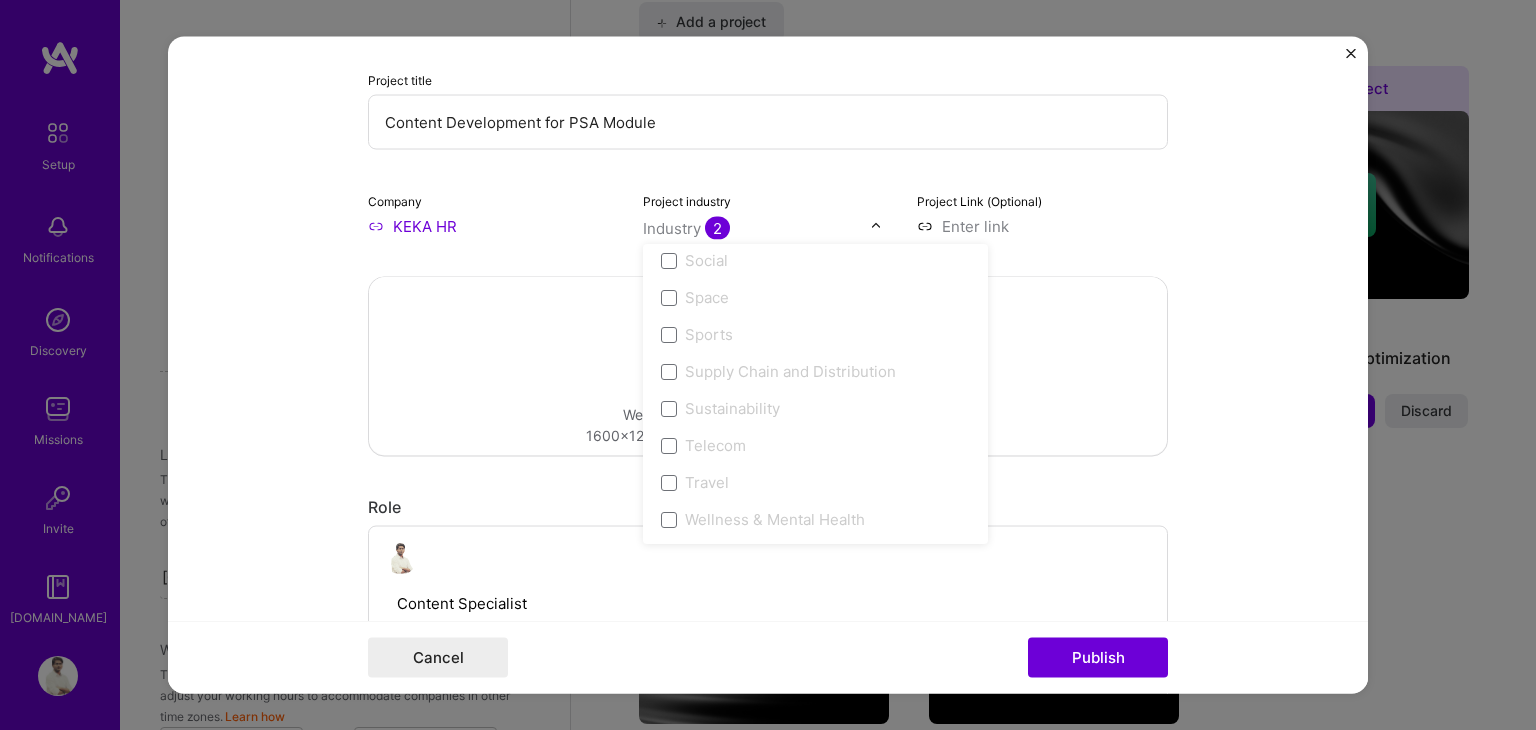 click on "Editing suggested project This project is suggested based on your LinkedIn, resume or [DOMAIN_NAME] activity. Project title Content Development for PSA Module Company KEKA HR
Project industry option 3D Printing focused disabled, 1 of 120. 120 results available. Use Up and Down to choose options, press Escape to exit the menu, press Tab to select the option and exit the menu. Industry 2 3D Printing AR / VR / XR Accounting Advertising & AdTech Aerospace Agriculture / AgTech Airlines / Aviation Architecture / Interior Design Art & Museums Artifical Intelligence / Machine Learning Arts / Culture Augmented & Virtual Reality (AR/VR) Automotive Automotive & Self Driving Cars Aviation B2B B2B2C B2C BPA / RPA Banking Beauty Big Data BioTech Blockchain CMS CPG CRM Cannabis Charity & Nonprofit Circular Economy CivTech Climate Tech Cloud Services Coaching Community Tech Construction Consulting Consumer Electronics Crowdfunding Crypto Customer Success Cybersecurity DTC Databases Dating Defense Delivery E-Commerce" at bounding box center [768, 365] 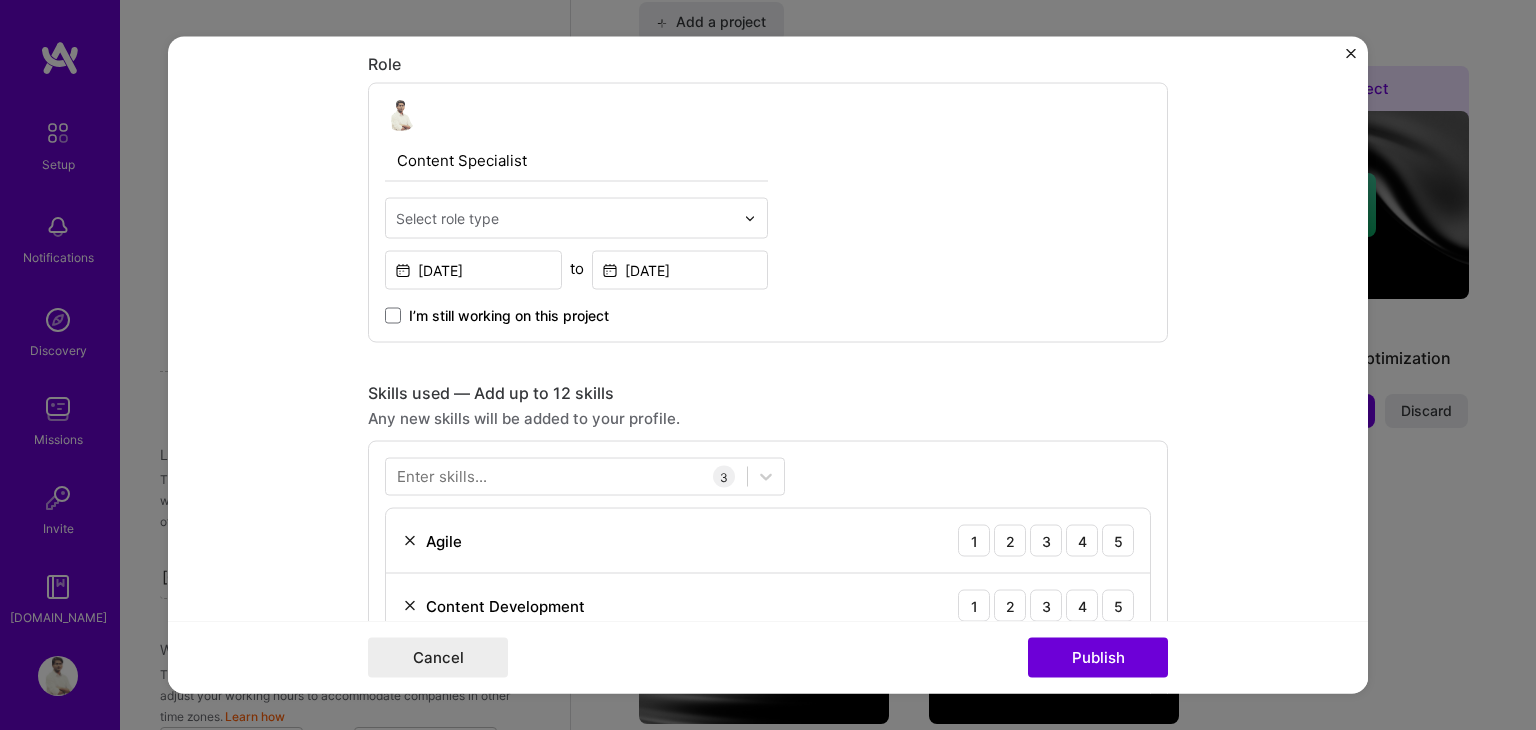 scroll, scrollTop: 680, scrollLeft: 0, axis: vertical 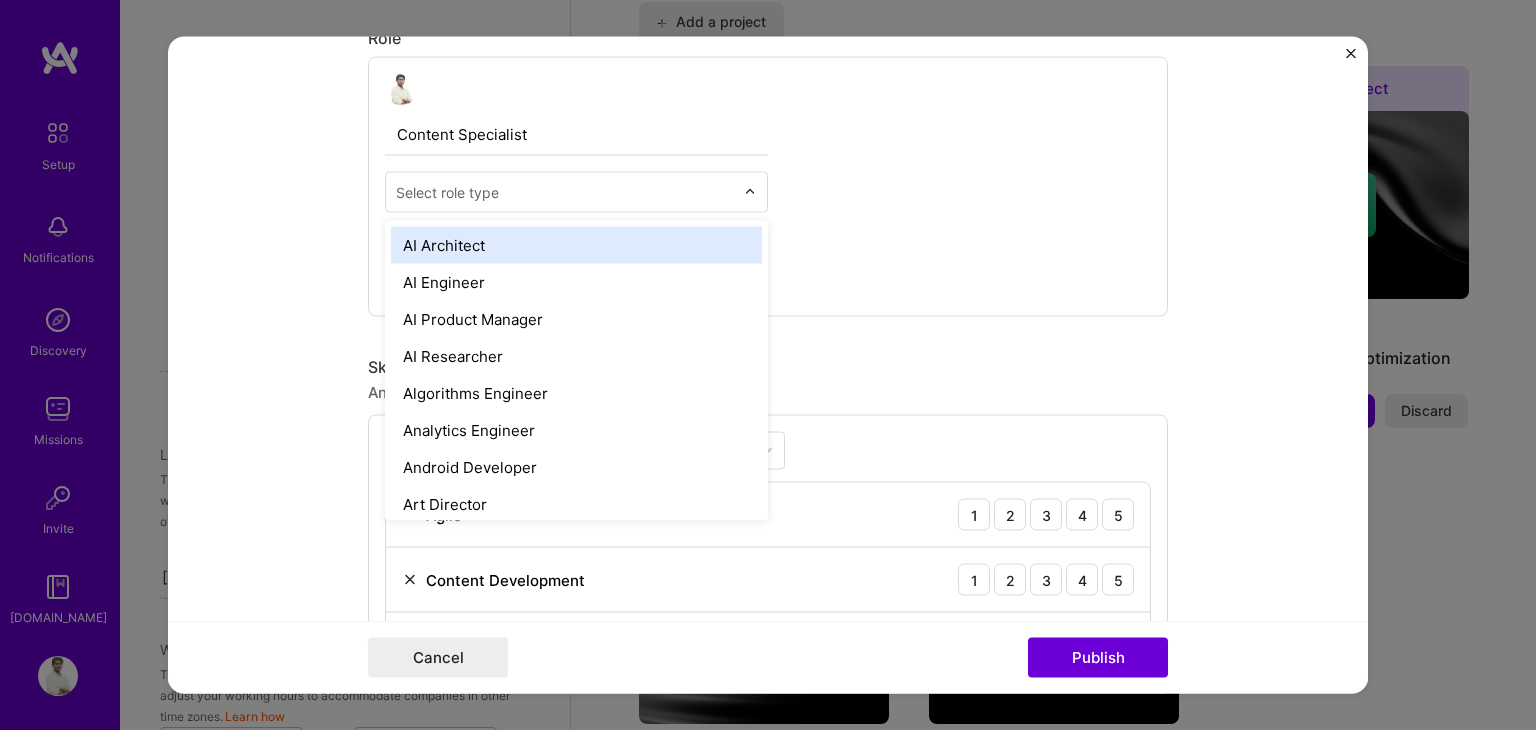 click at bounding box center [750, 192] 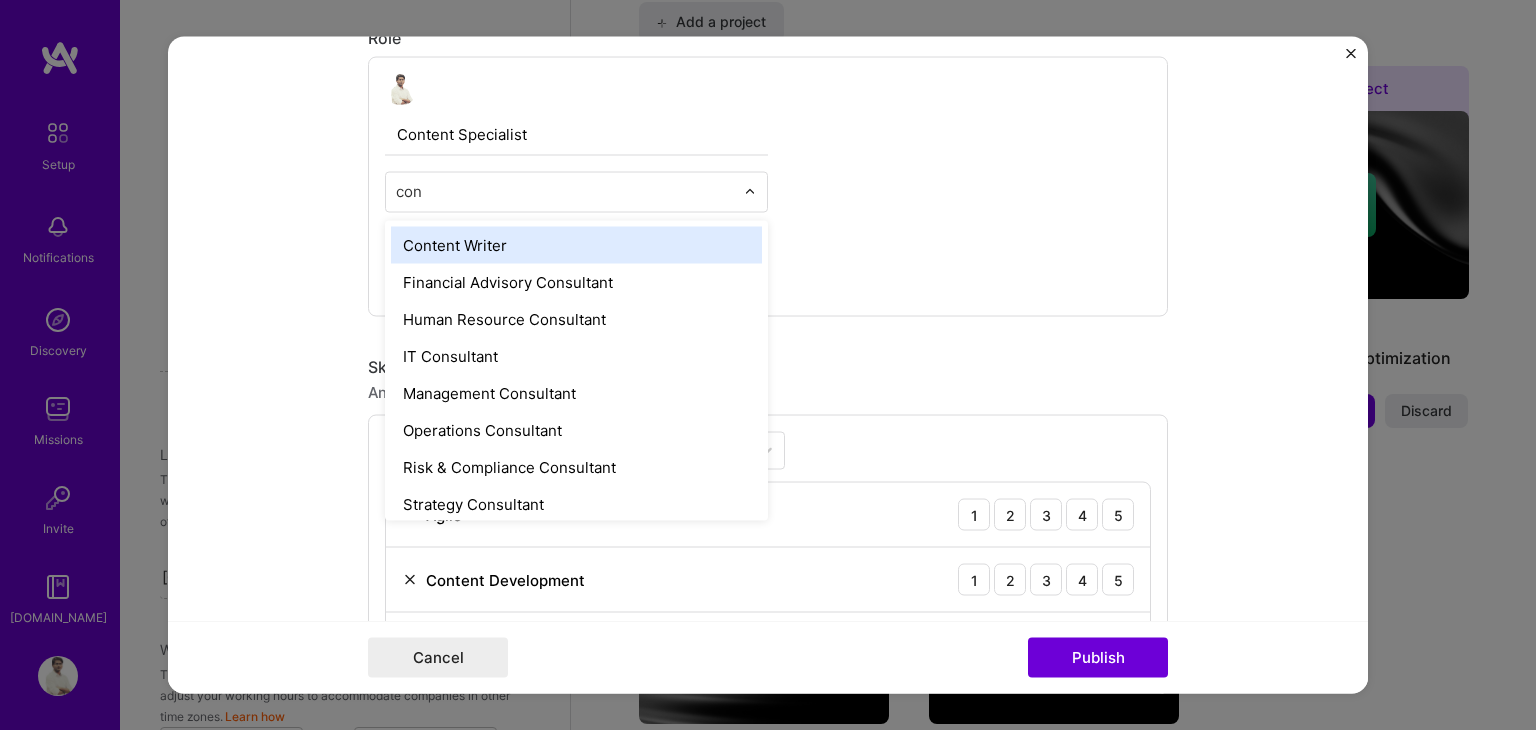 type on "cont" 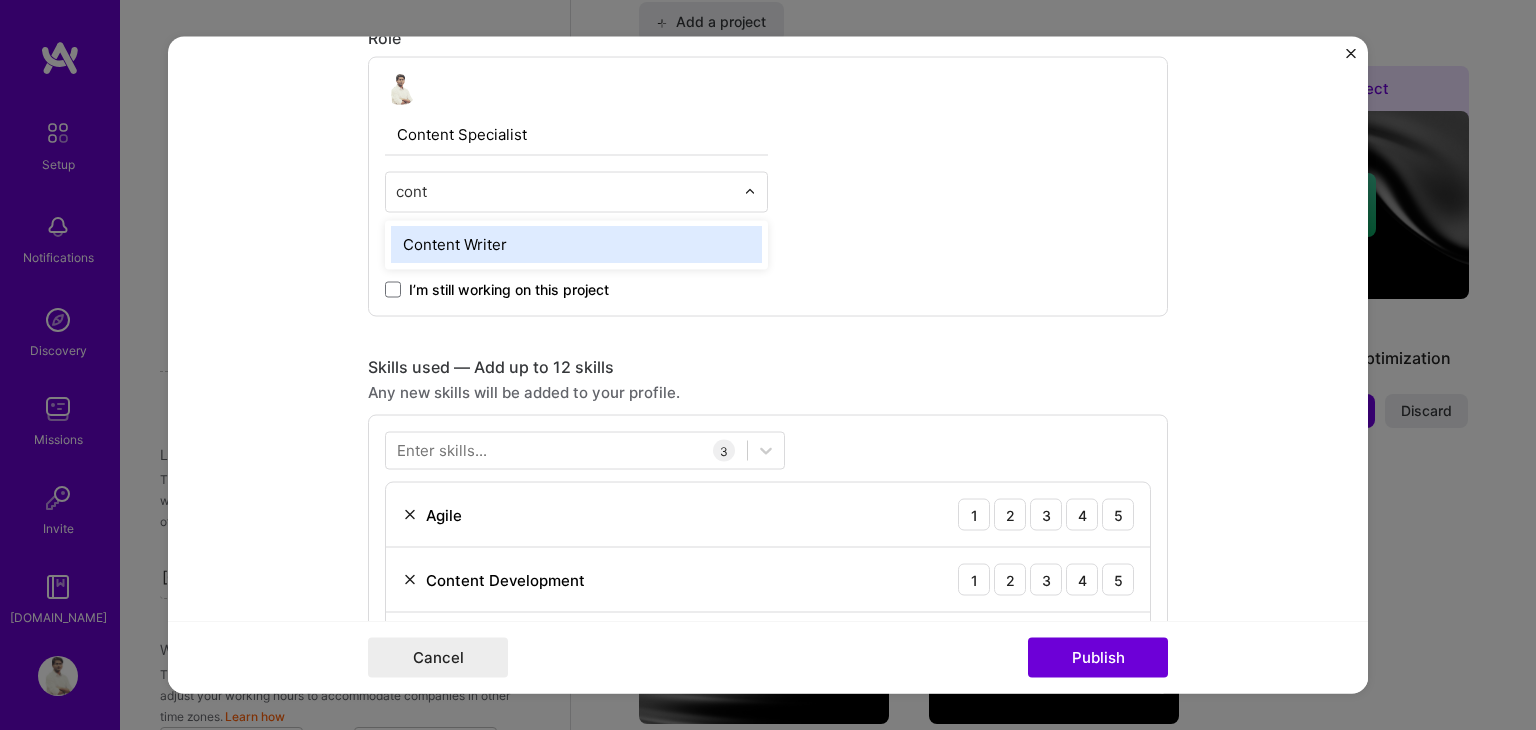 click on "Content Writer" at bounding box center (576, 245) 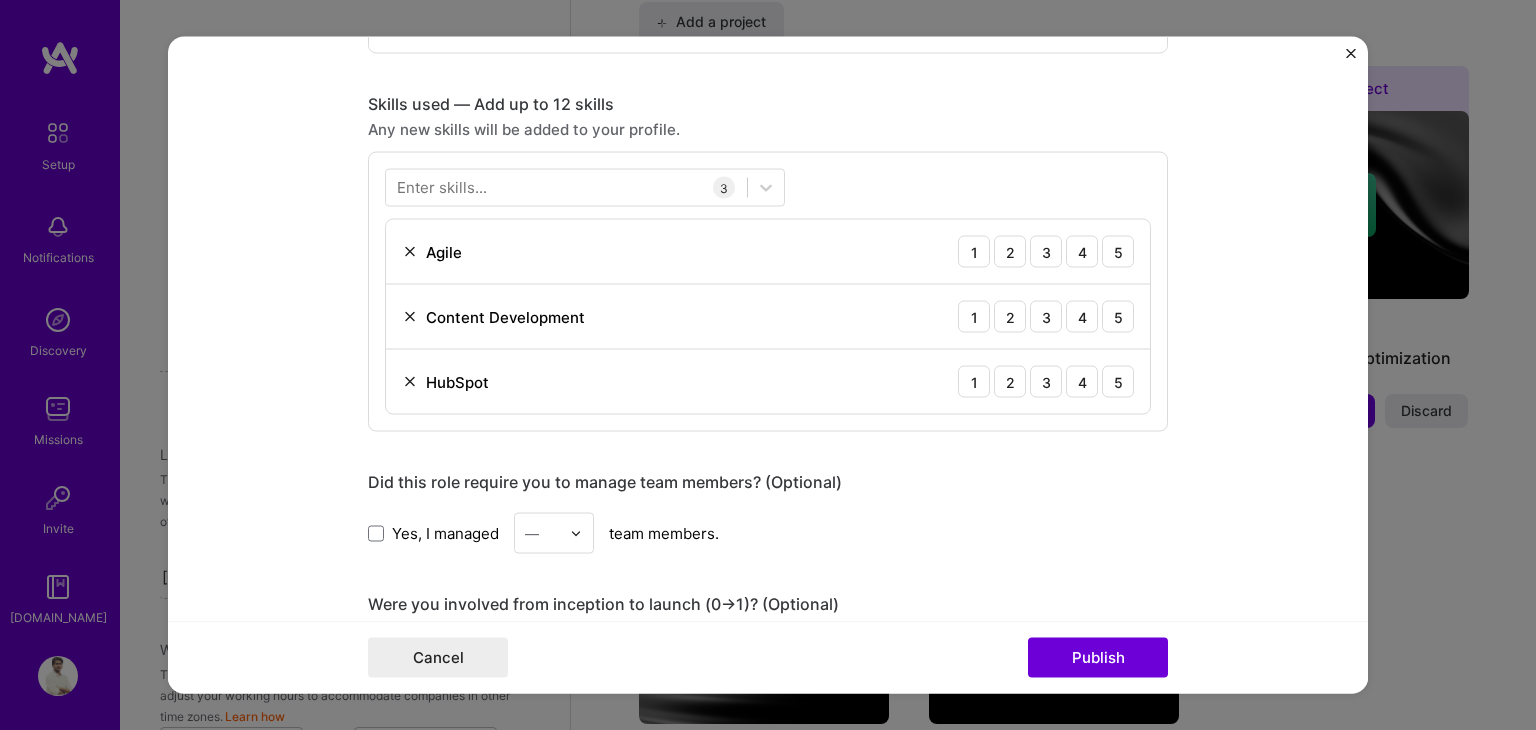 scroll, scrollTop: 946, scrollLeft: 0, axis: vertical 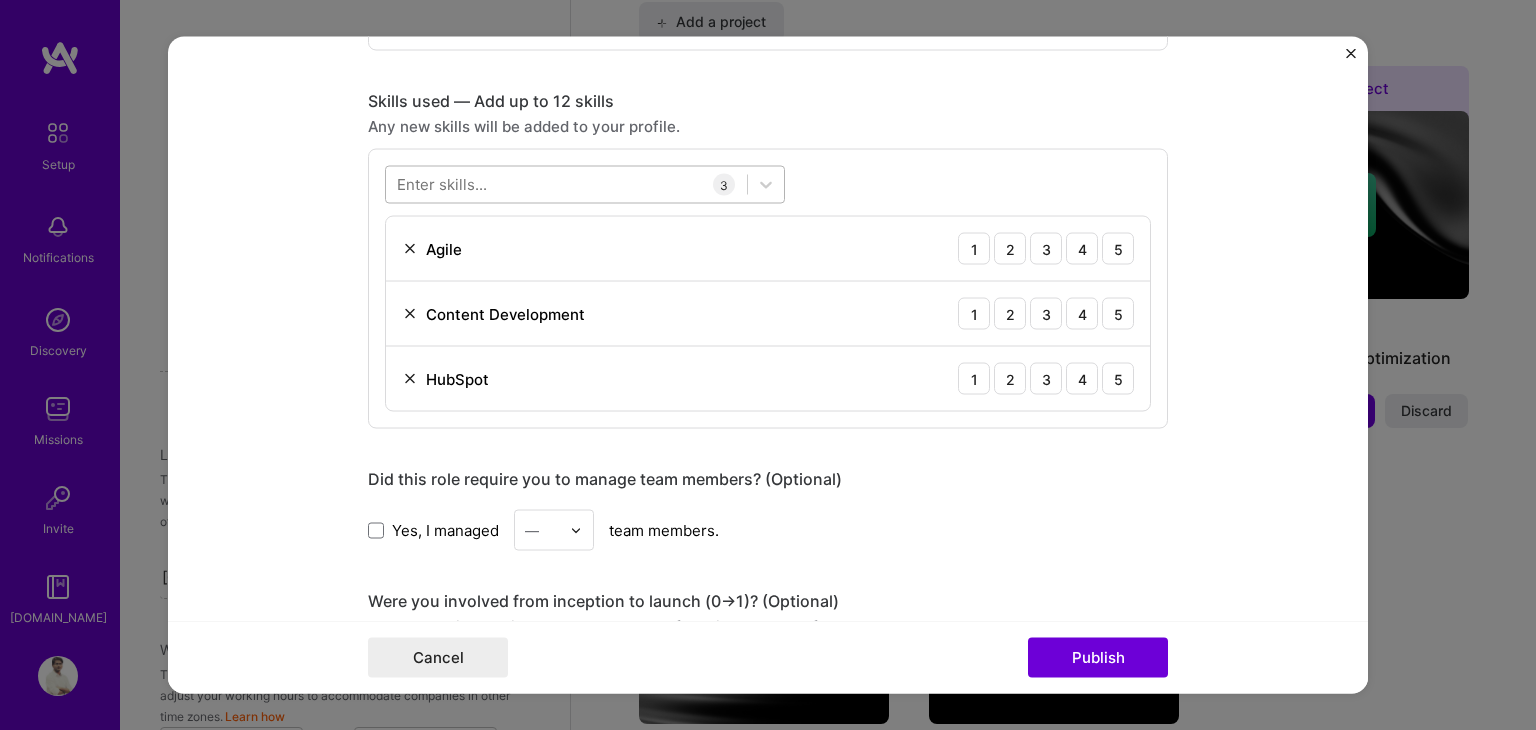 click at bounding box center [566, 184] 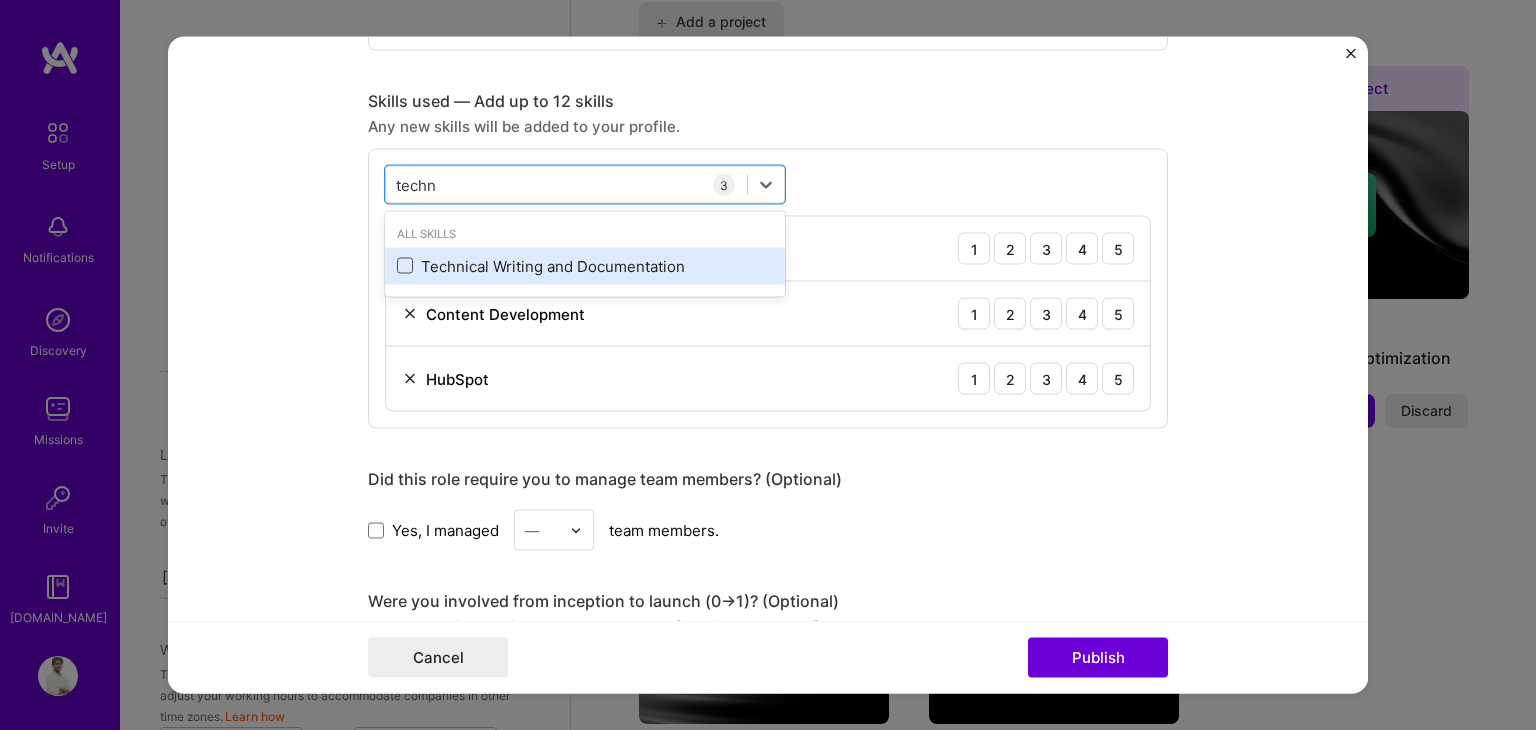 click at bounding box center [405, 266] 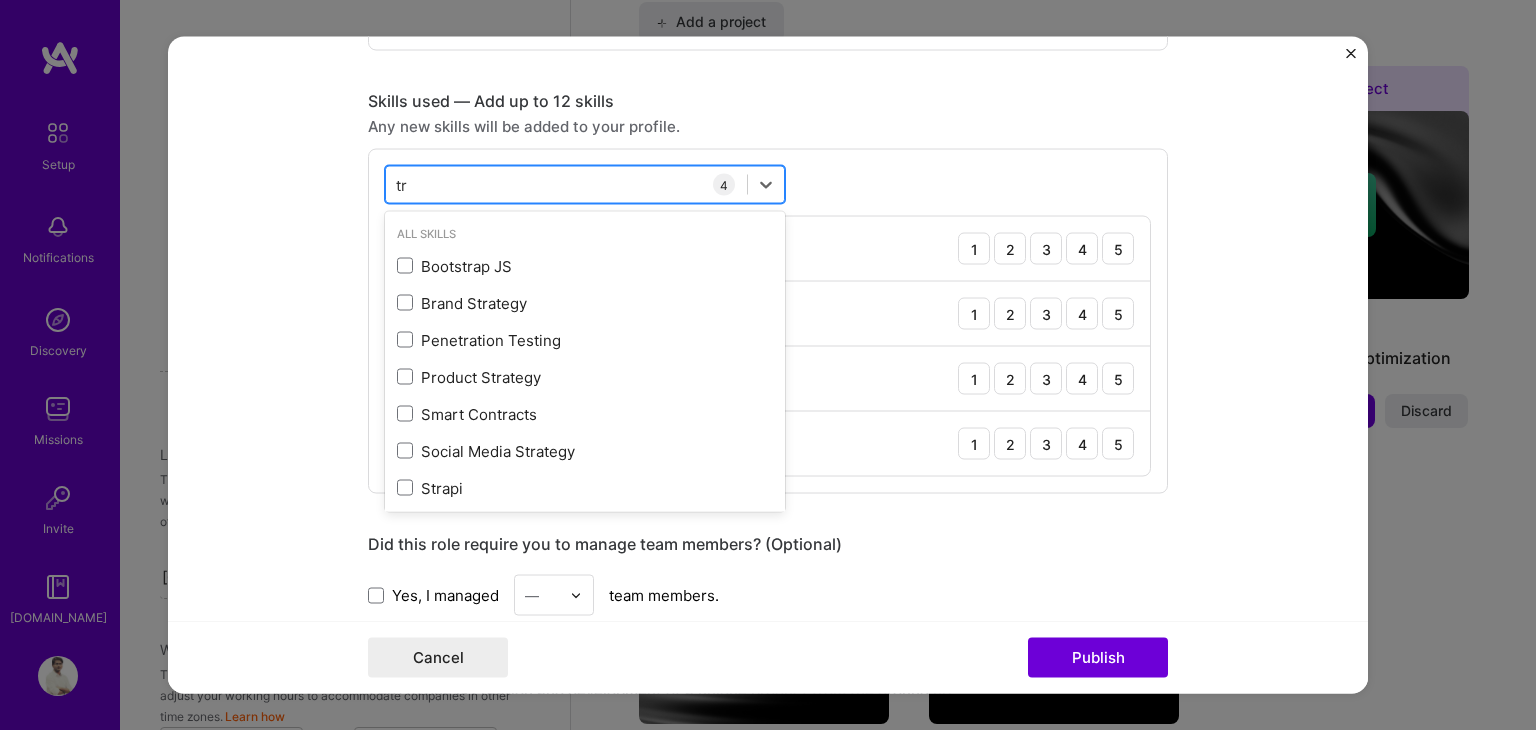 type on "t" 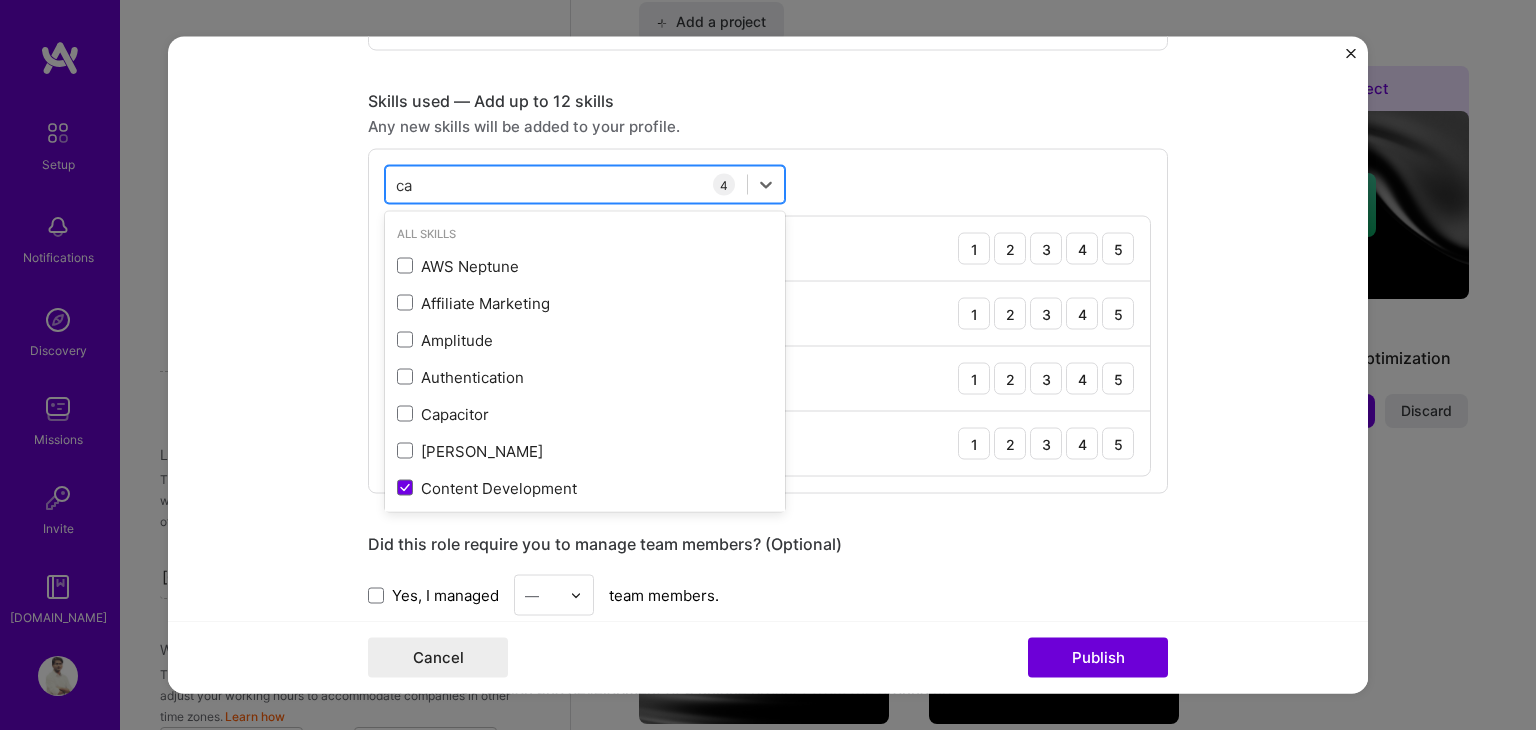 type on "c" 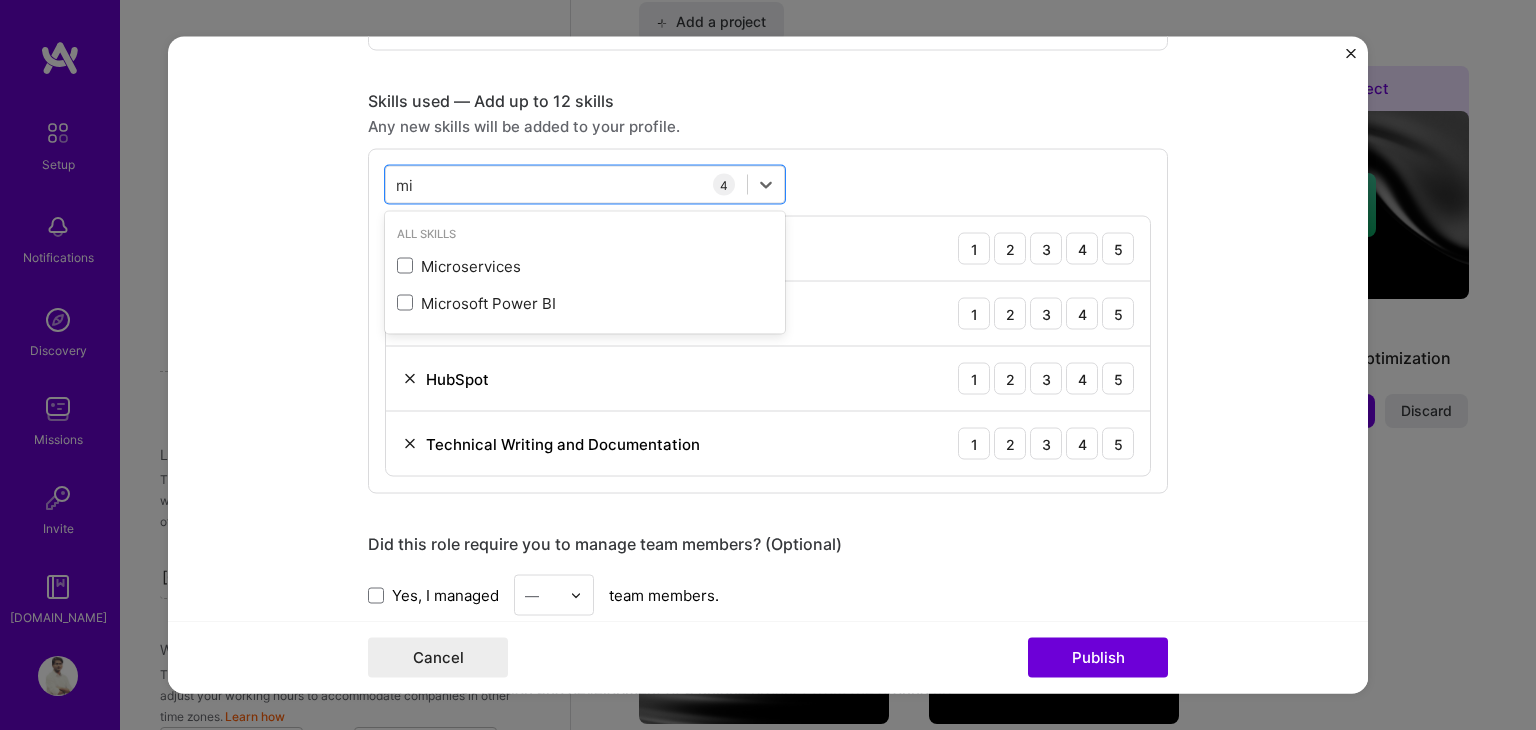 type on "m" 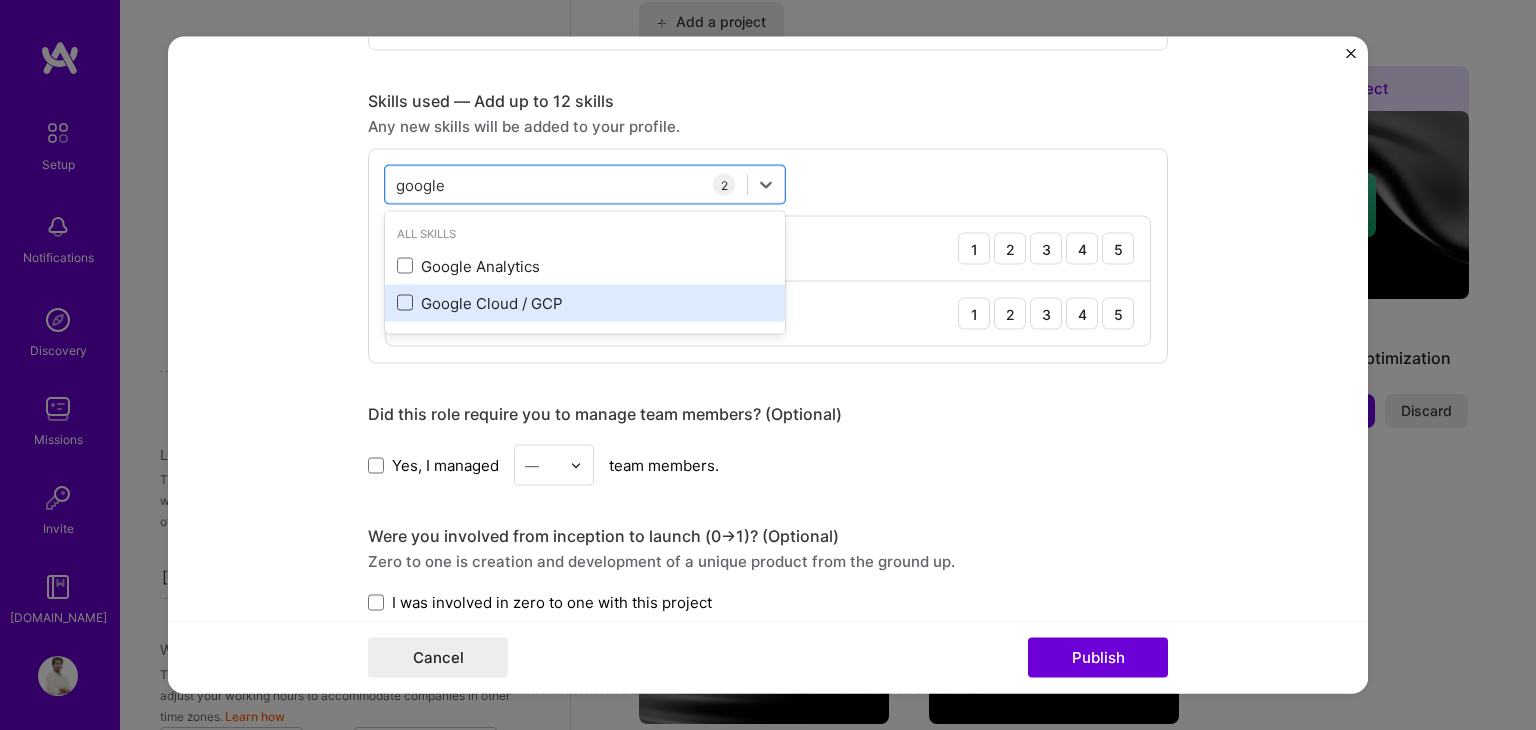 click at bounding box center (405, 303) 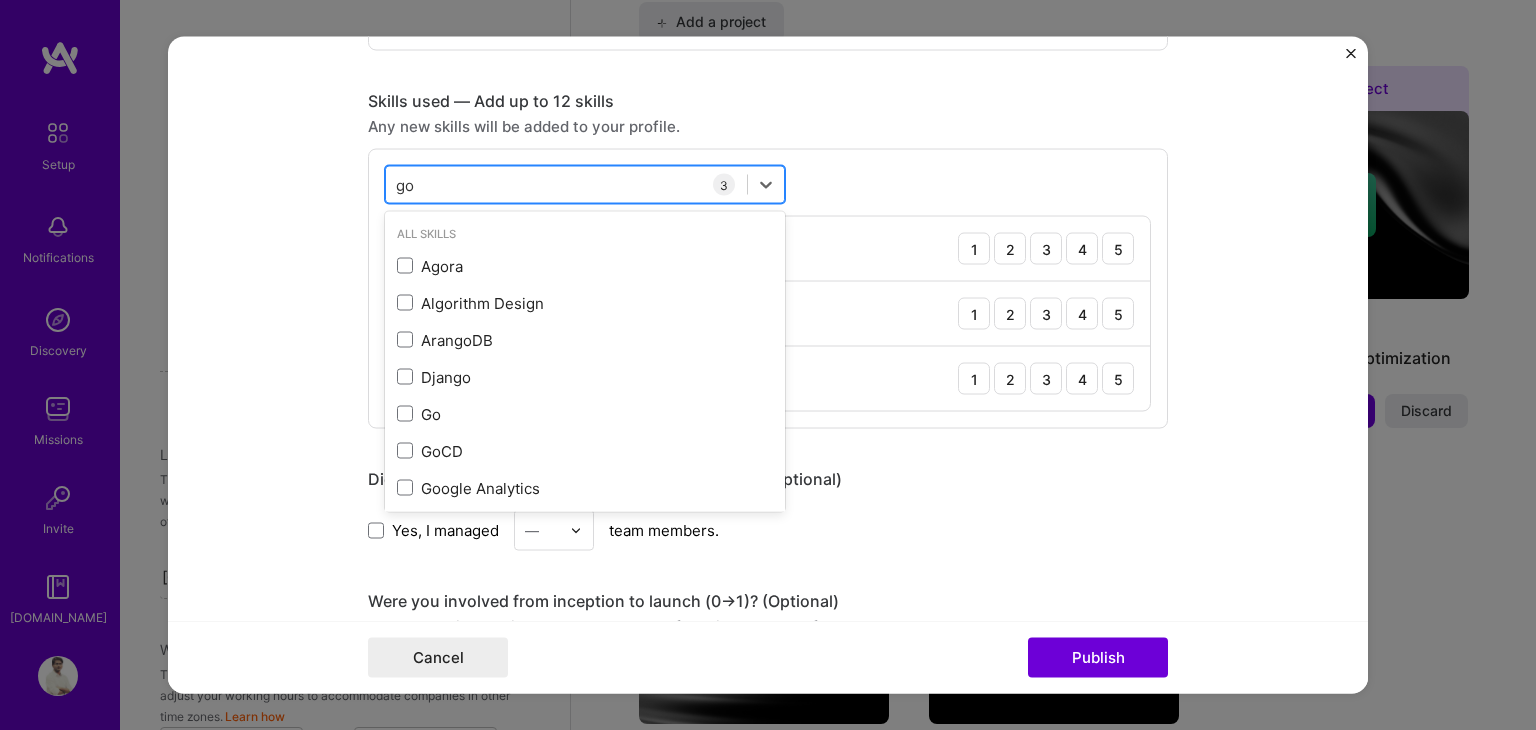 type on "g" 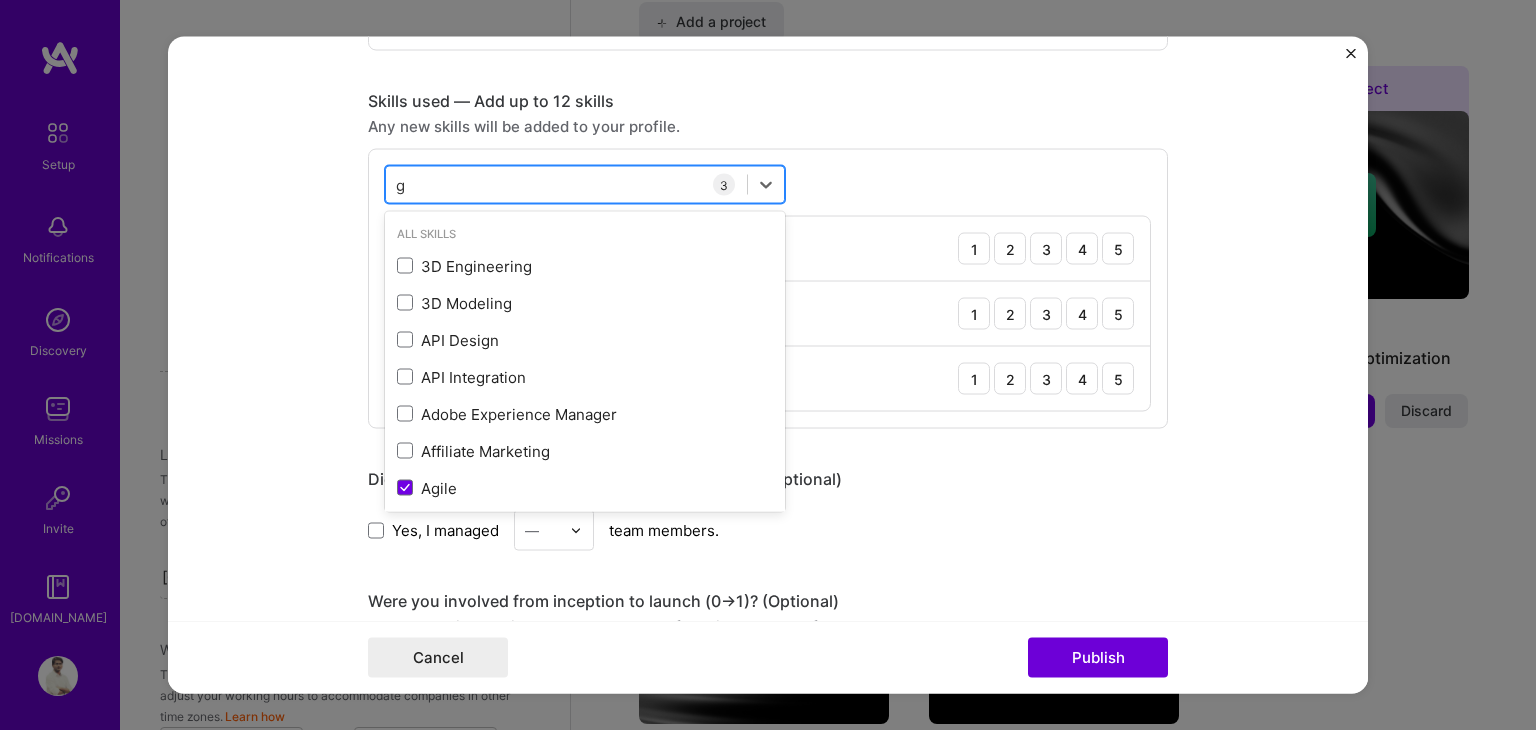 type 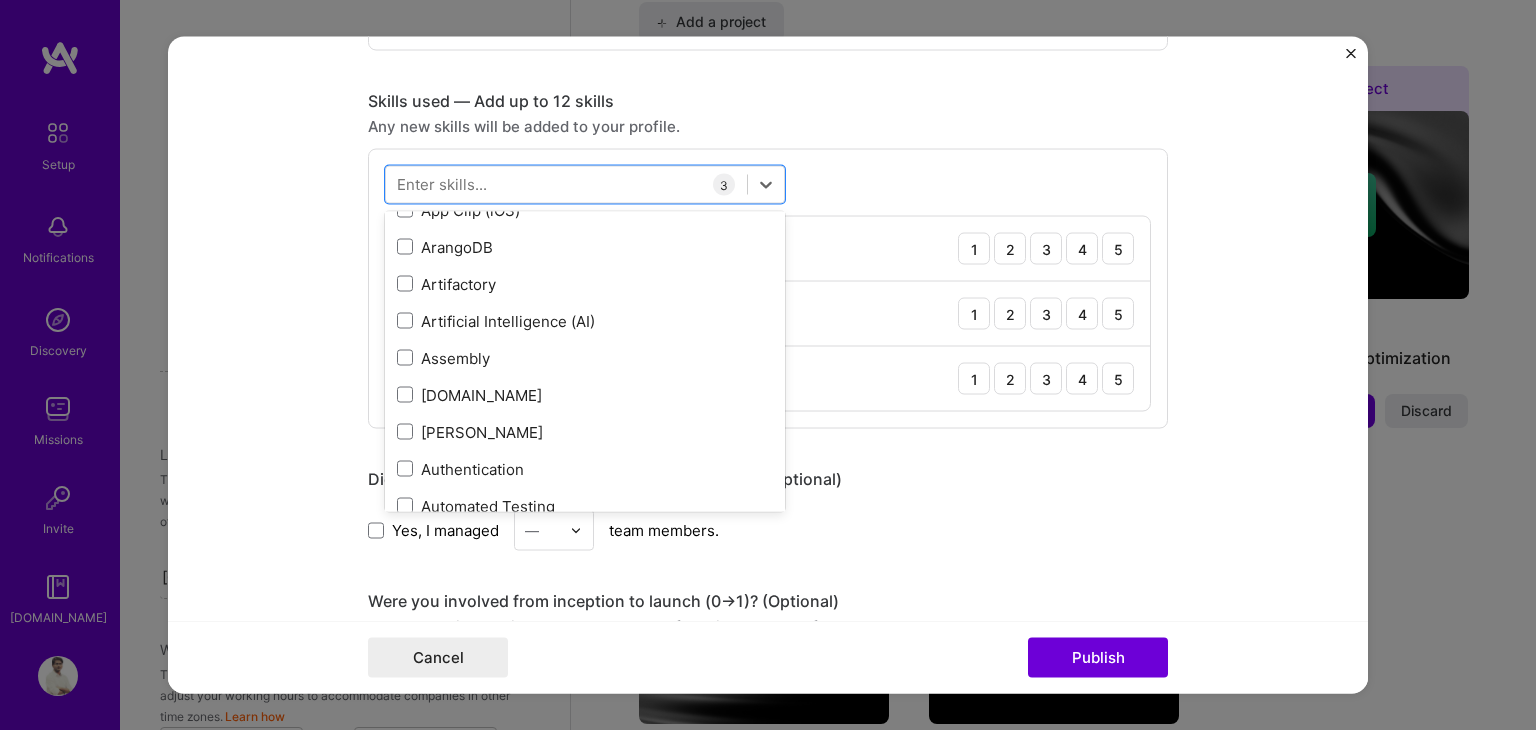 scroll, scrollTop: 1350, scrollLeft: 0, axis: vertical 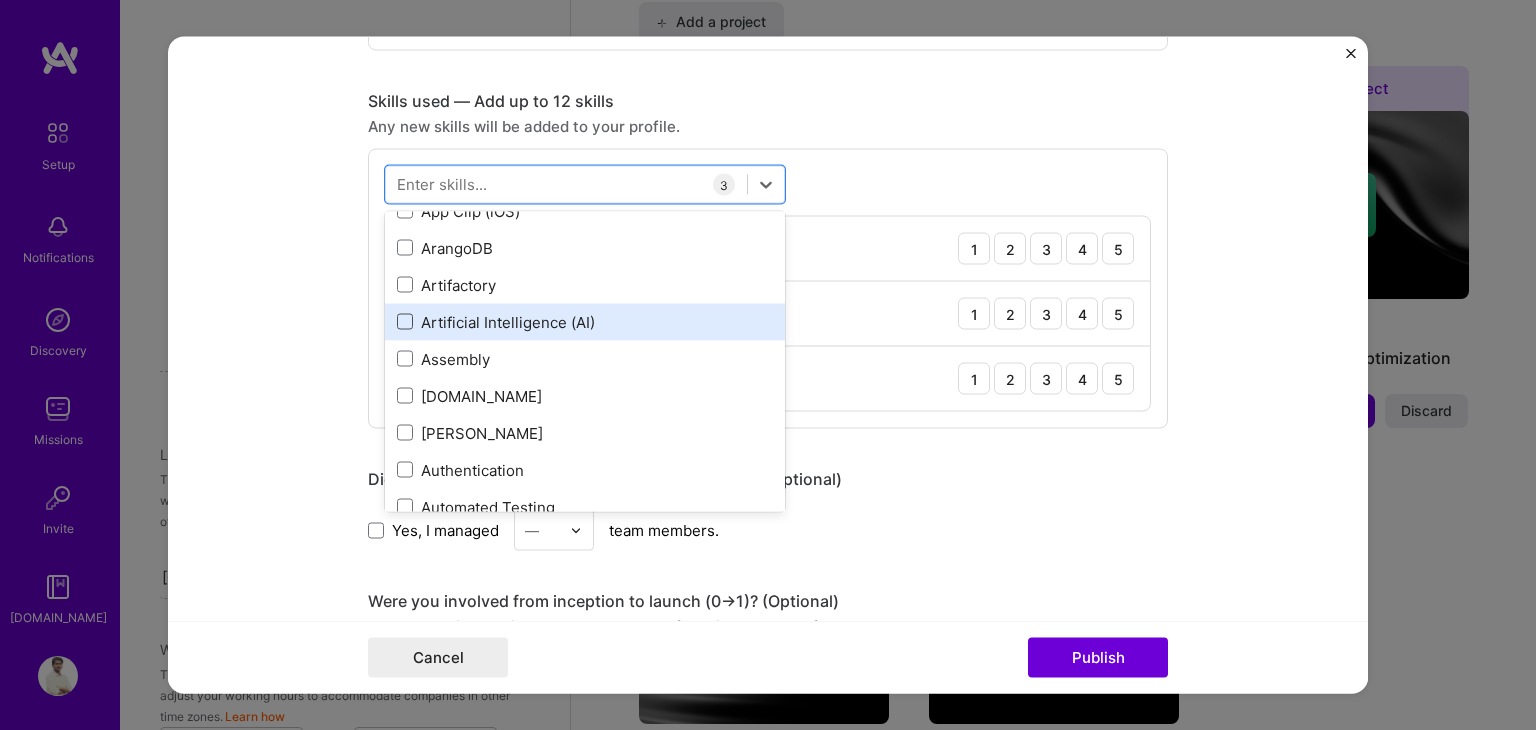 click at bounding box center (405, 322) 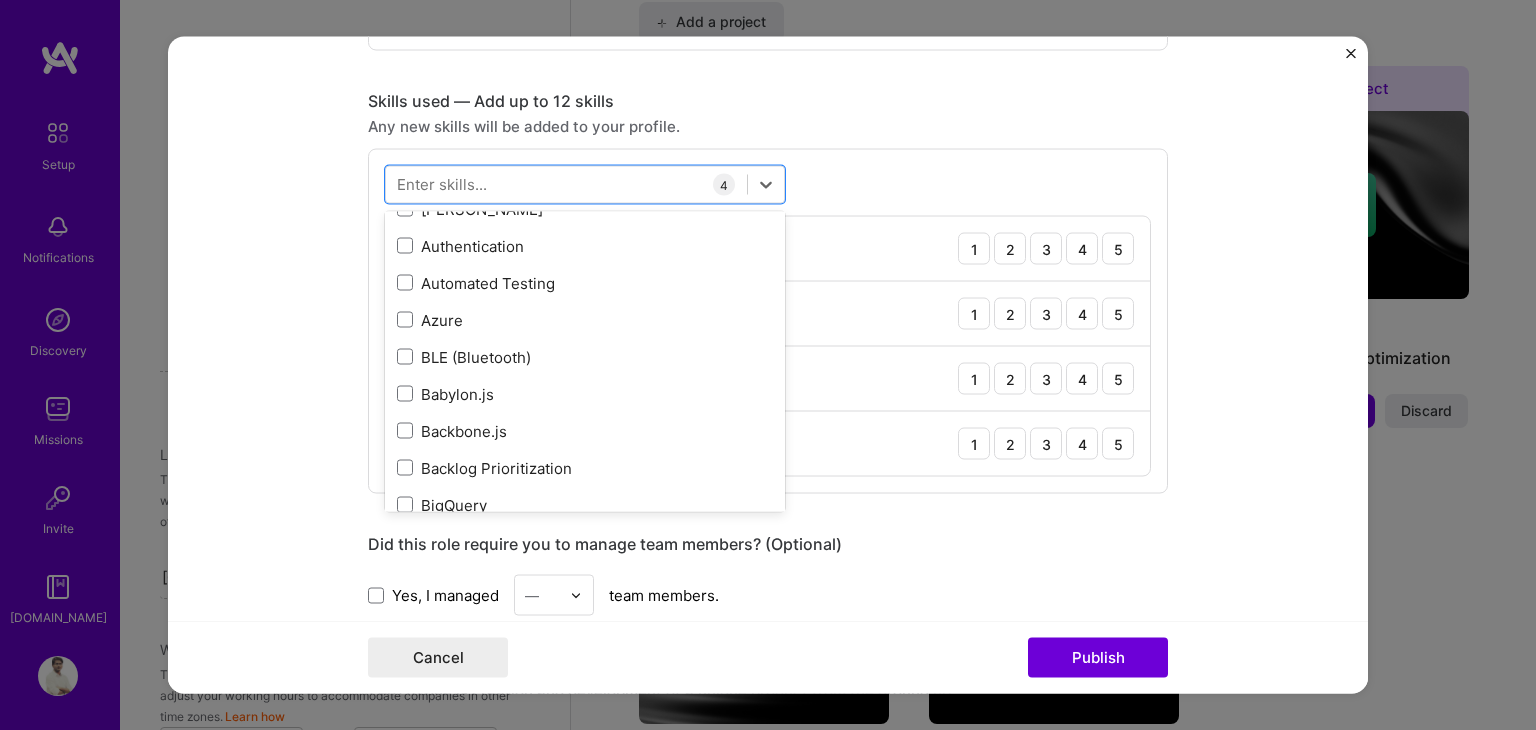 scroll, scrollTop: 1564, scrollLeft: 0, axis: vertical 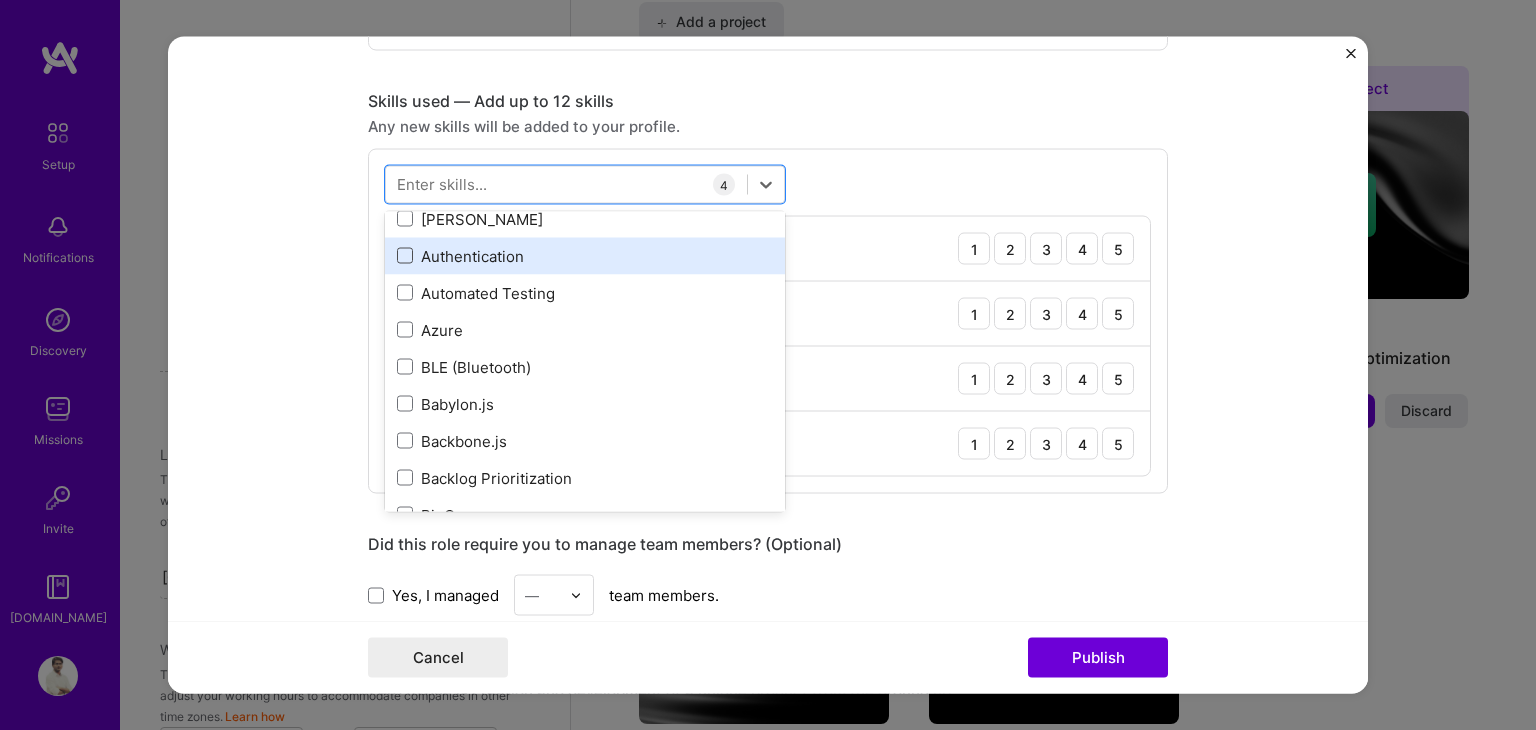 click at bounding box center (405, 256) 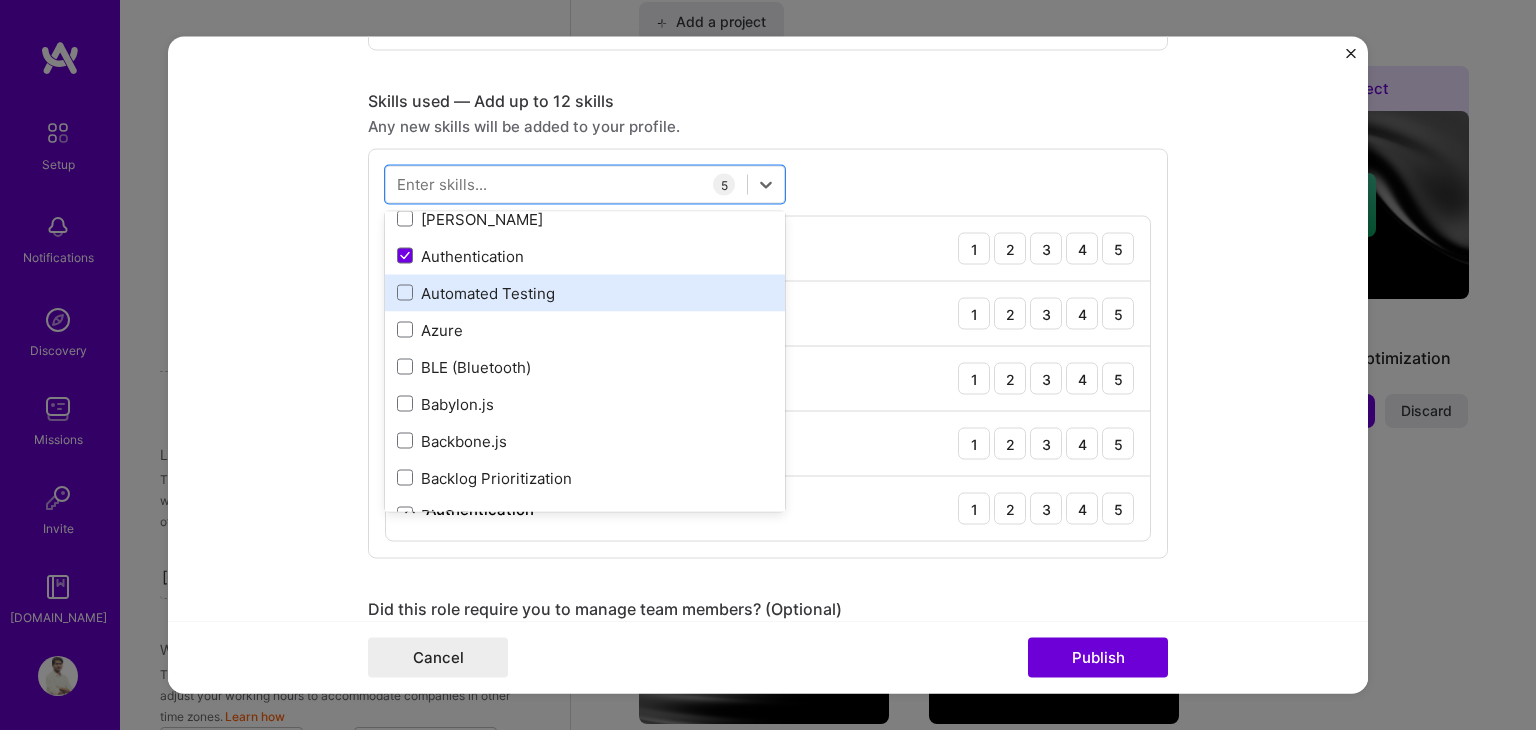 click on "Automated Testing" at bounding box center [585, 292] 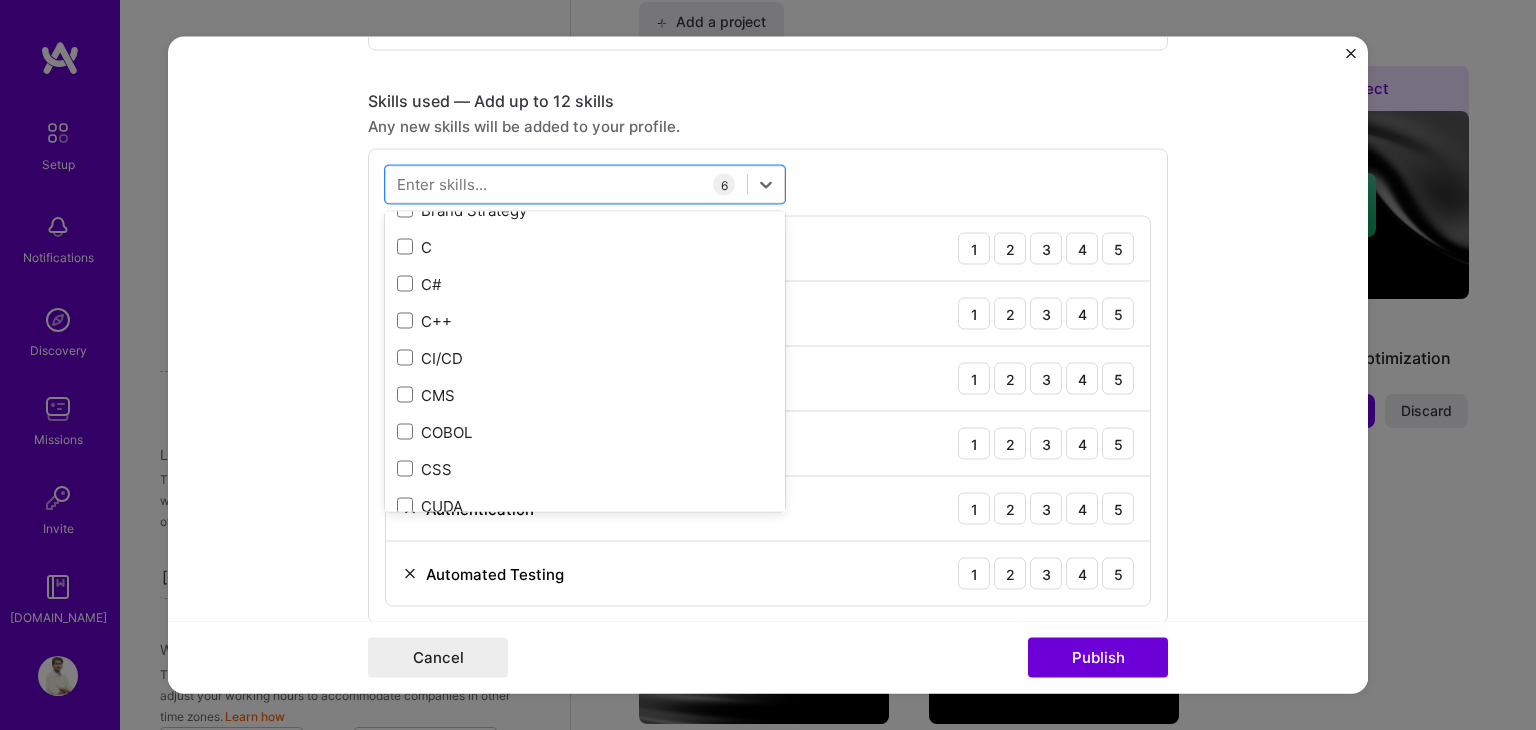 scroll, scrollTop: 2142, scrollLeft: 0, axis: vertical 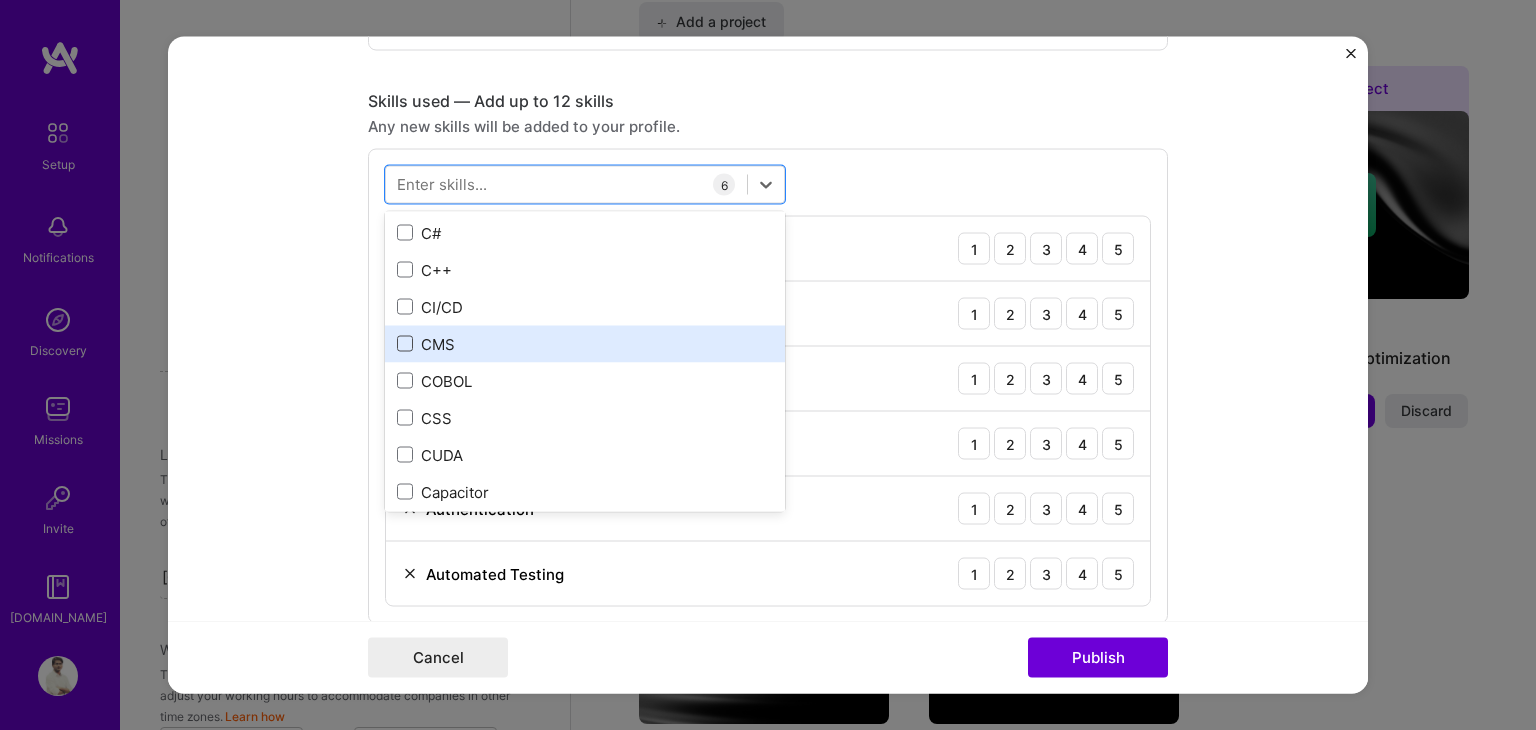 click at bounding box center (405, 344) 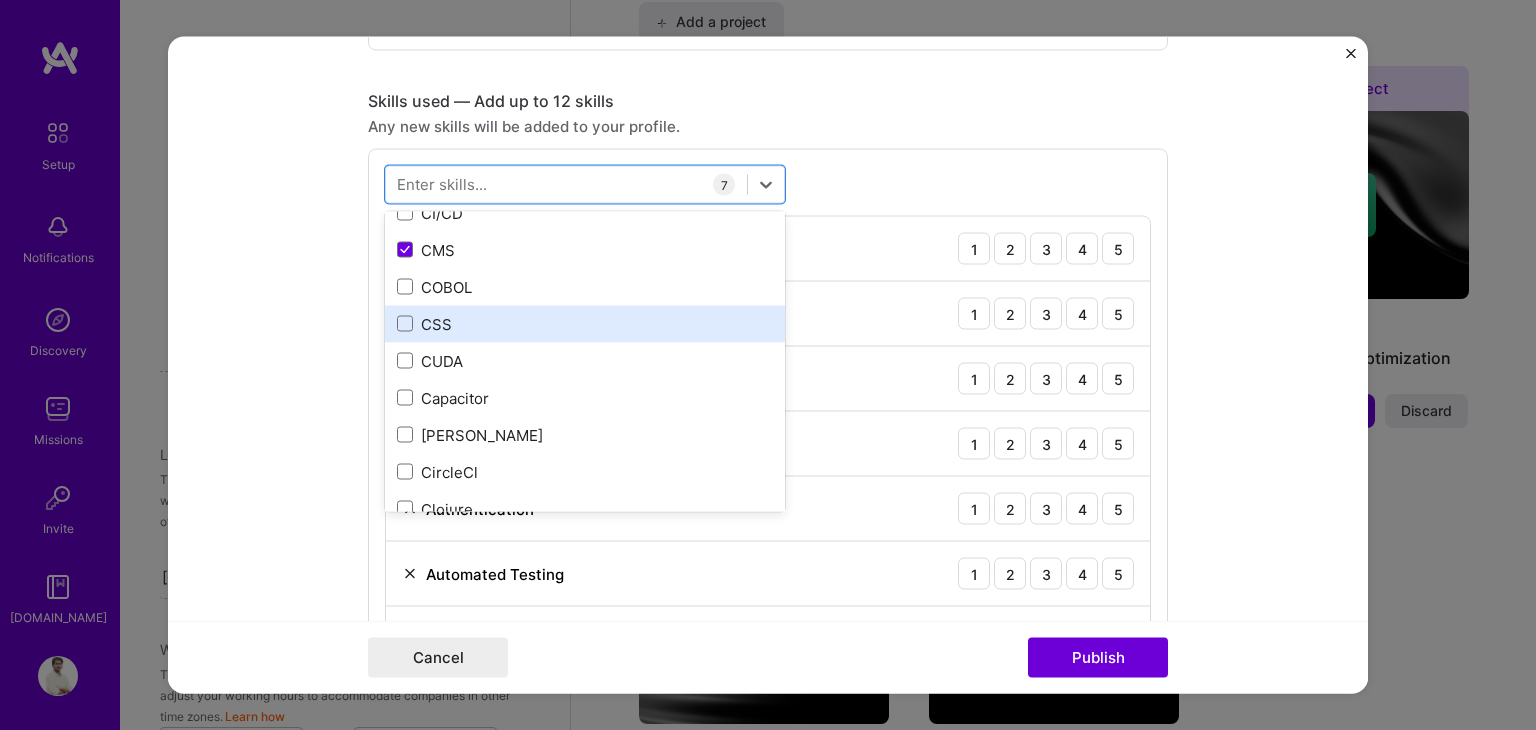 scroll, scrollTop: 2238, scrollLeft: 0, axis: vertical 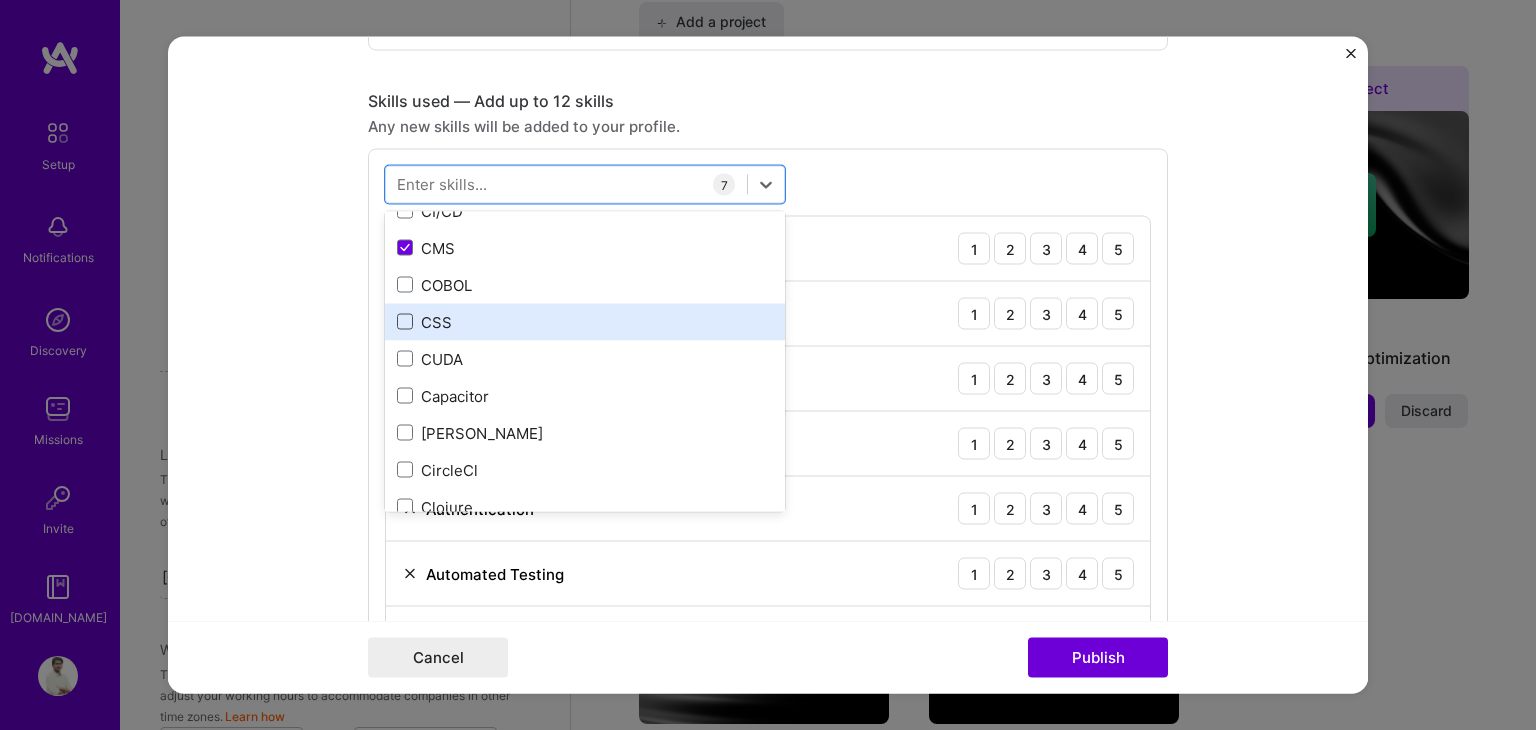 click at bounding box center [405, 322] 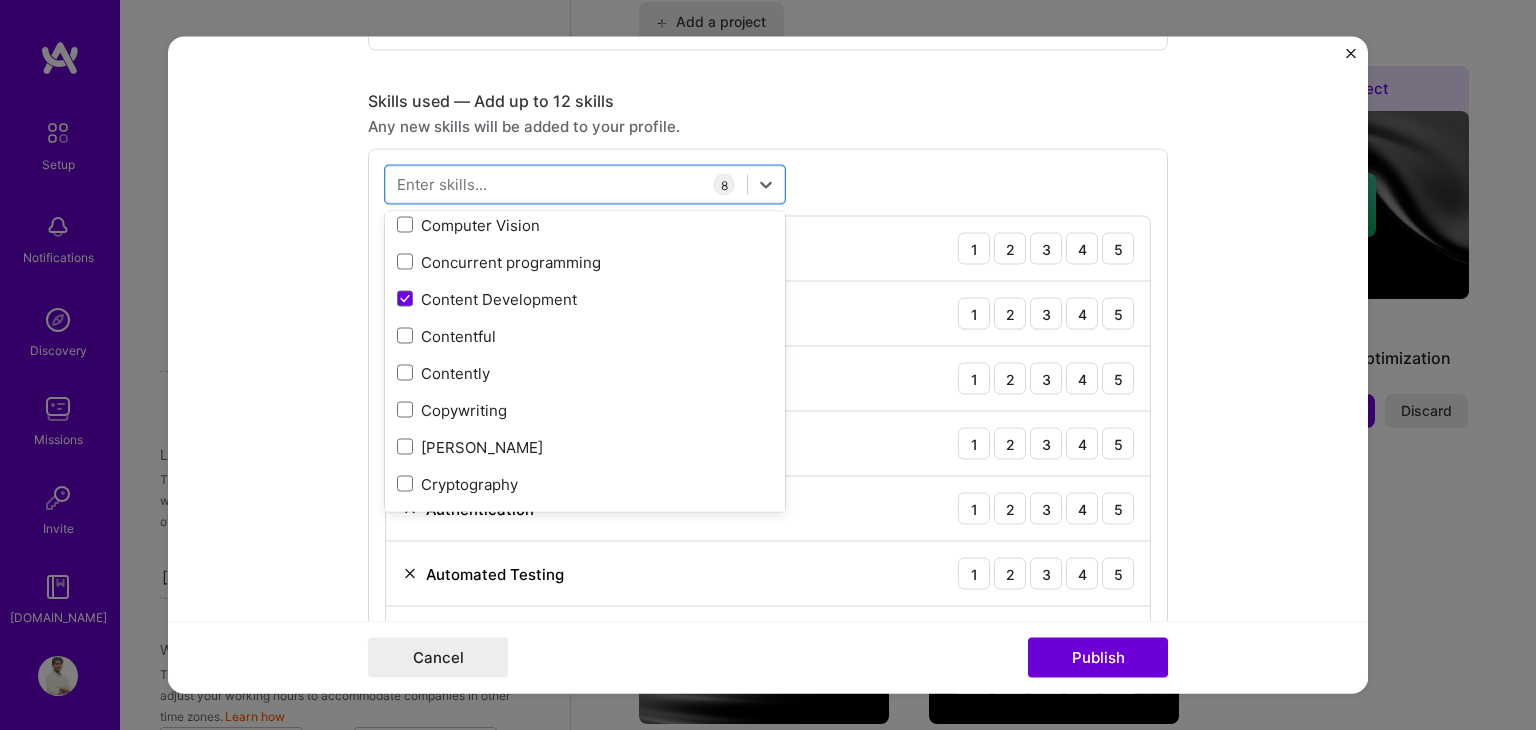 scroll, scrollTop: 2668, scrollLeft: 0, axis: vertical 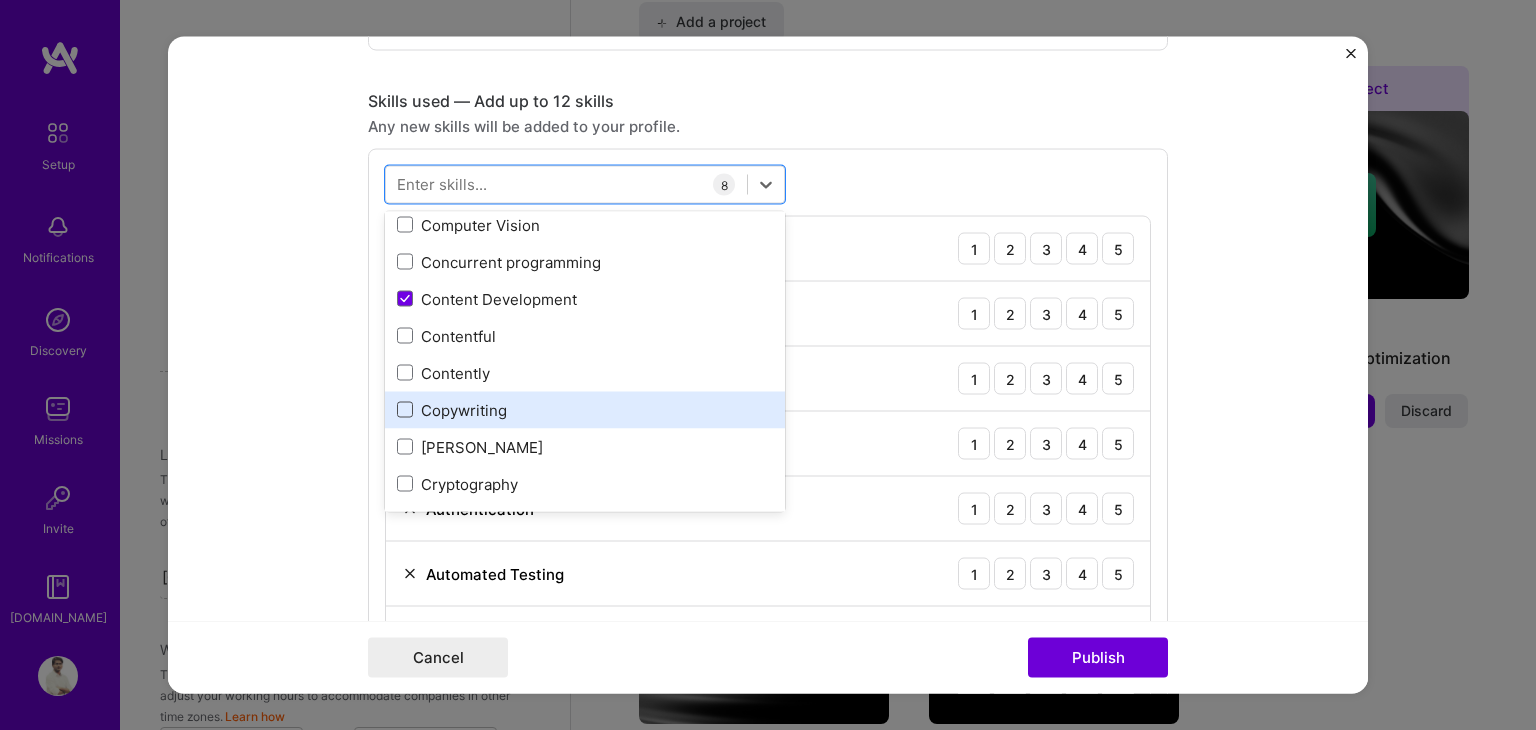 click at bounding box center [405, 410] 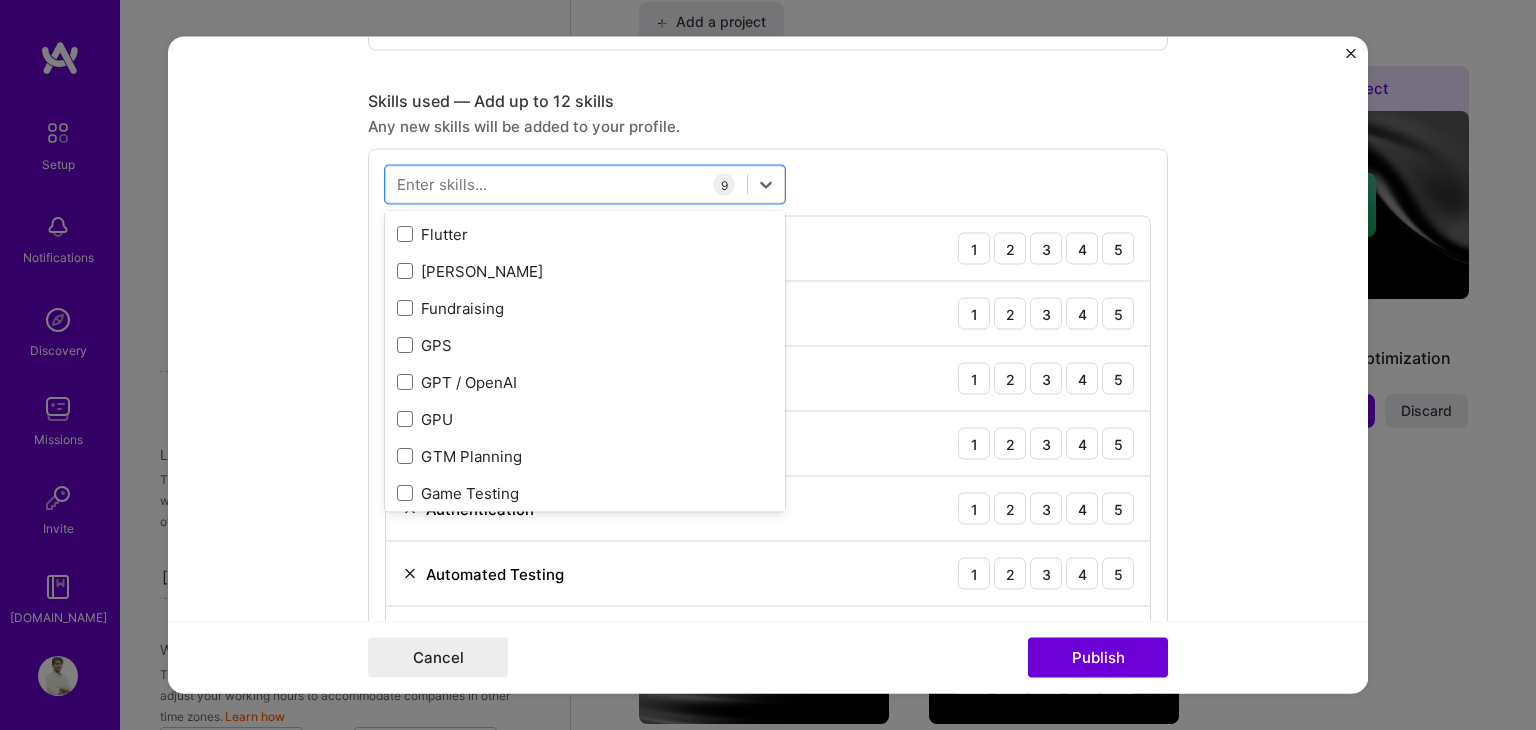 scroll, scrollTop: 5035, scrollLeft: 0, axis: vertical 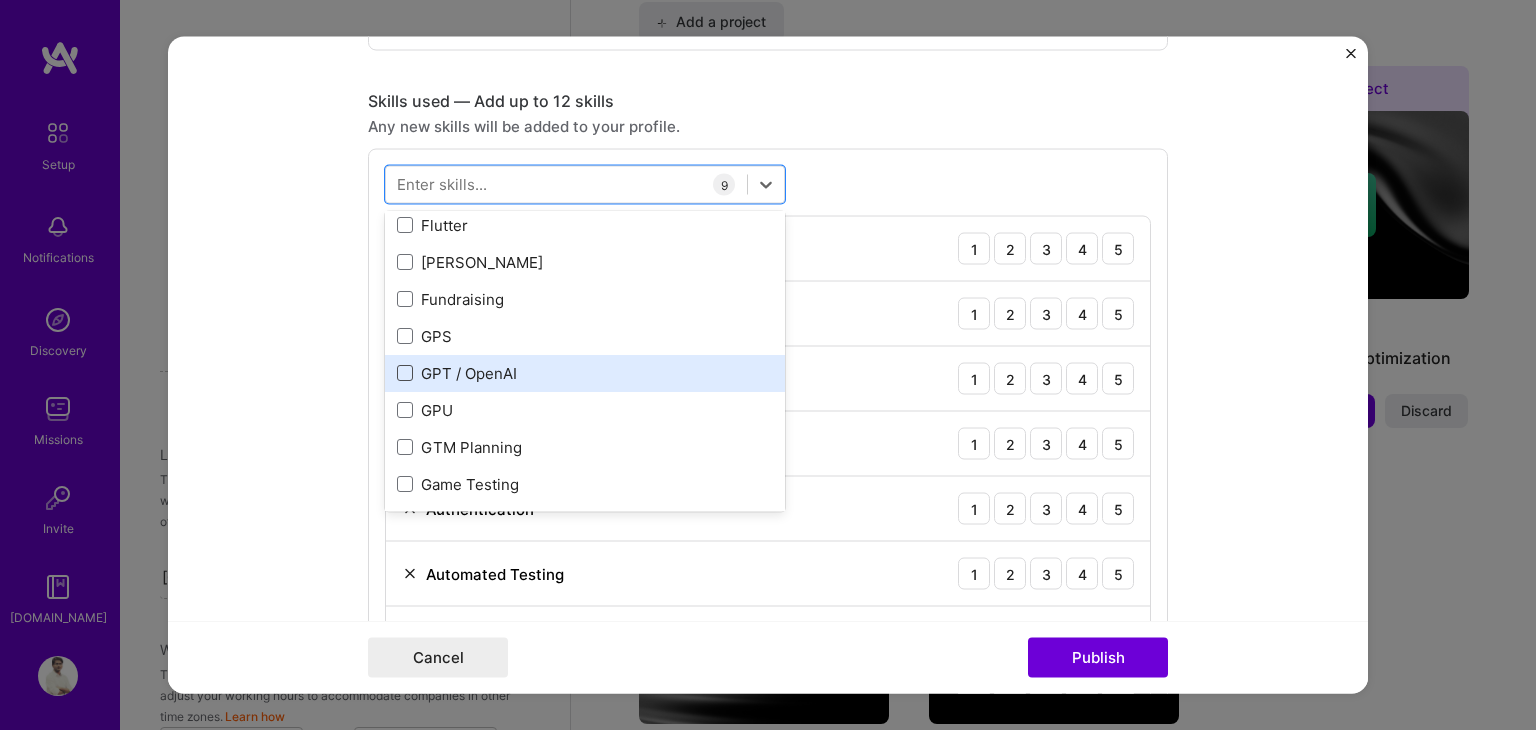 click at bounding box center [405, 374] 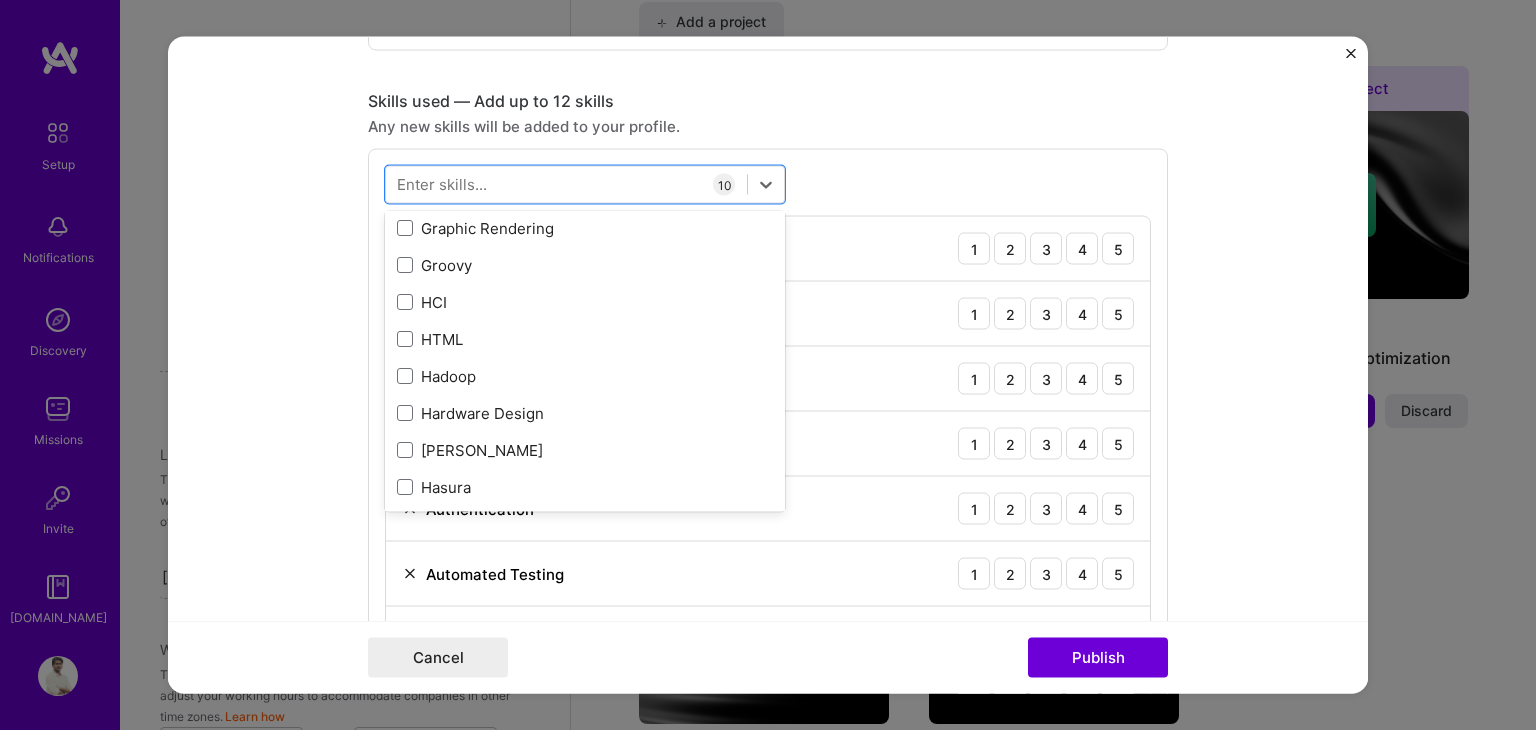 scroll, scrollTop: 5702, scrollLeft: 0, axis: vertical 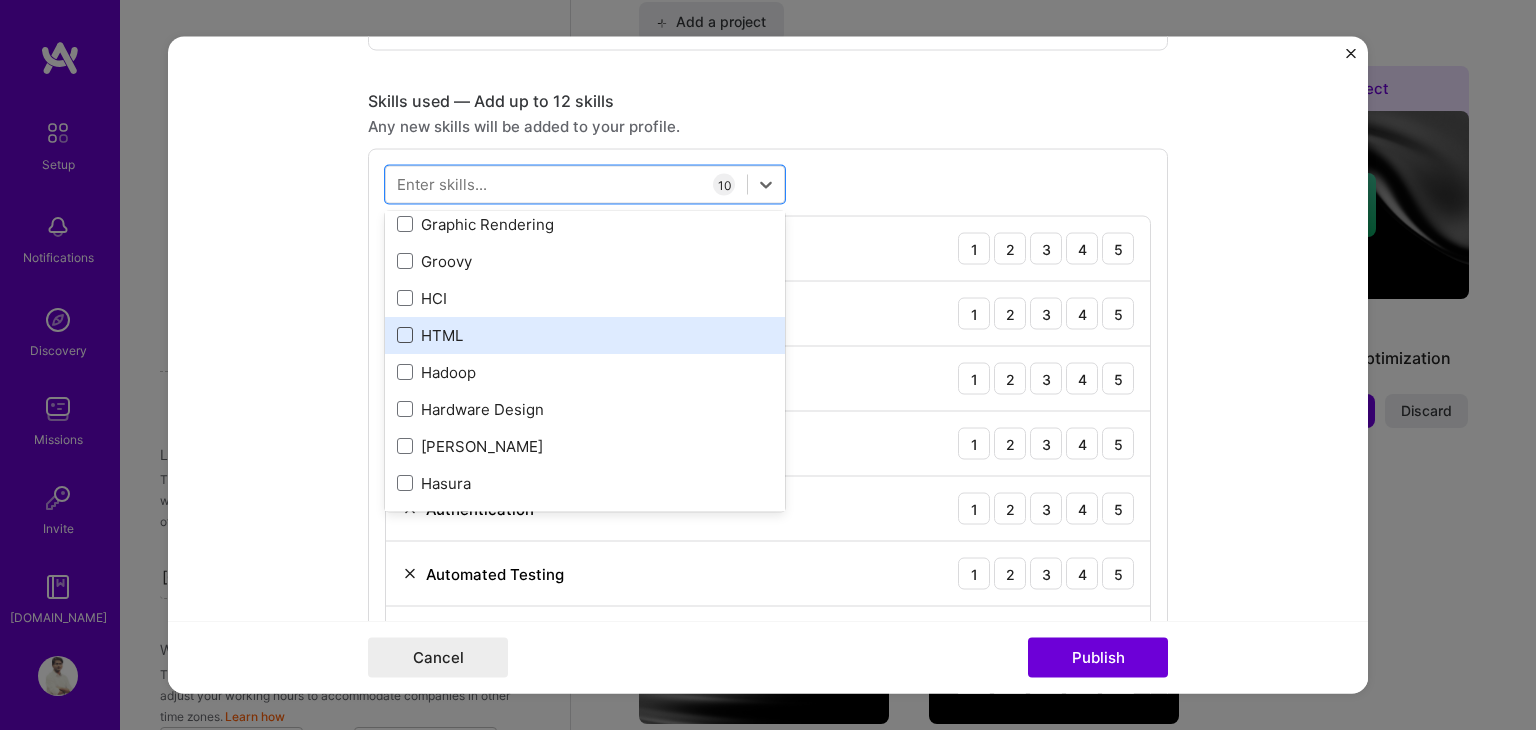 click at bounding box center [405, 336] 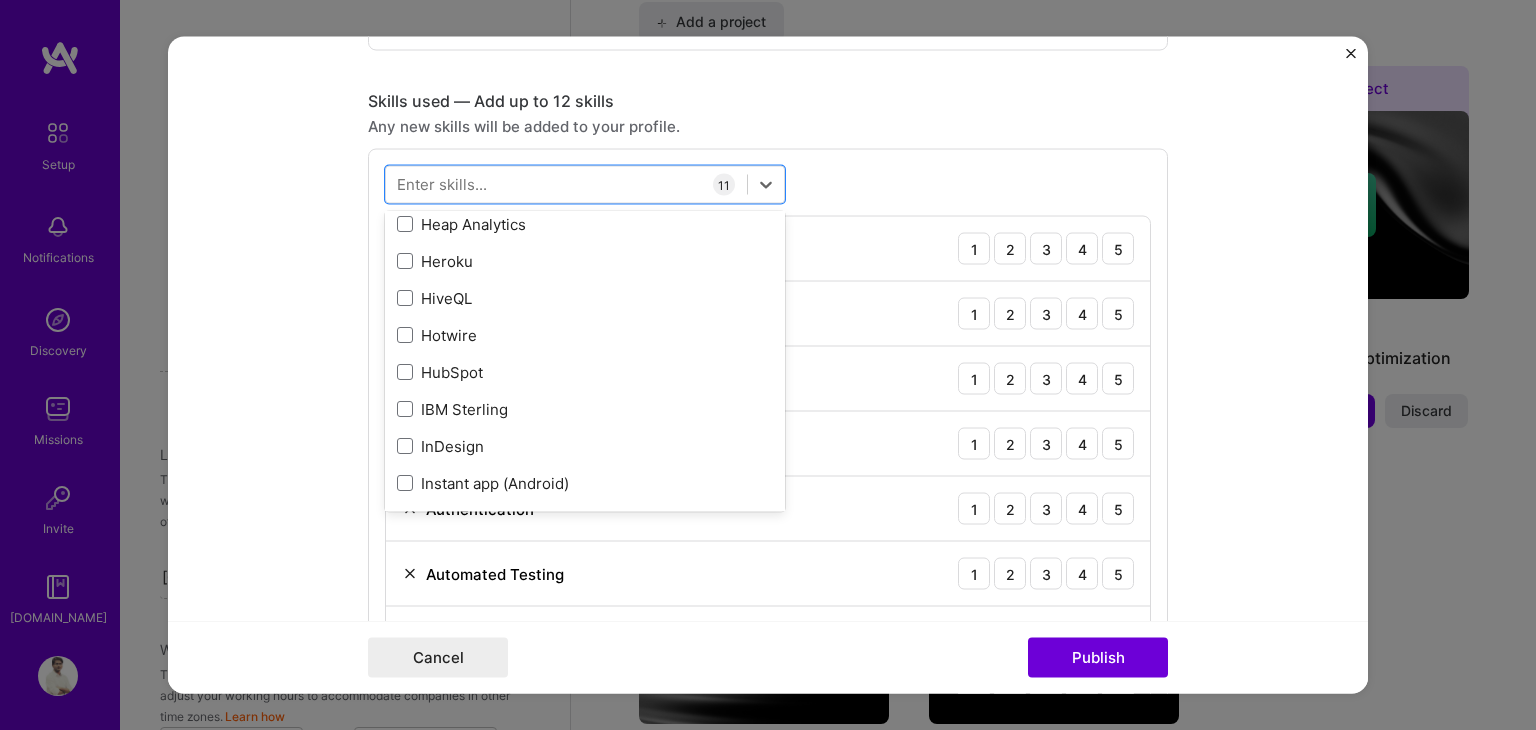 scroll, scrollTop: 5996, scrollLeft: 0, axis: vertical 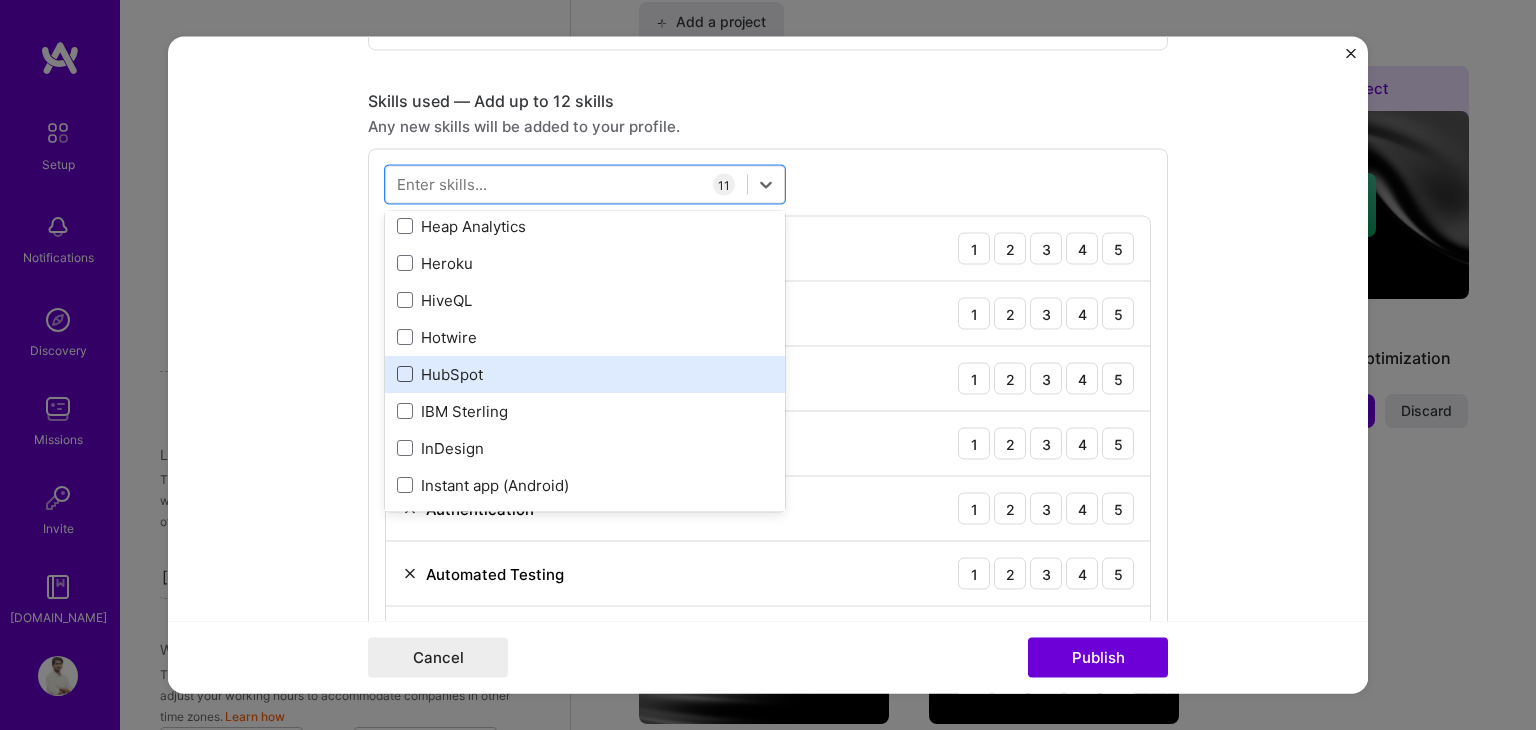 click at bounding box center [405, 375] 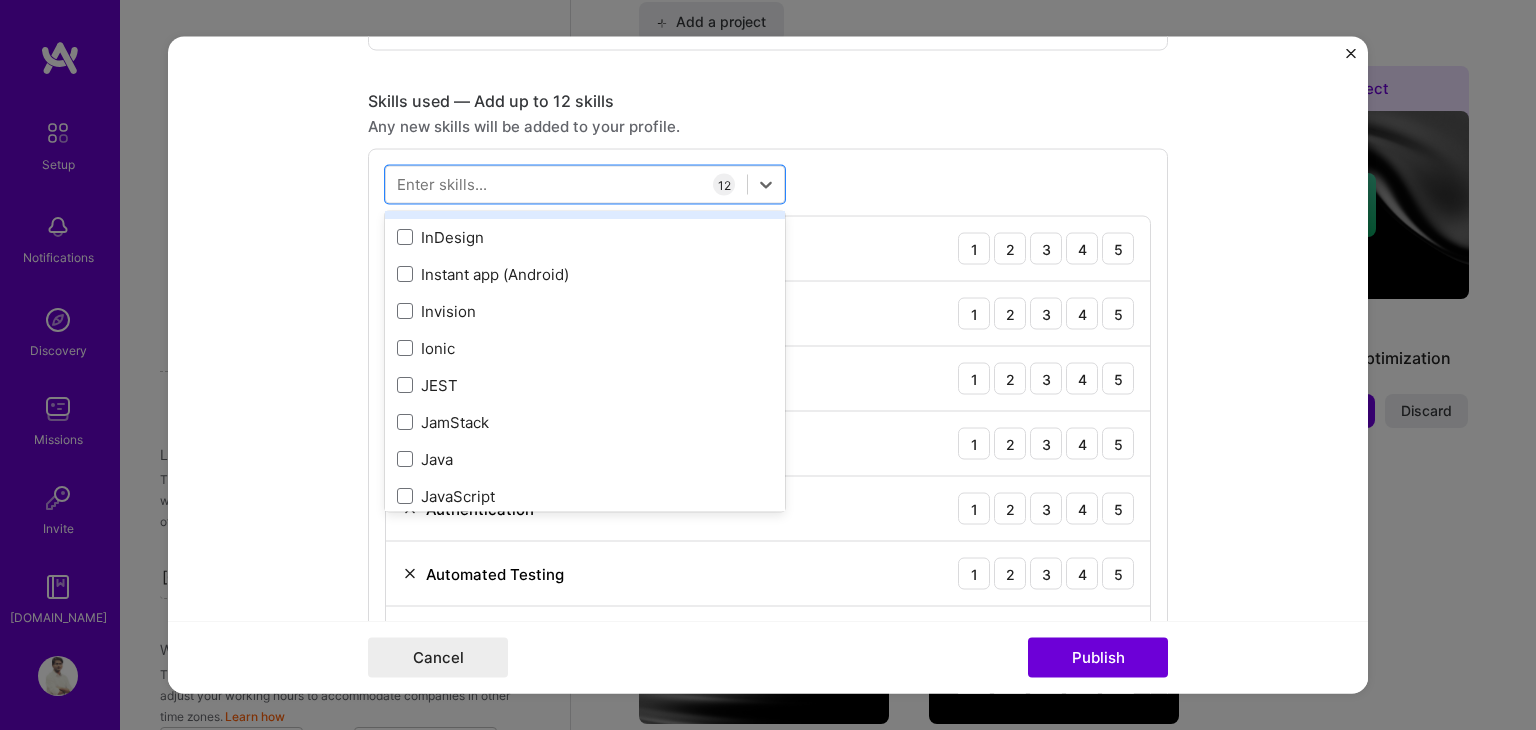 scroll, scrollTop: 6211, scrollLeft: 0, axis: vertical 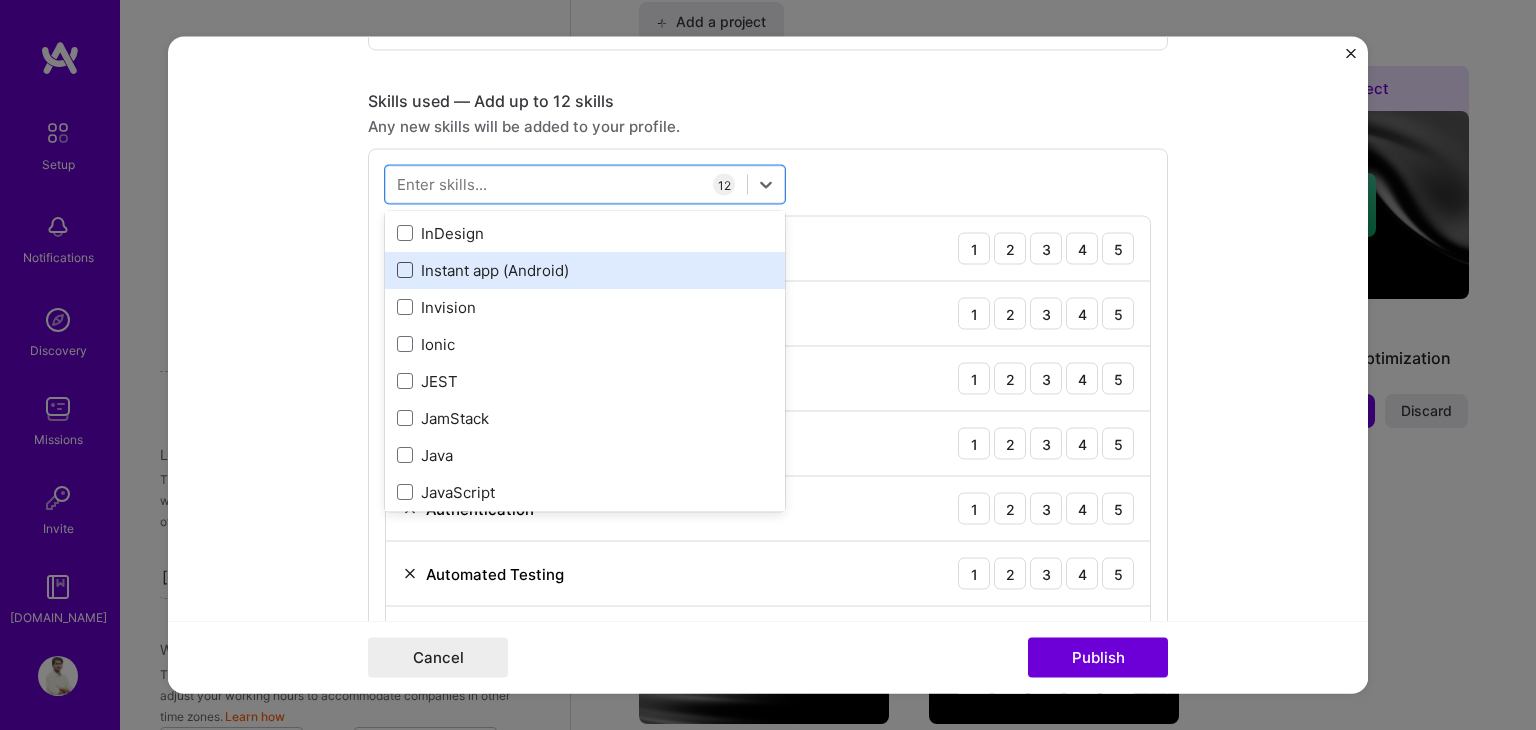 click at bounding box center (405, 271) 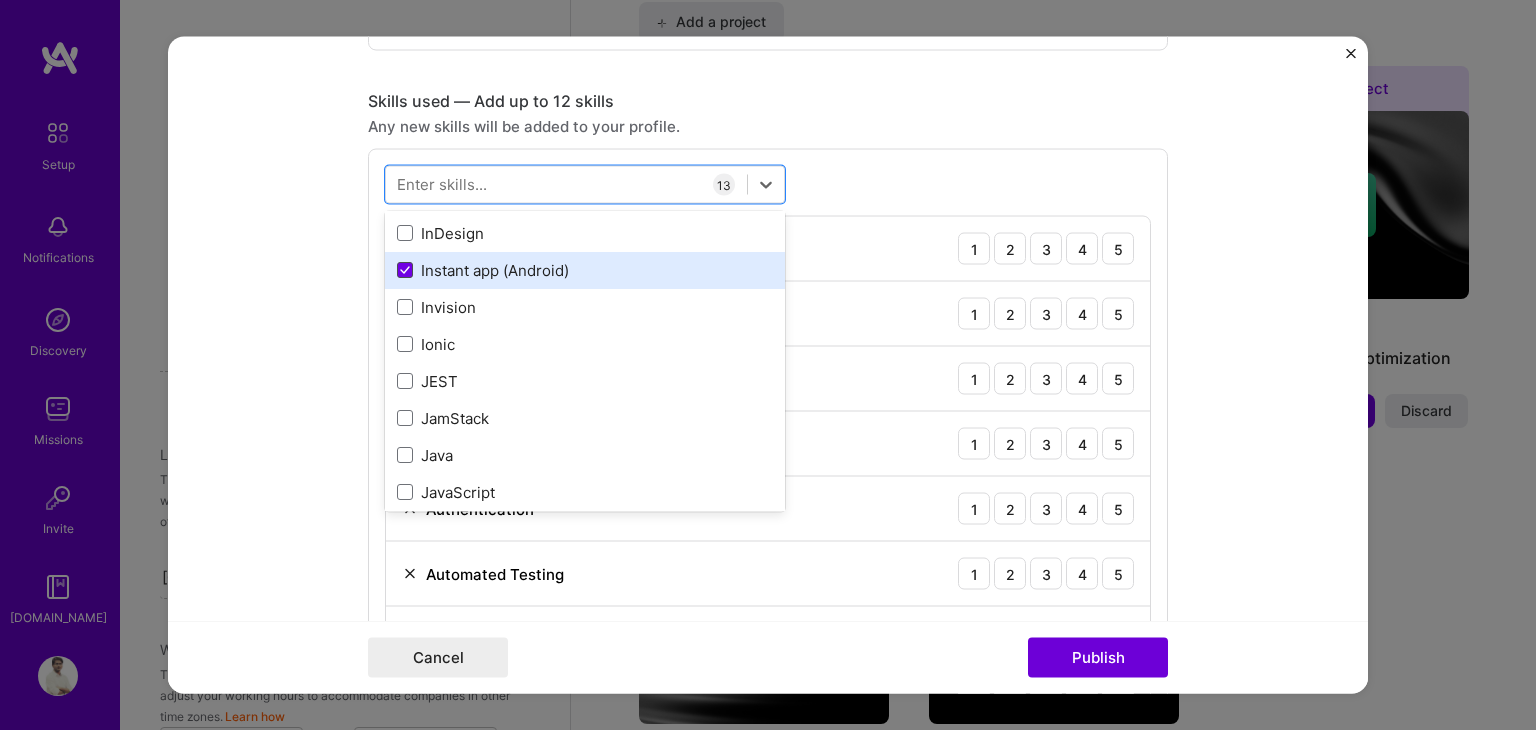 click 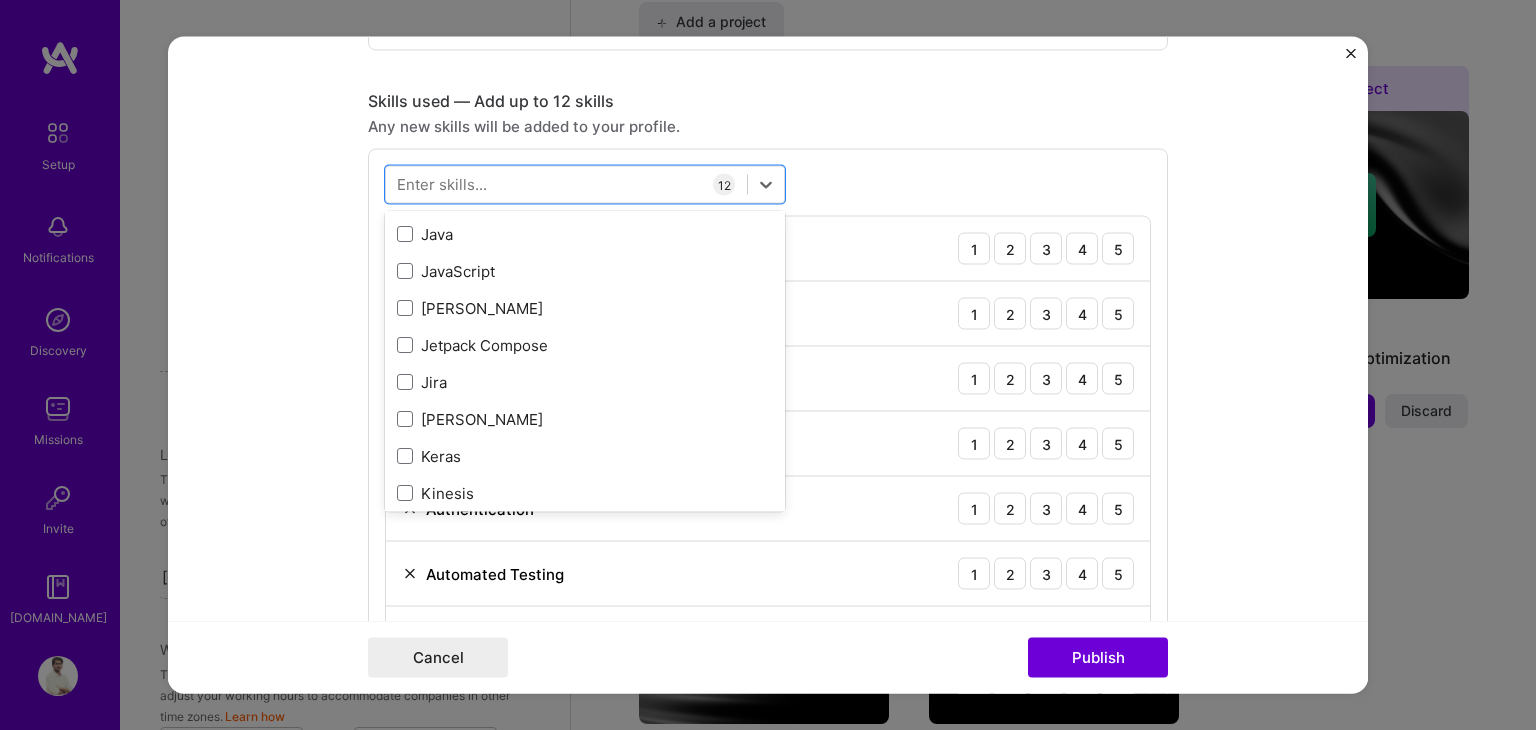 scroll, scrollTop: 6431, scrollLeft: 0, axis: vertical 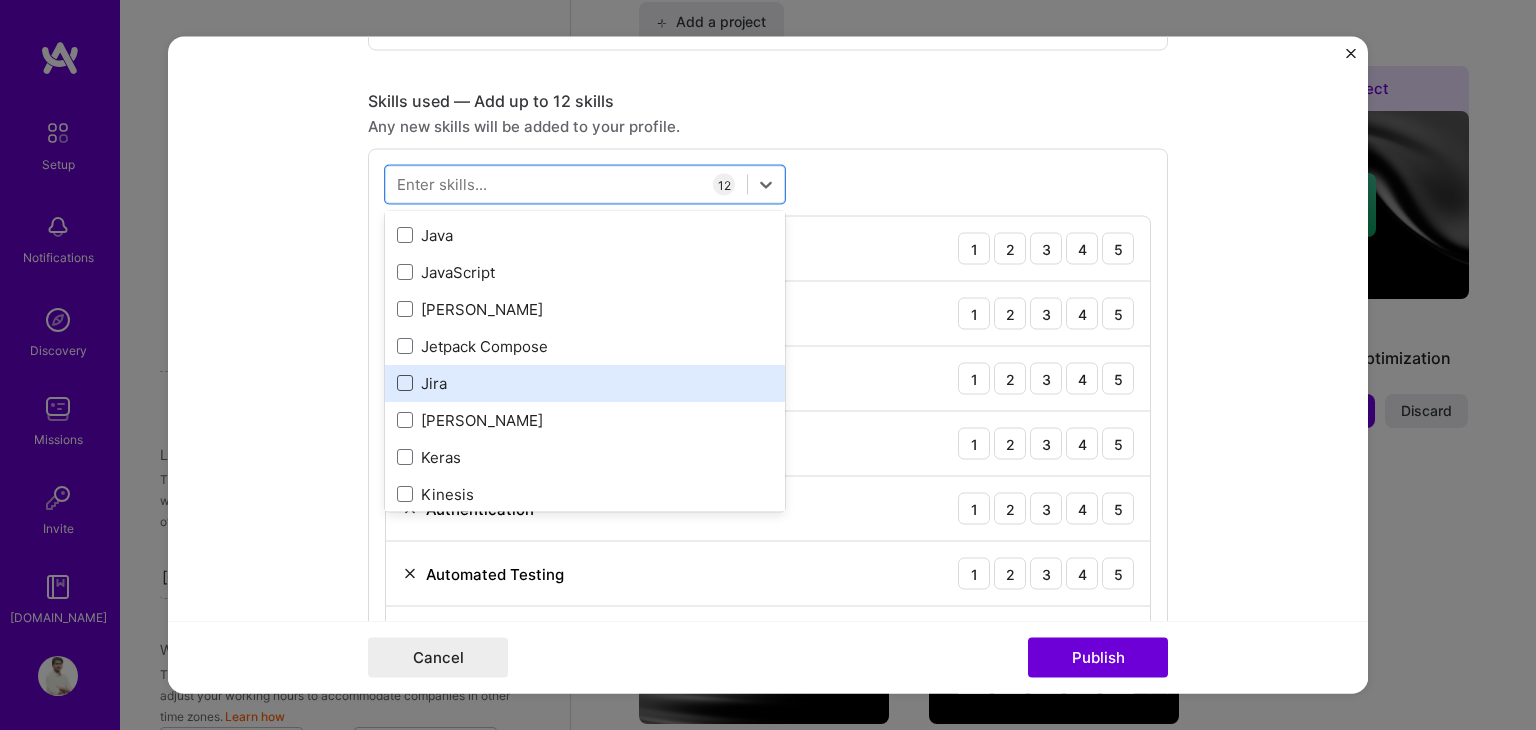 click at bounding box center (405, 384) 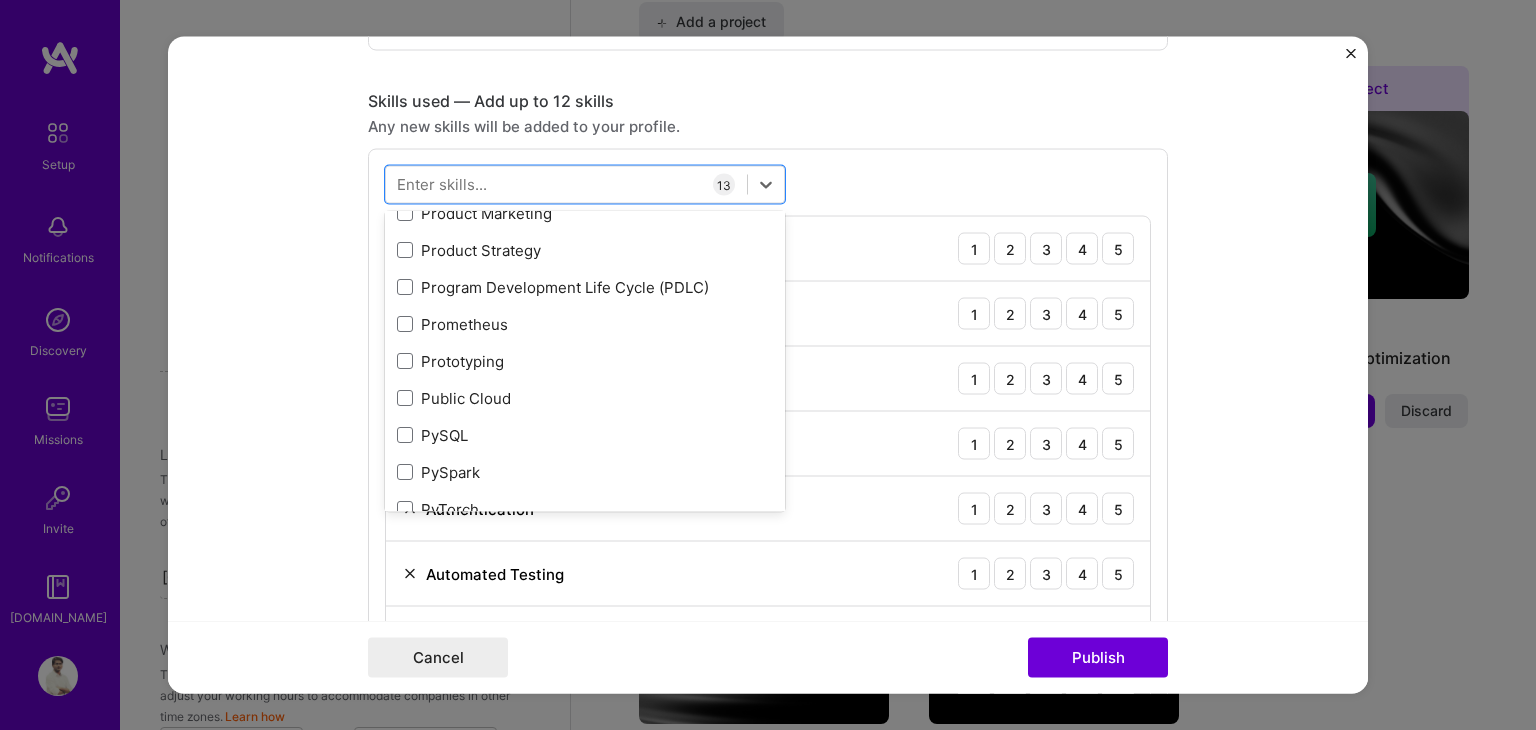 scroll, scrollTop: 9304, scrollLeft: 0, axis: vertical 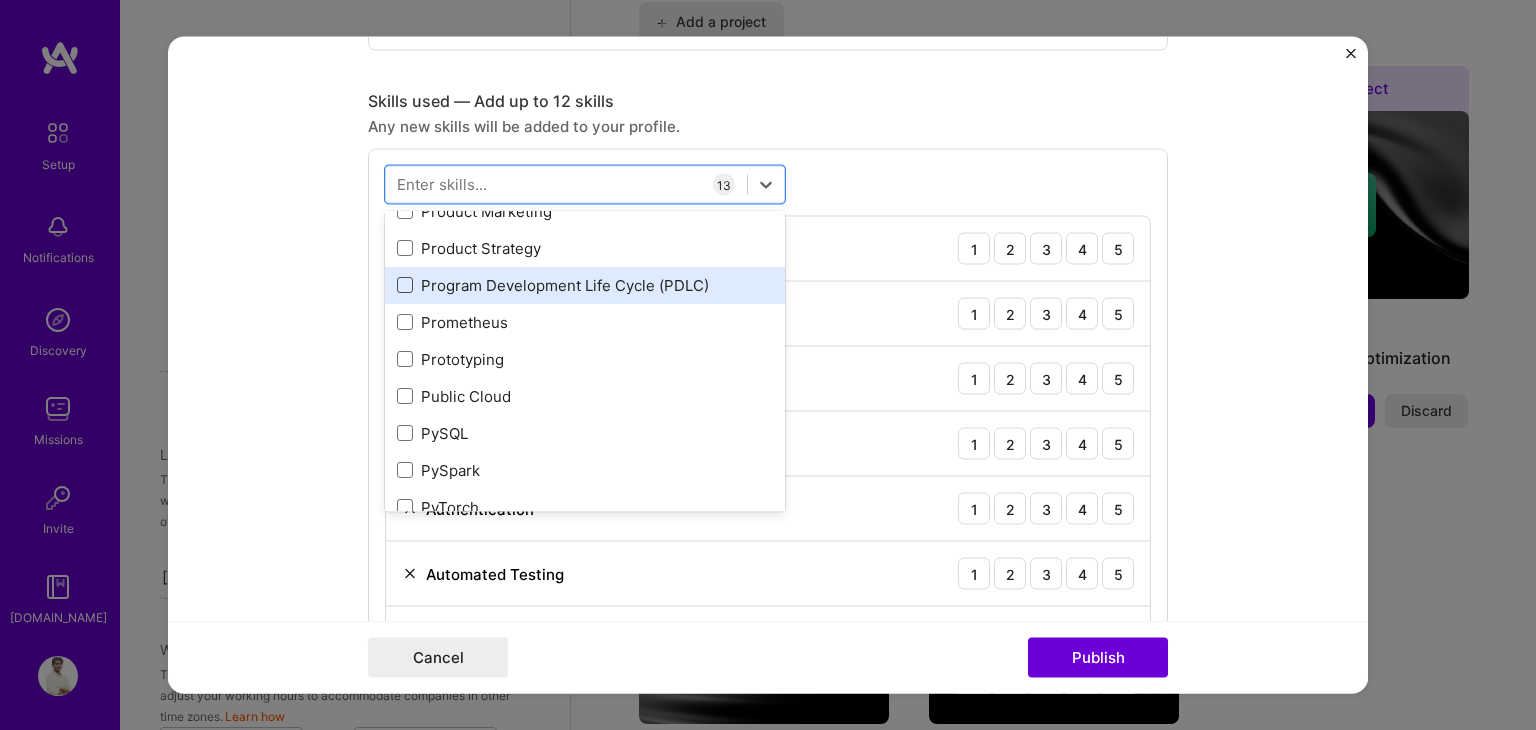click at bounding box center [405, 286] 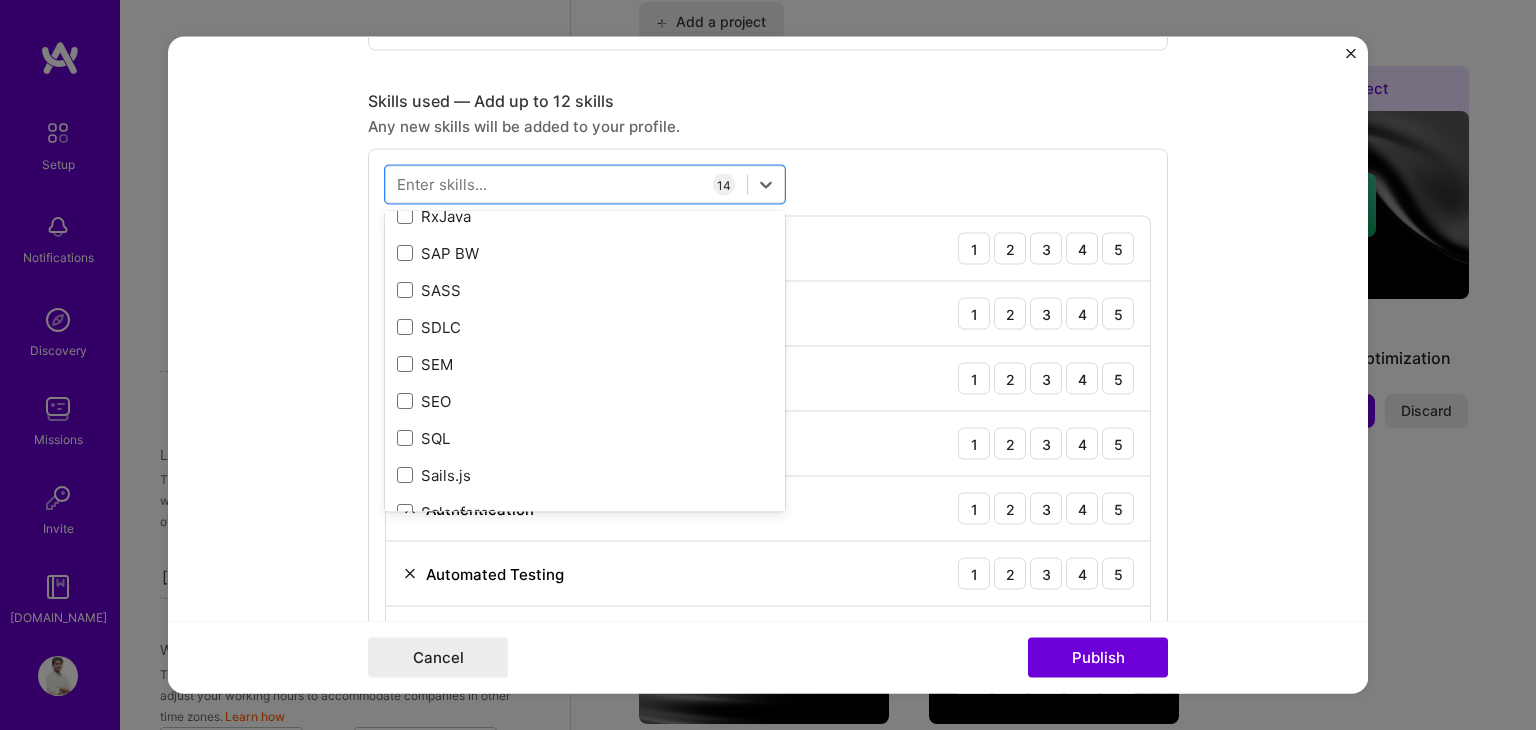 scroll, scrollTop: 10530, scrollLeft: 0, axis: vertical 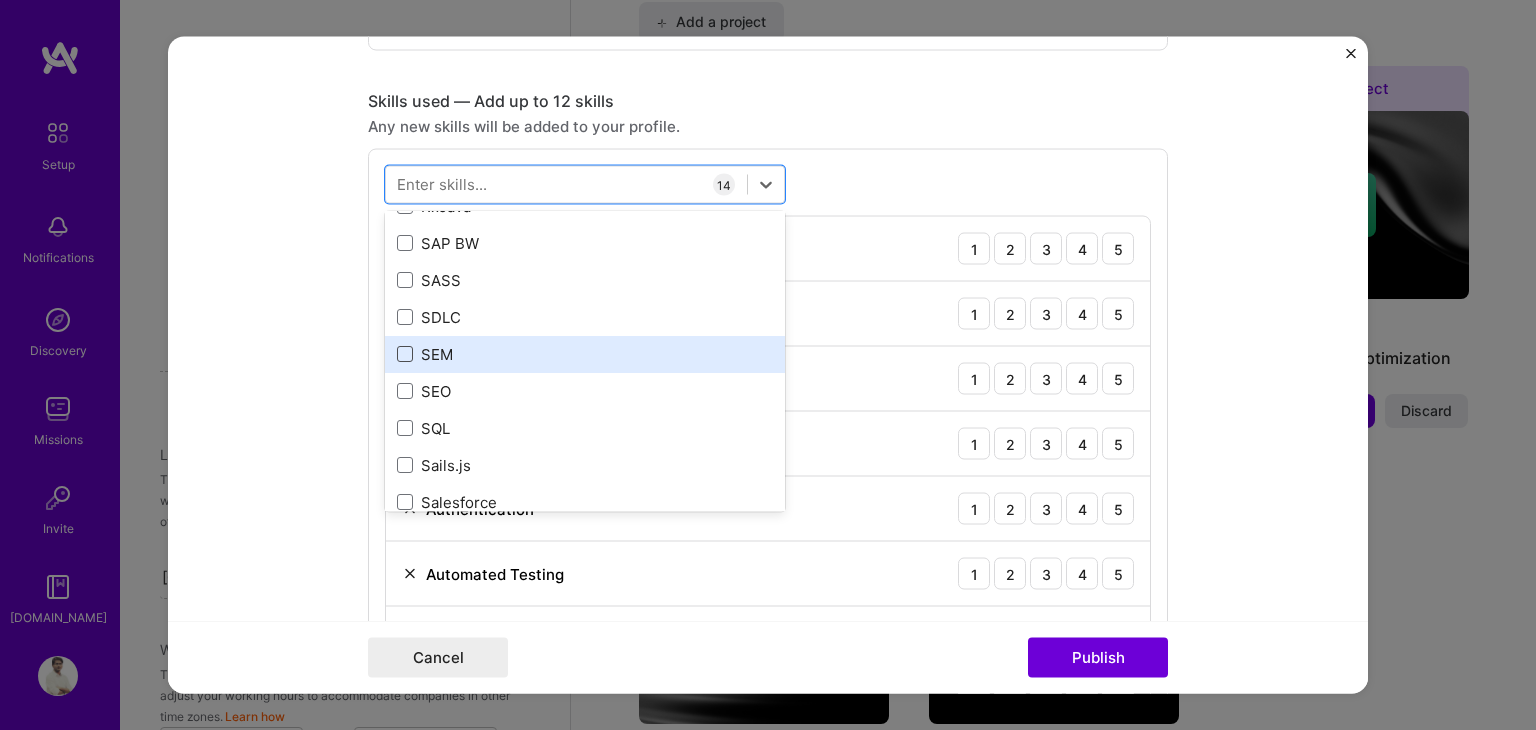 click at bounding box center (405, 355) 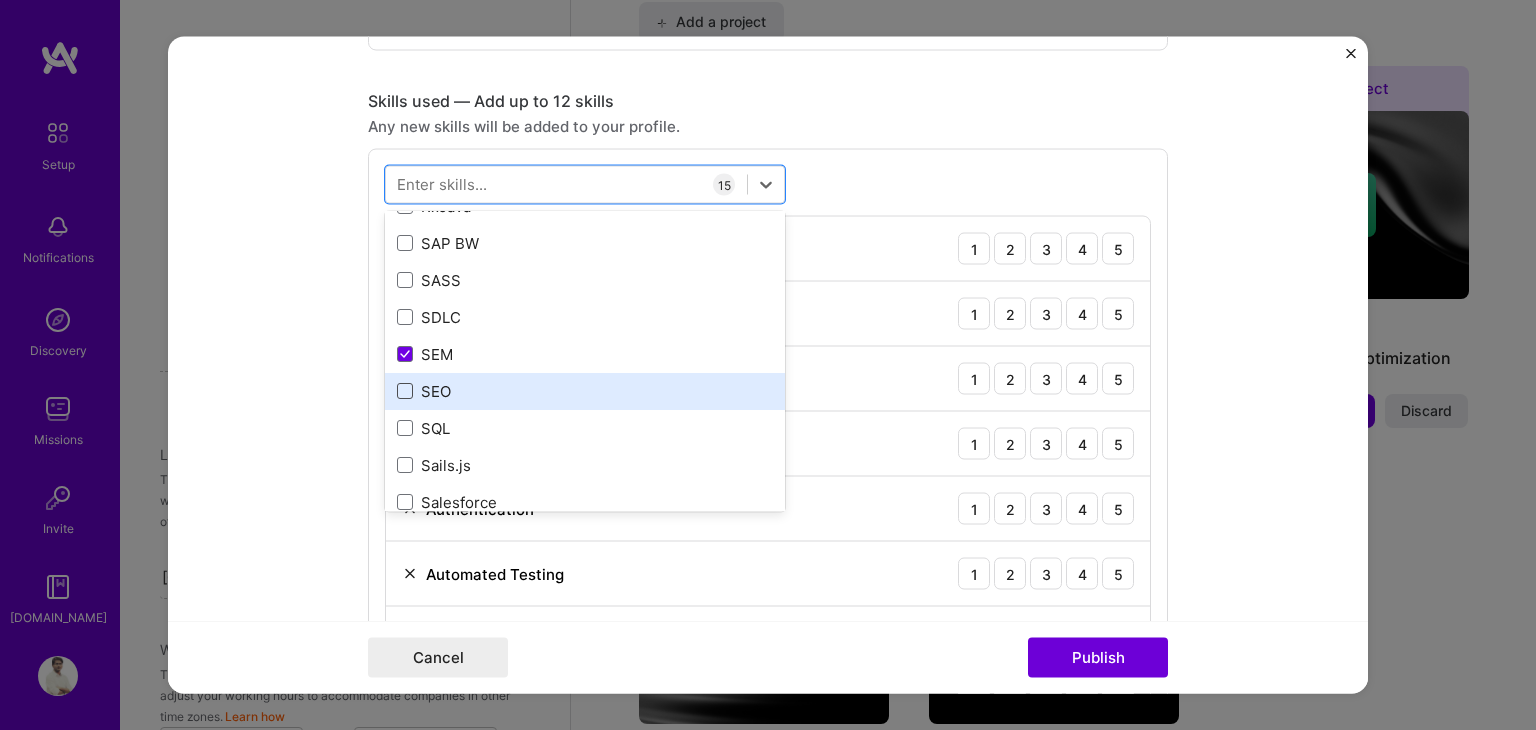 click at bounding box center [405, 392] 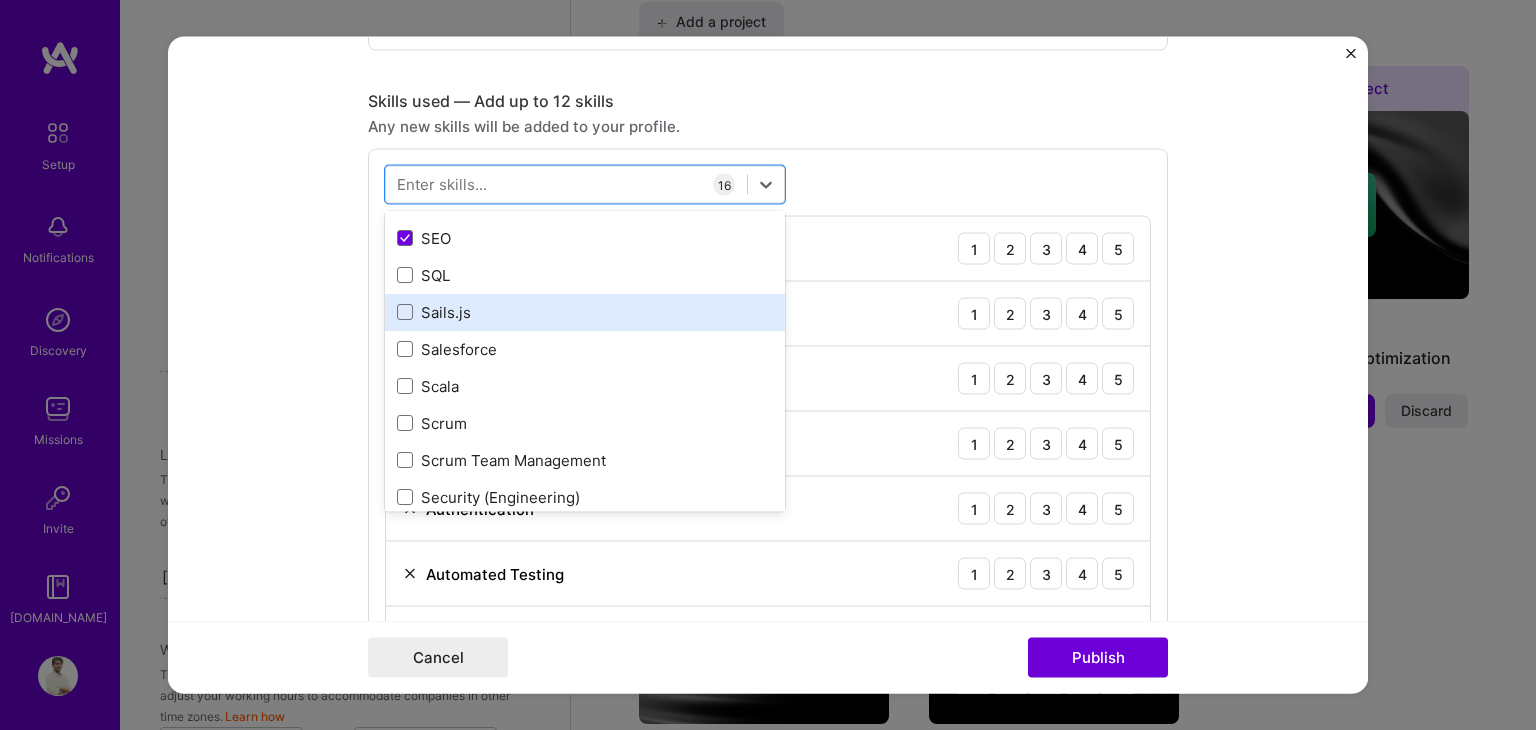 scroll, scrollTop: 10692, scrollLeft: 0, axis: vertical 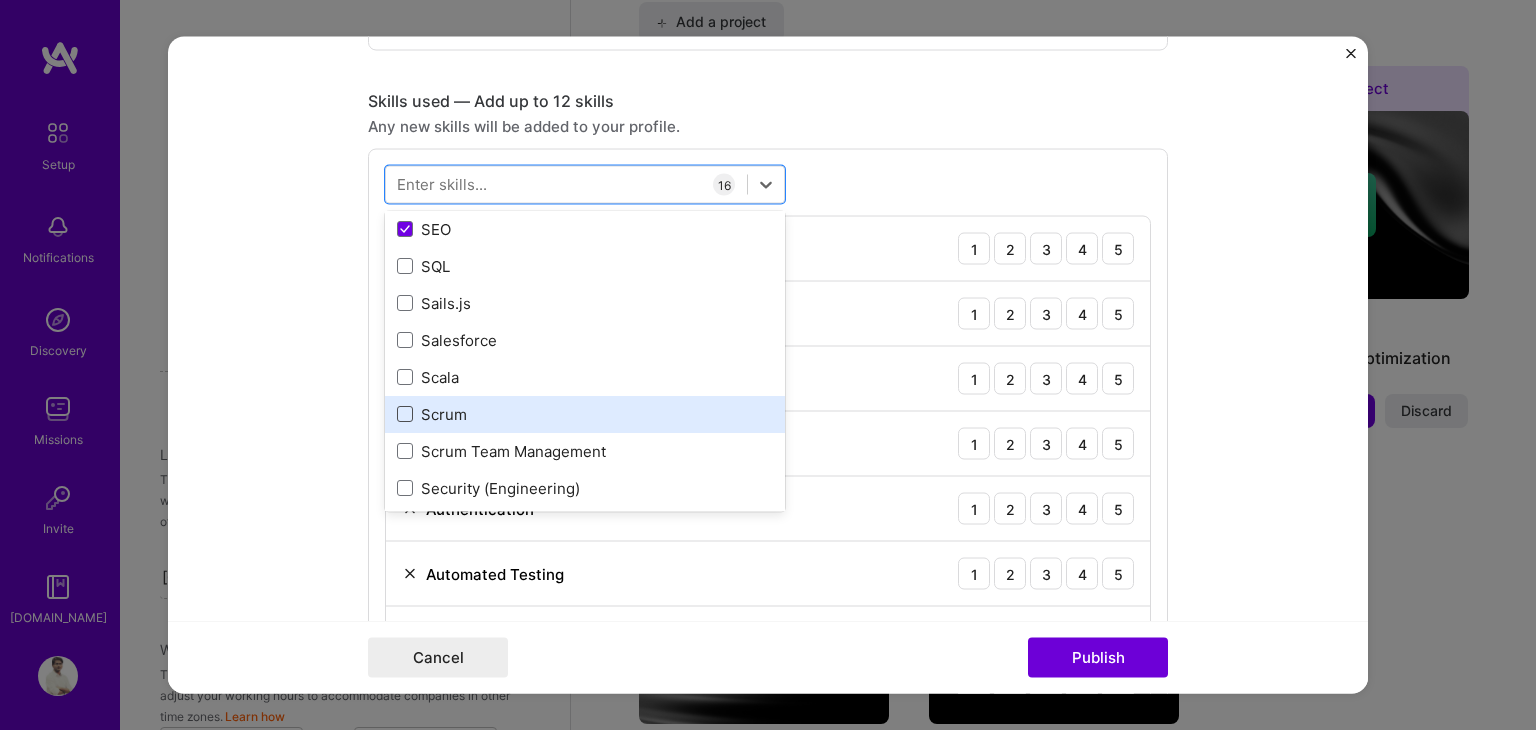 click at bounding box center [405, 415] 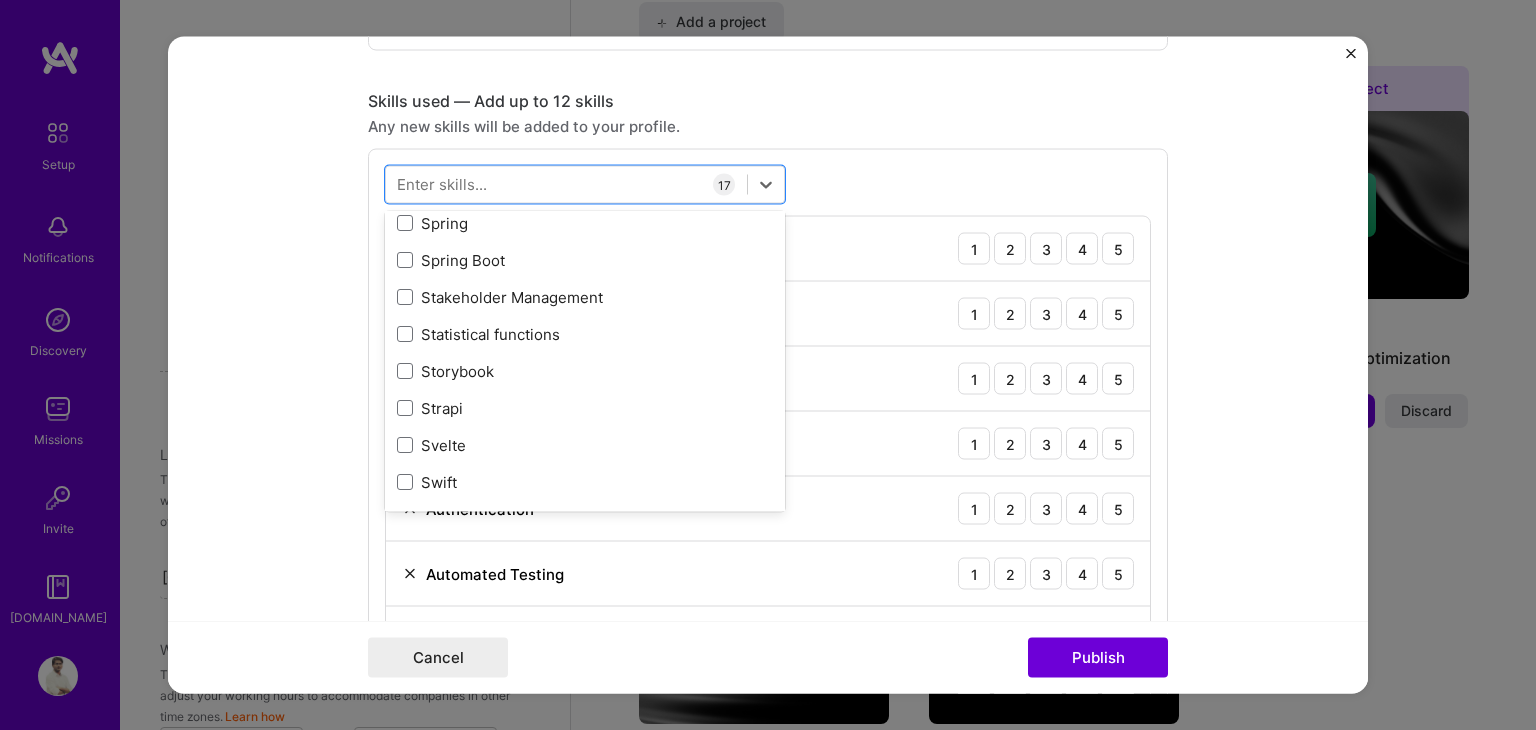 scroll, scrollTop: 11732, scrollLeft: 0, axis: vertical 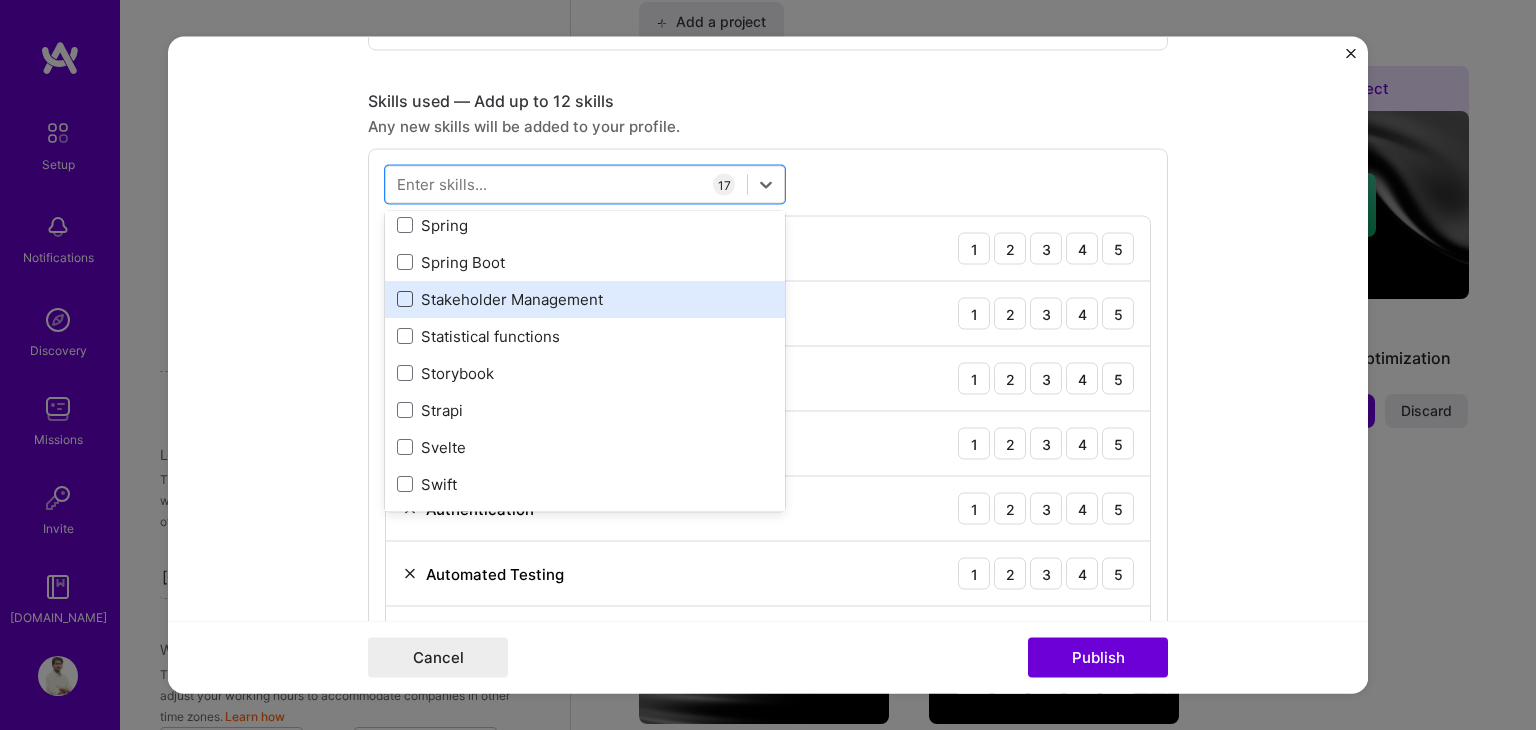 click at bounding box center [405, 300] 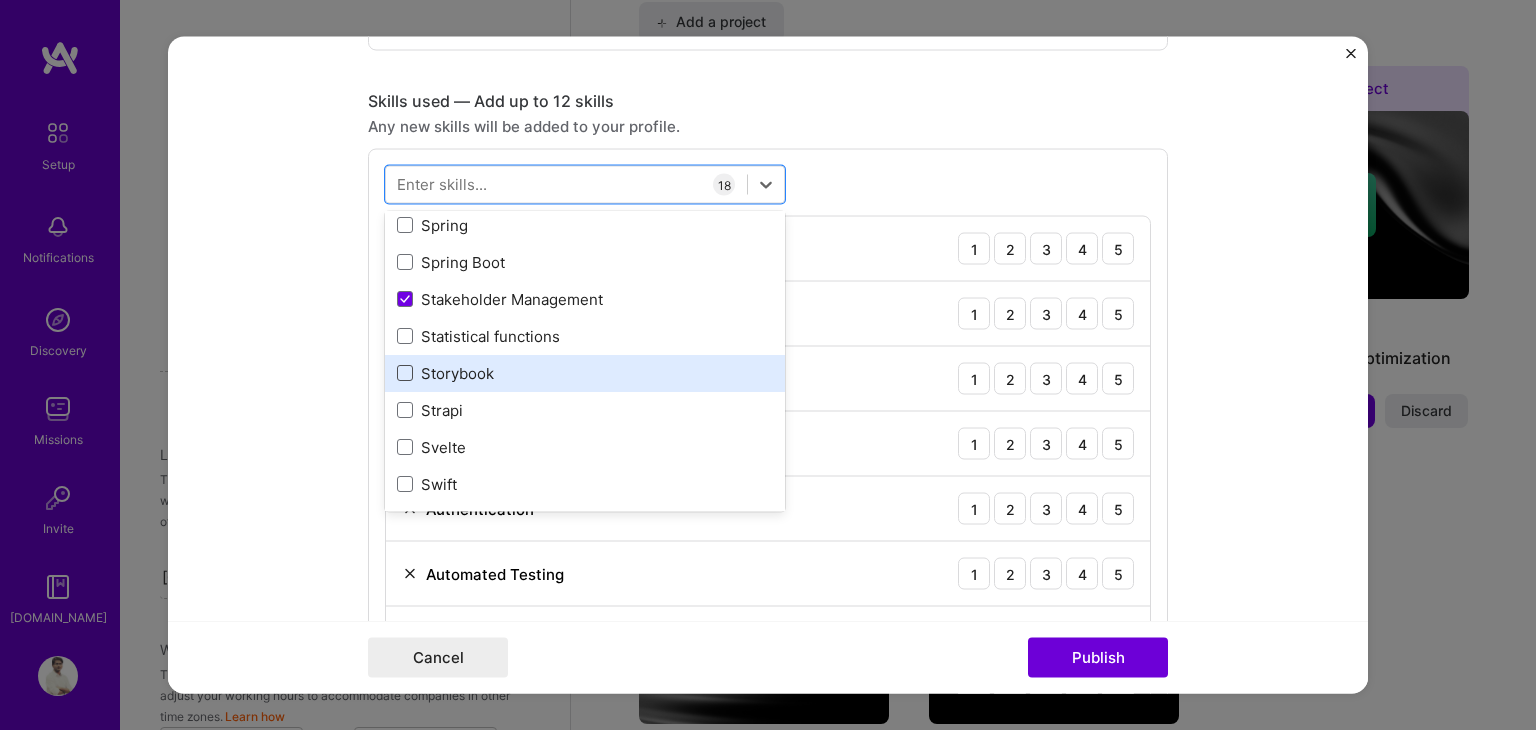 click at bounding box center (405, 374) 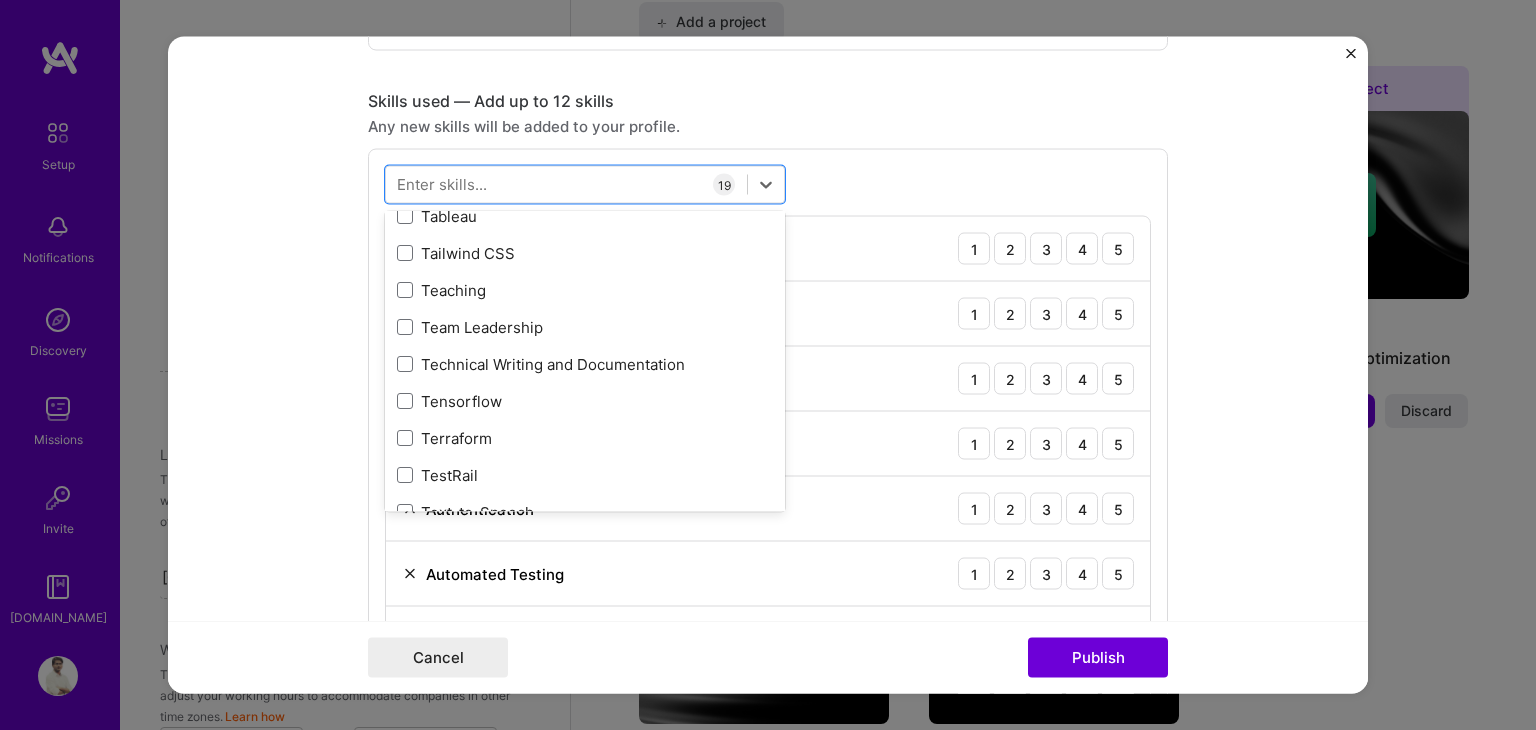 scroll, scrollTop: 12110, scrollLeft: 0, axis: vertical 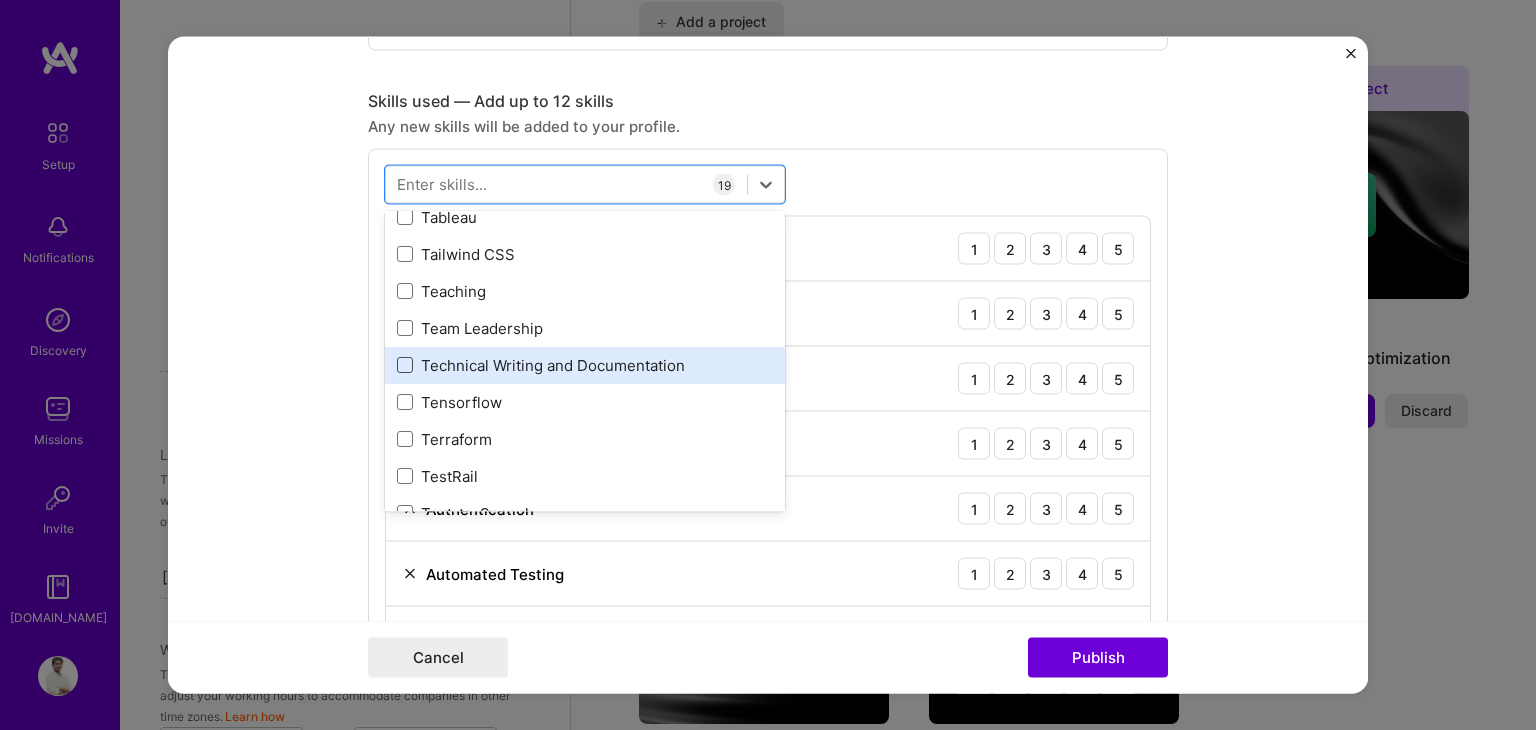 click at bounding box center (405, 366) 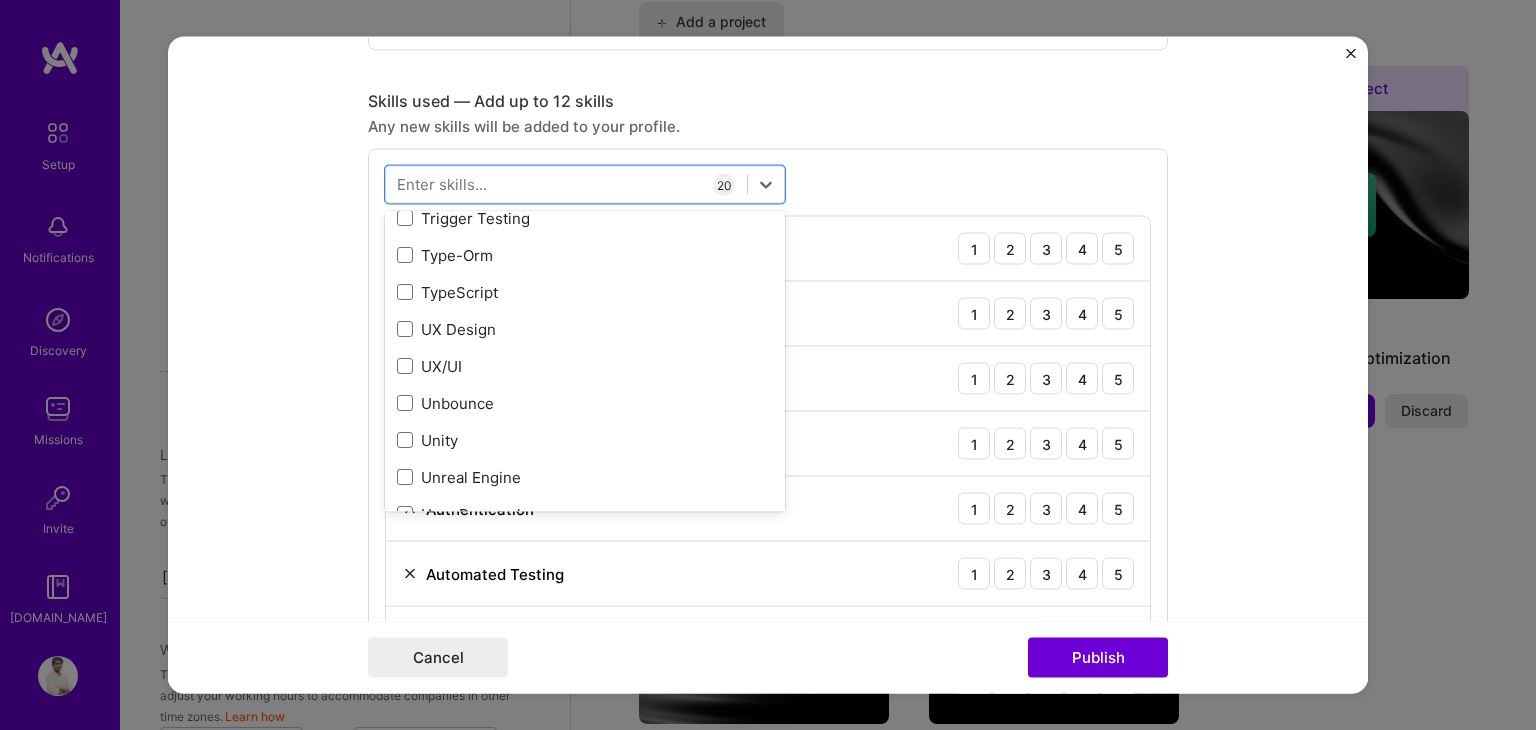 scroll, scrollTop: 12588, scrollLeft: 0, axis: vertical 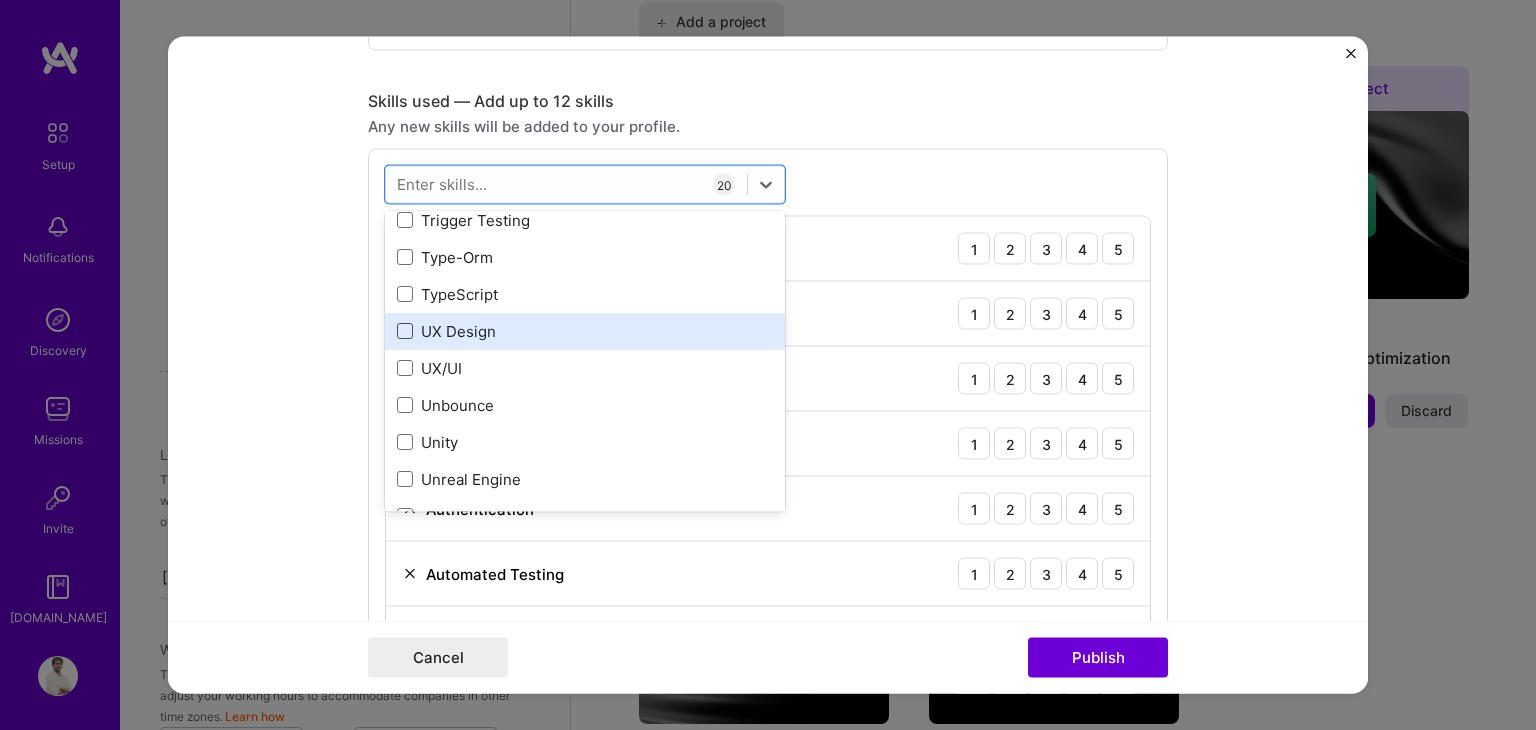 click at bounding box center (405, 332) 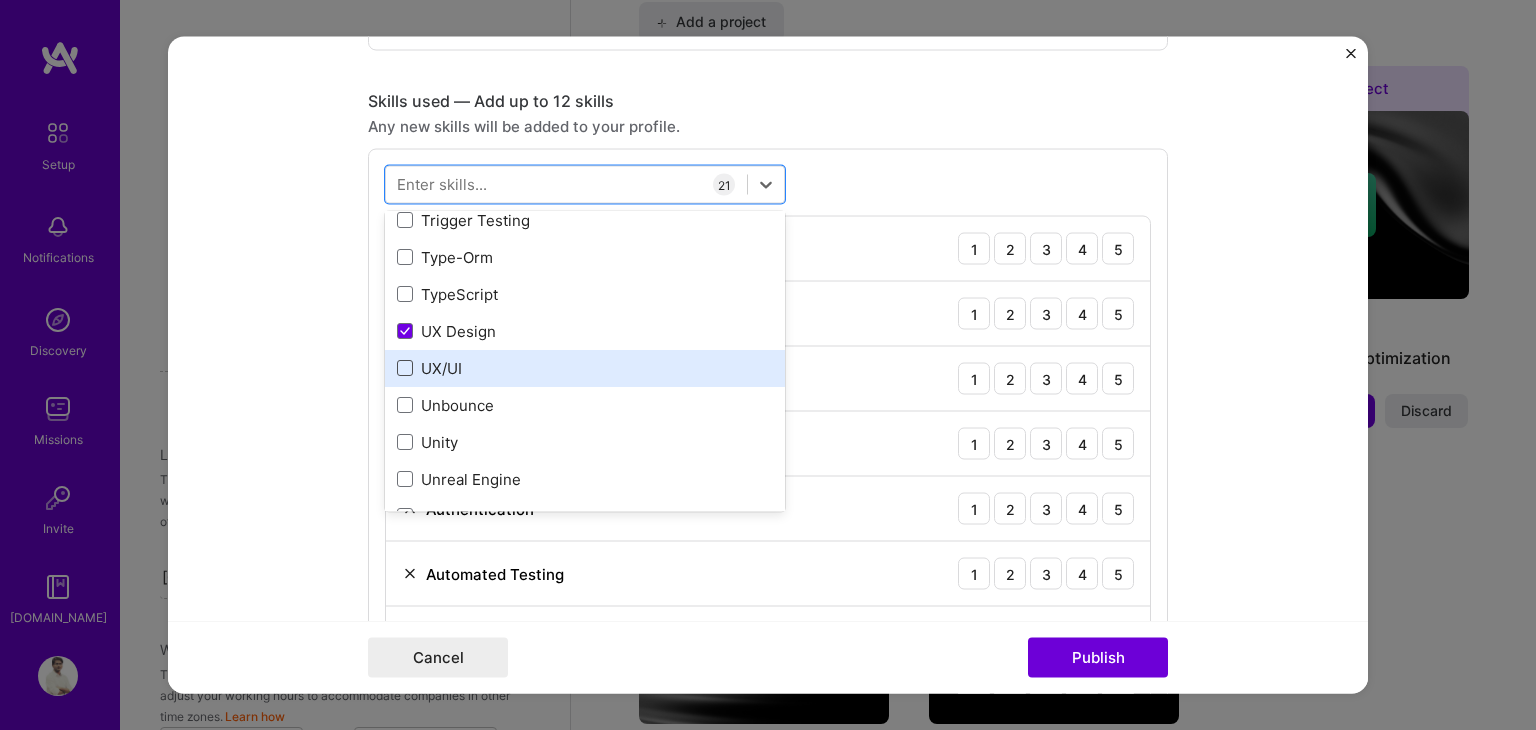click at bounding box center [405, 369] 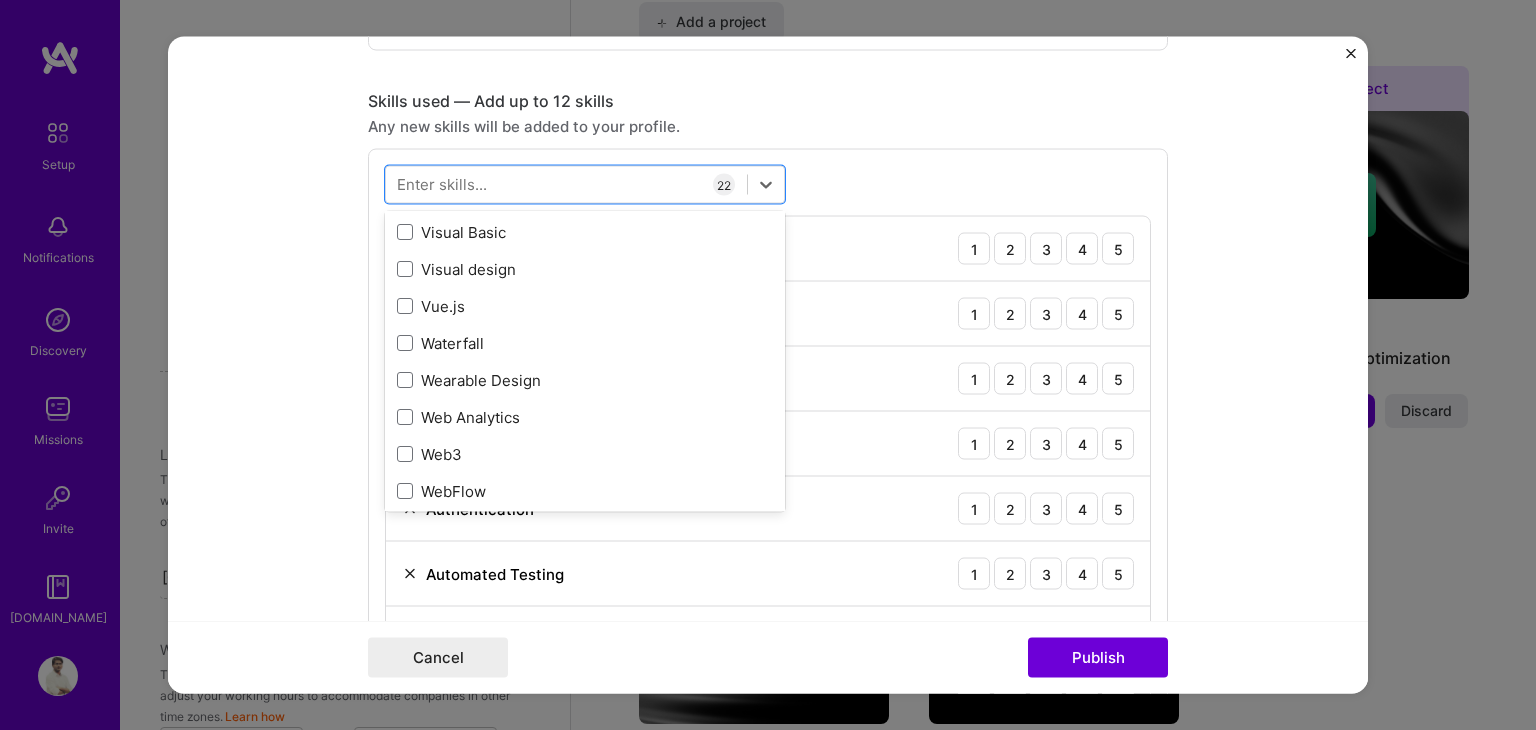 scroll, scrollTop: 13012, scrollLeft: 0, axis: vertical 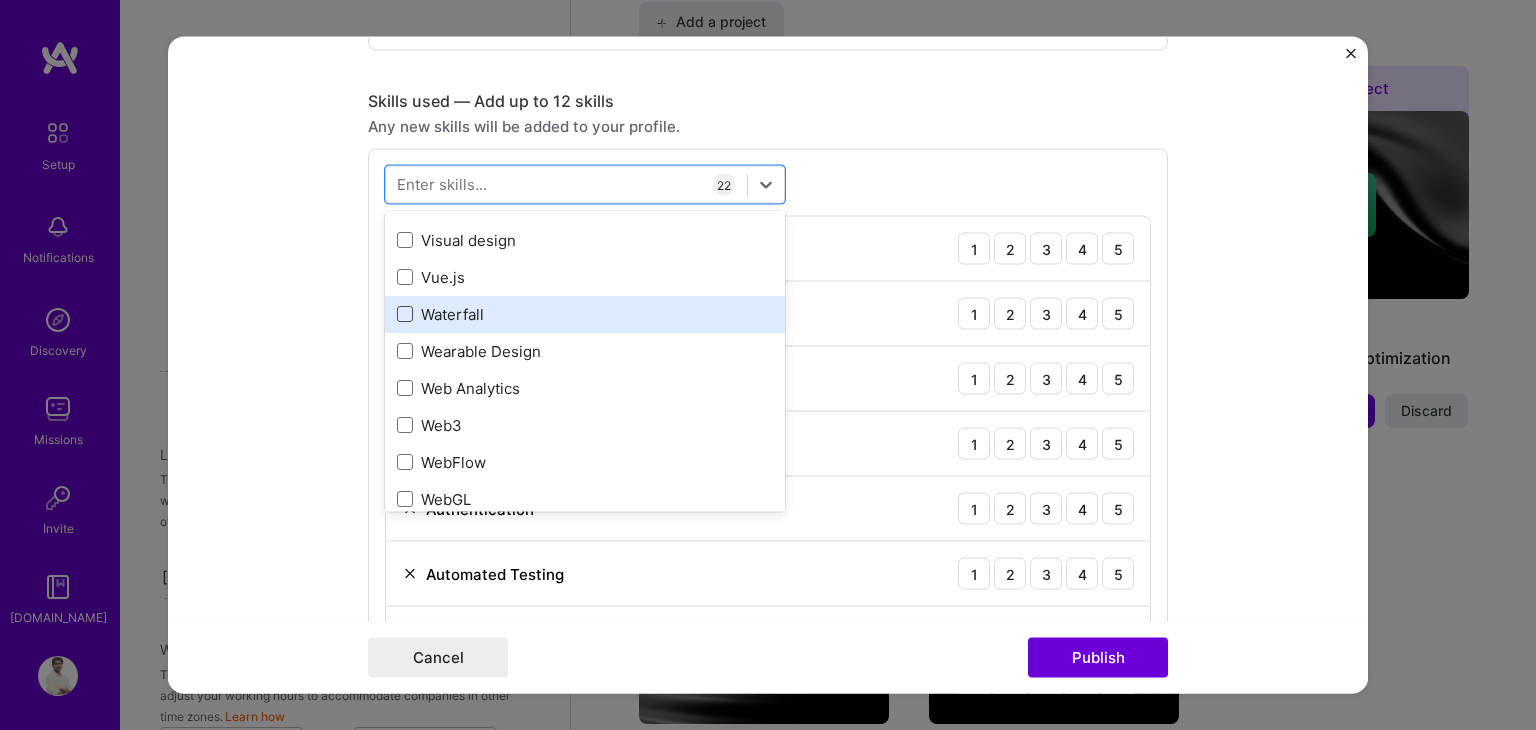 click at bounding box center [405, 315] 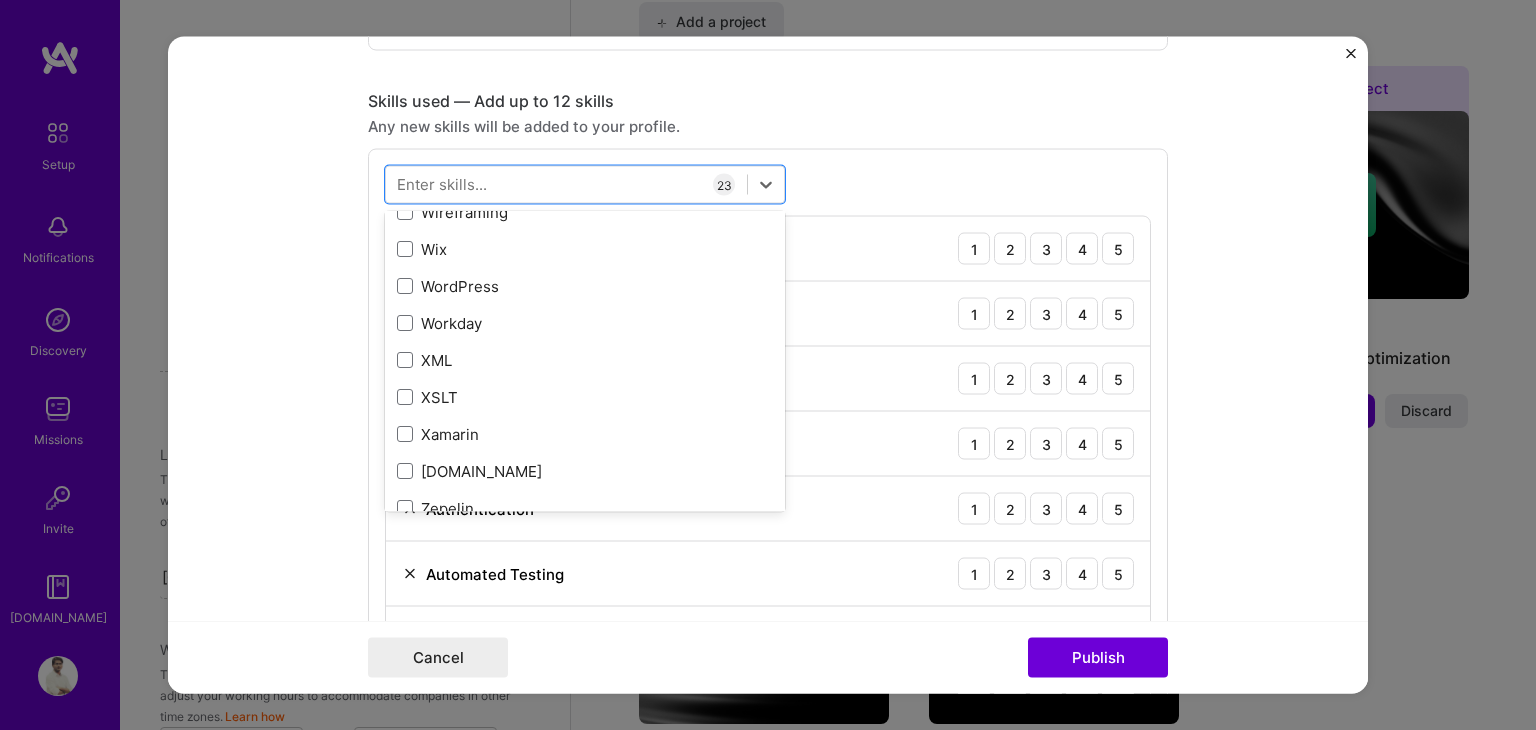 scroll, scrollTop: 13448, scrollLeft: 0, axis: vertical 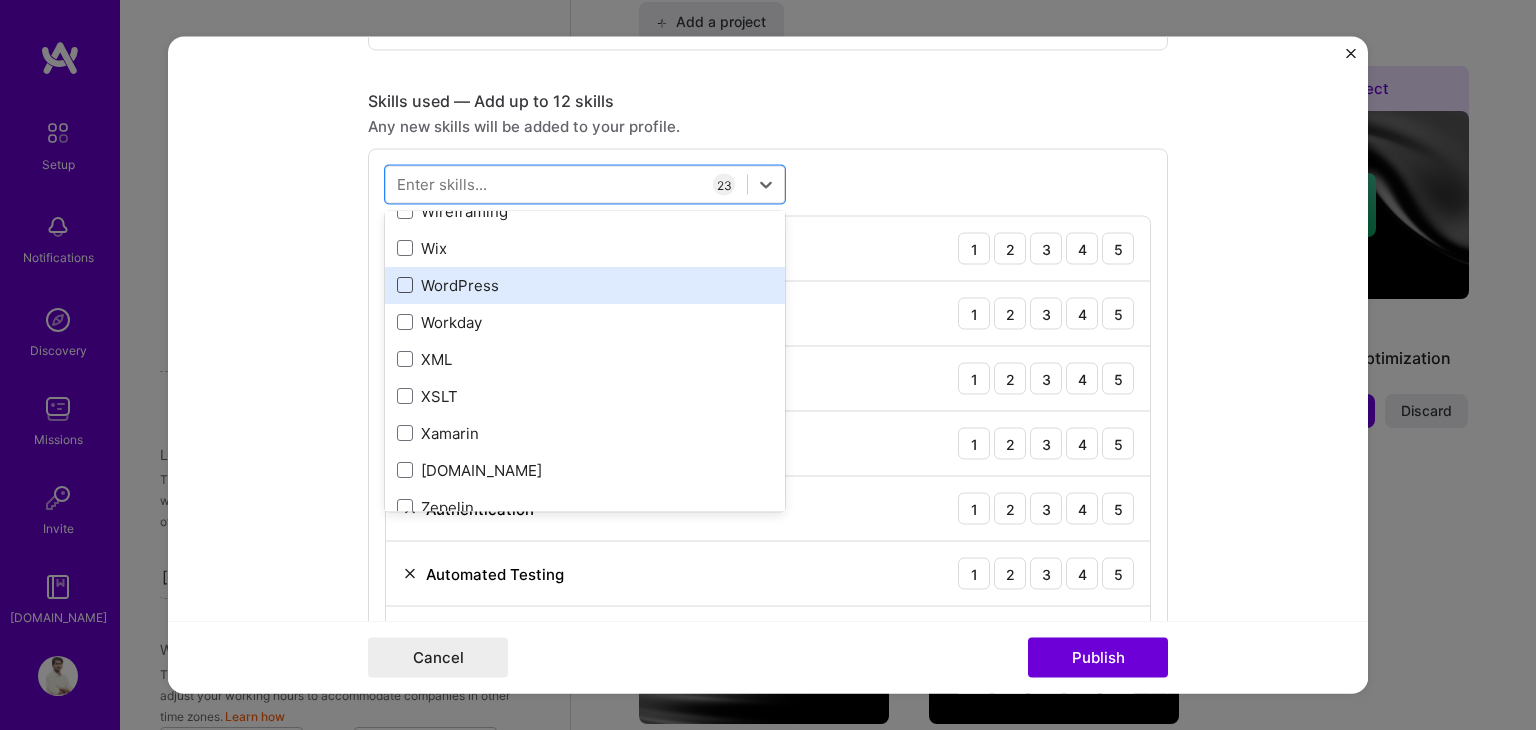 click at bounding box center (405, 286) 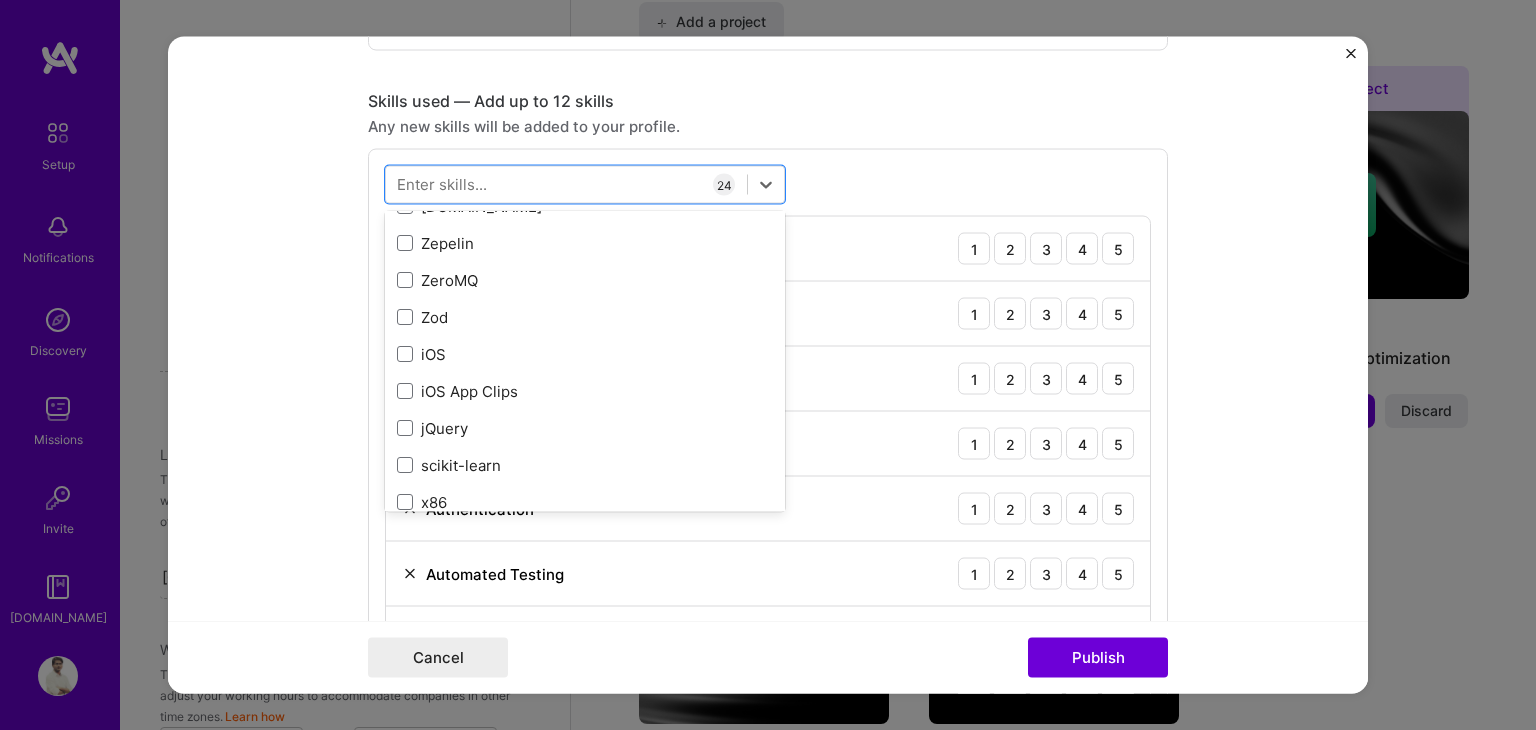 scroll, scrollTop: 13733, scrollLeft: 0, axis: vertical 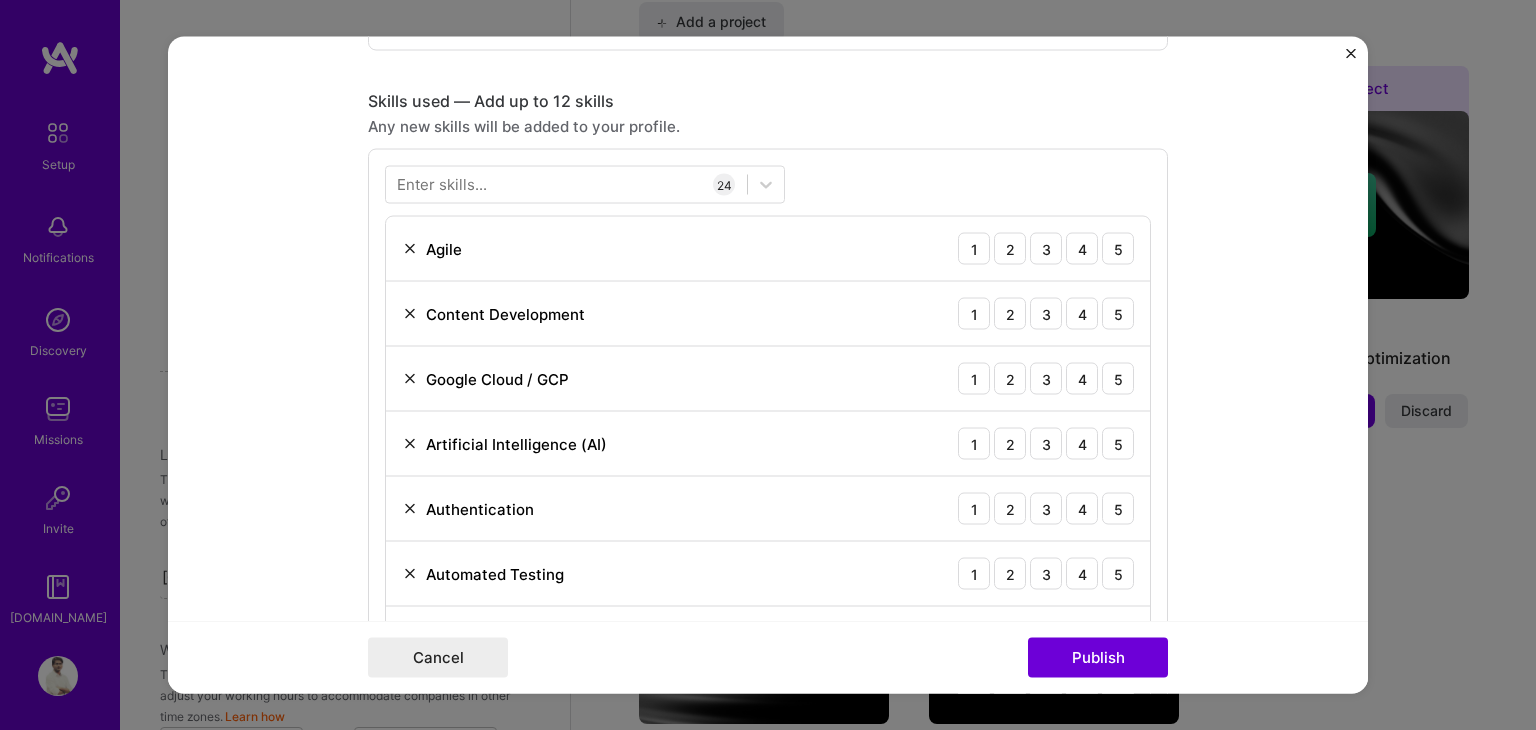 click on "Enter skills... 24 Agile 1 2 3 4 5 Content Development 1 2 3 4 5 Google Cloud / GCP 1 2 3 4 5 Artificial Intelligence (AI) 1 2 3 4 5 Authentication 1 2 3 4 5 Automated Testing 1 2 3 4 5 CMS 1 2 3 4 5 CSS 1 2 3 4 5 Copywriting 1 2 3 4 5 GPT / OpenAI 1 2 3 4 5 HTML 1 2 3 4 5 HubSpot 1 2 3 4 5 Jira 1 2 3 4 5 Program Development Life Cycle (PDLC) 1 2 3 4 5 SEM 1 2 3 4 5 SEO 1 2 3 4 5 Scrum 1 2 3 4 5 Stakeholder Management 1 2 3 4 5 Storybook 1 2 3 4 5 Technical Writing and Documentation 1 2 3 4 5 UX Design 1 2 3 4 5 UX/UI 1 2 3 4 5 Waterfall 1 2 3 4 5 WordPress 1 2 3 4 5" at bounding box center [768, 971] 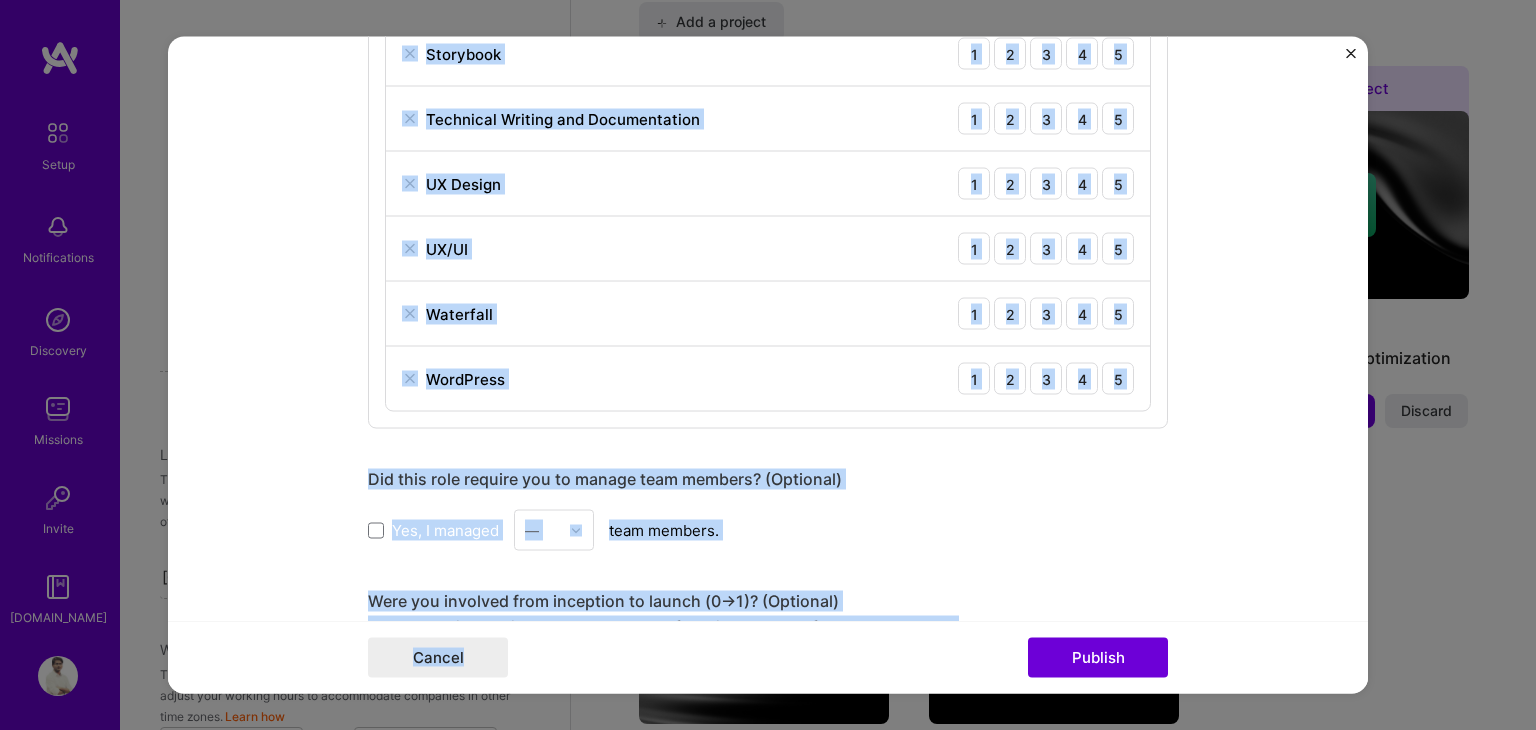 scroll, scrollTop: 2341, scrollLeft: 0, axis: vertical 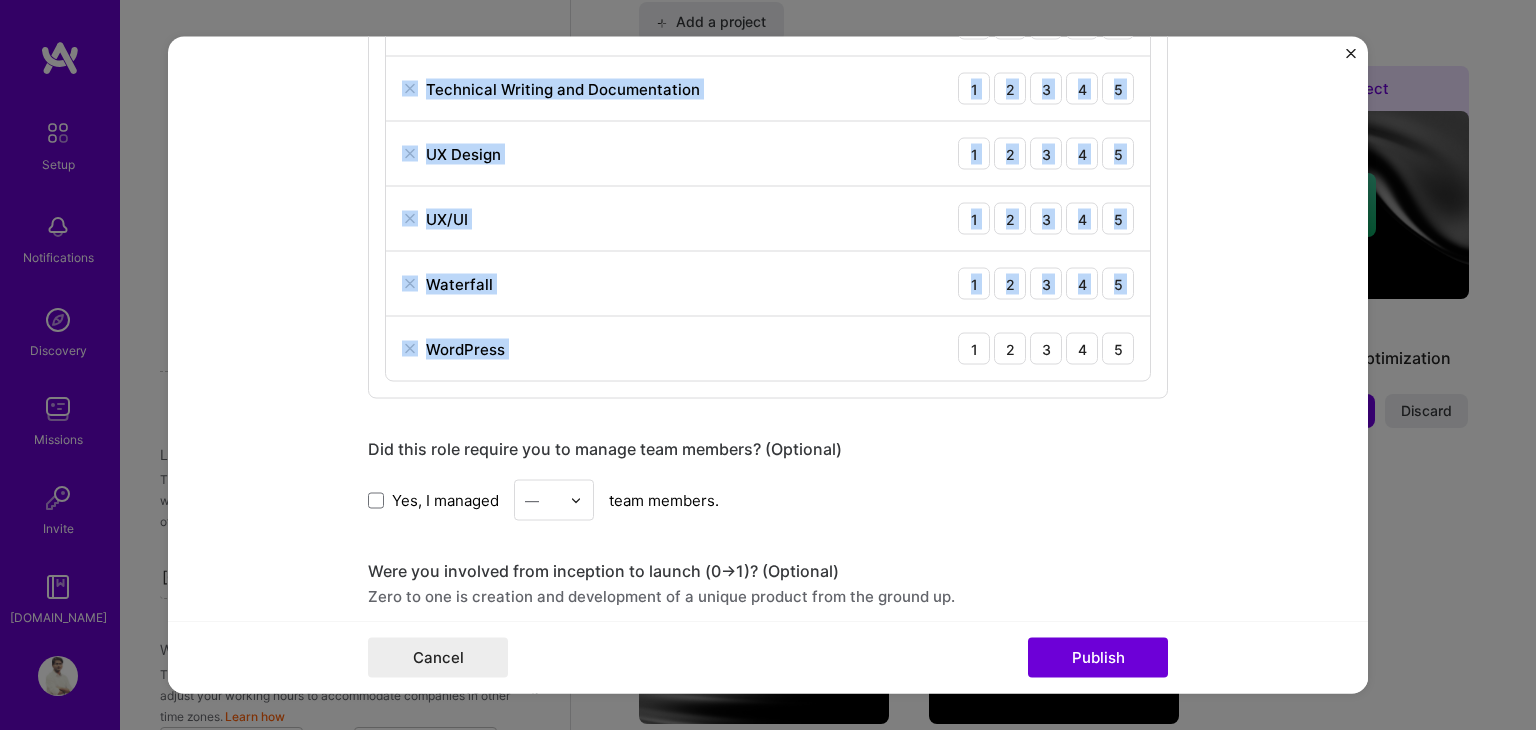 drag, startPoint x: 375, startPoint y: 217, endPoint x: 900, endPoint y: 335, distance: 538.0976 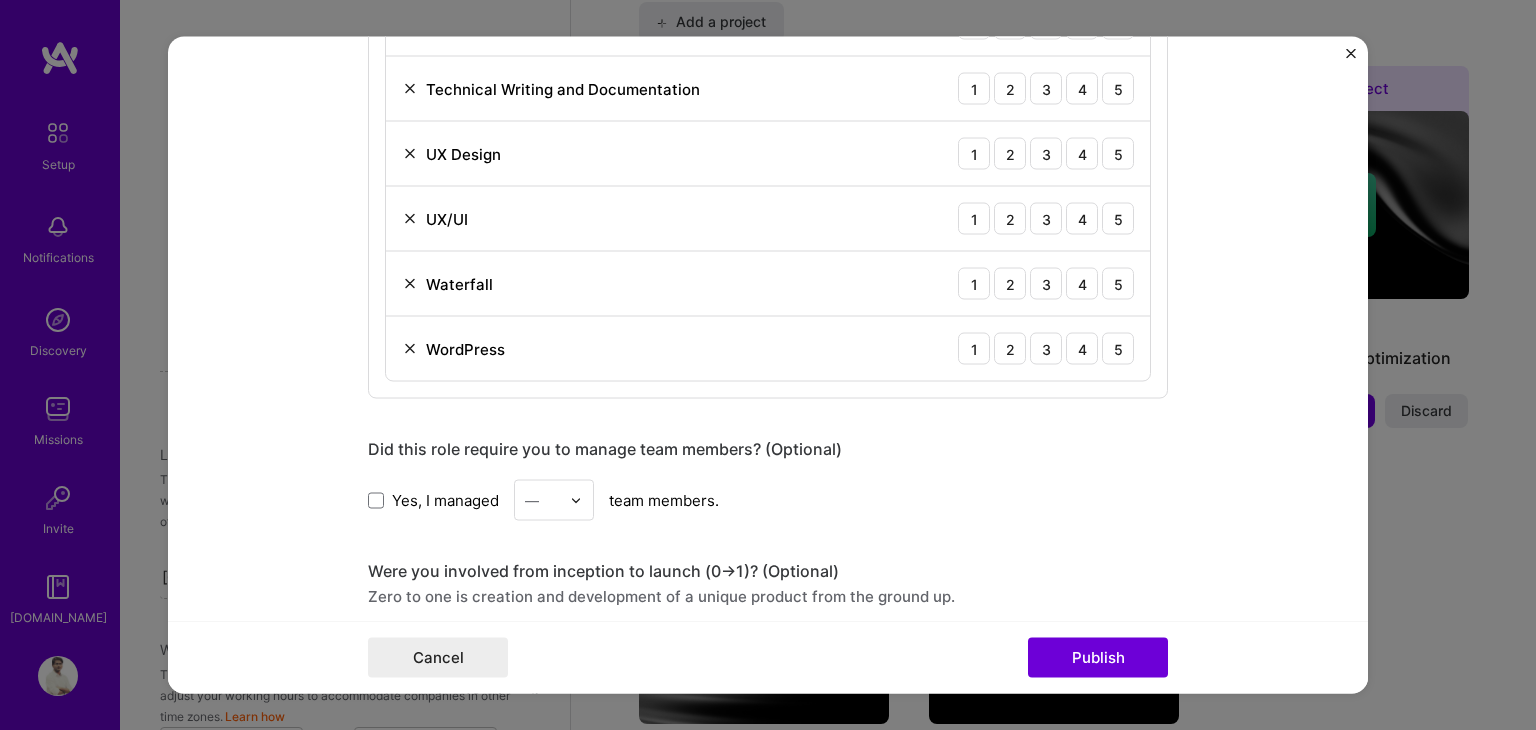 click on "Editing suggested project This project is suggested based on your LinkedIn, resume or [DOMAIN_NAME] activity. Project title Content Development for PSA Module Company KEKA HR
Project industry Industry 2 Project Link (Optional)
Drag and drop an image or   Upload file Upload file We recommend uploading at least 4 images. 1600x1200px or higher recommended. Max 5MB each. Role Content Specialist Content Writer [DATE]
to [DATE]
I’m still working on this project Skills used — Add up to 12 skills Any new skills will be added to your profile. Enter skills... 24 Agile 1 2 3 4 5 Content Development 1 2 3 4 5 Google Cloud / GCP 1 2 3 4 5 Artificial Intelligence (AI) 1 2 3 4 5 Authentication 1 2 3 4 5 Automated Testing 1 2 3 4 5 CMS 1 2 3 4 5 CSS 1 2 3 4 5 Copywriting 1 2 3 4 5 GPT / OpenAI 1 2 3 4 5 HTML 1 2 3 4 5 HubSpot 1 2 3 4 5 Jira 1 2 3 4 5 Program Development Life Cycle (PDLC) 1 2 3 4" at bounding box center [768, 365] 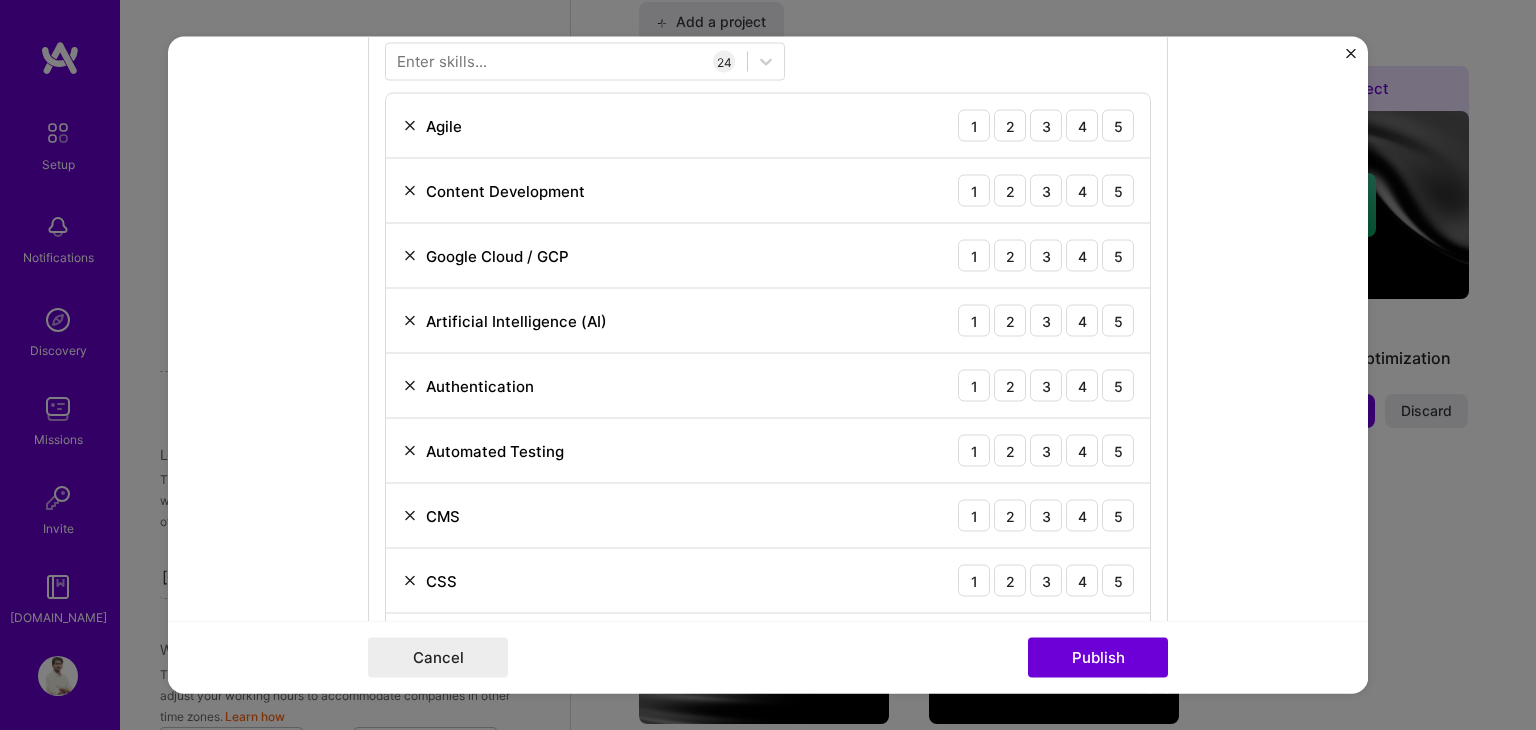 scroll, scrollTop: 1072, scrollLeft: 0, axis: vertical 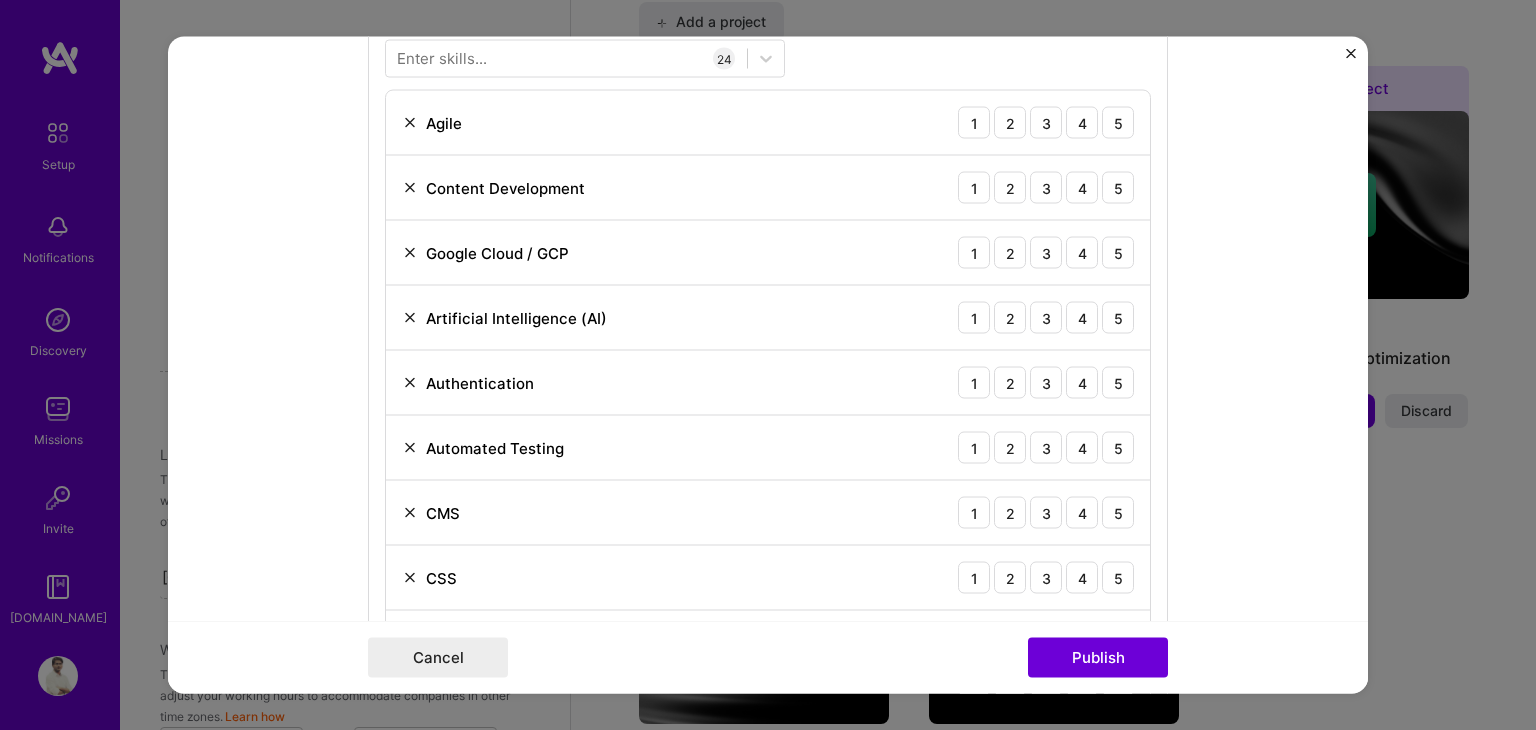 click at bounding box center [410, 253] 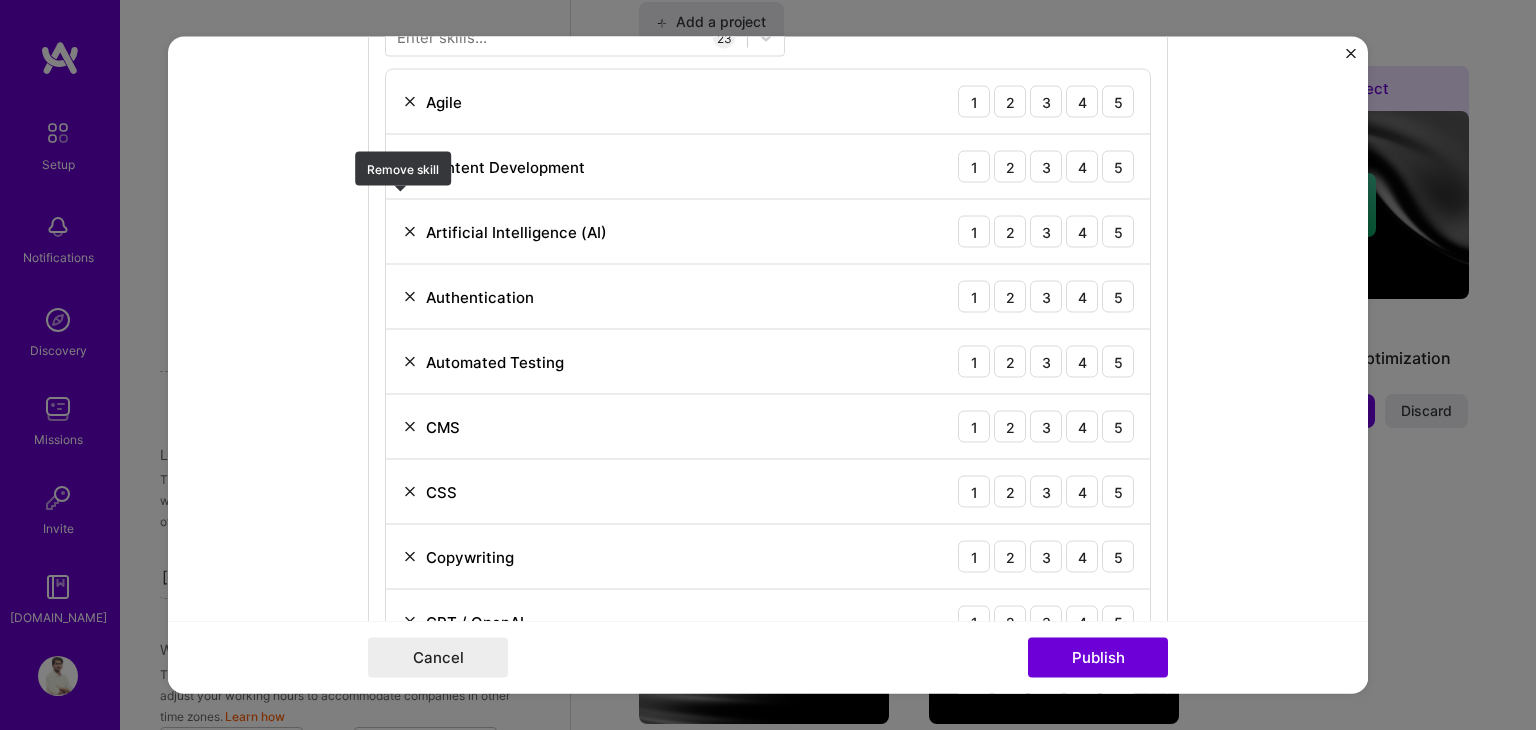 scroll, scrollTop: 1121, scrollLeft: 0, axis: vertical 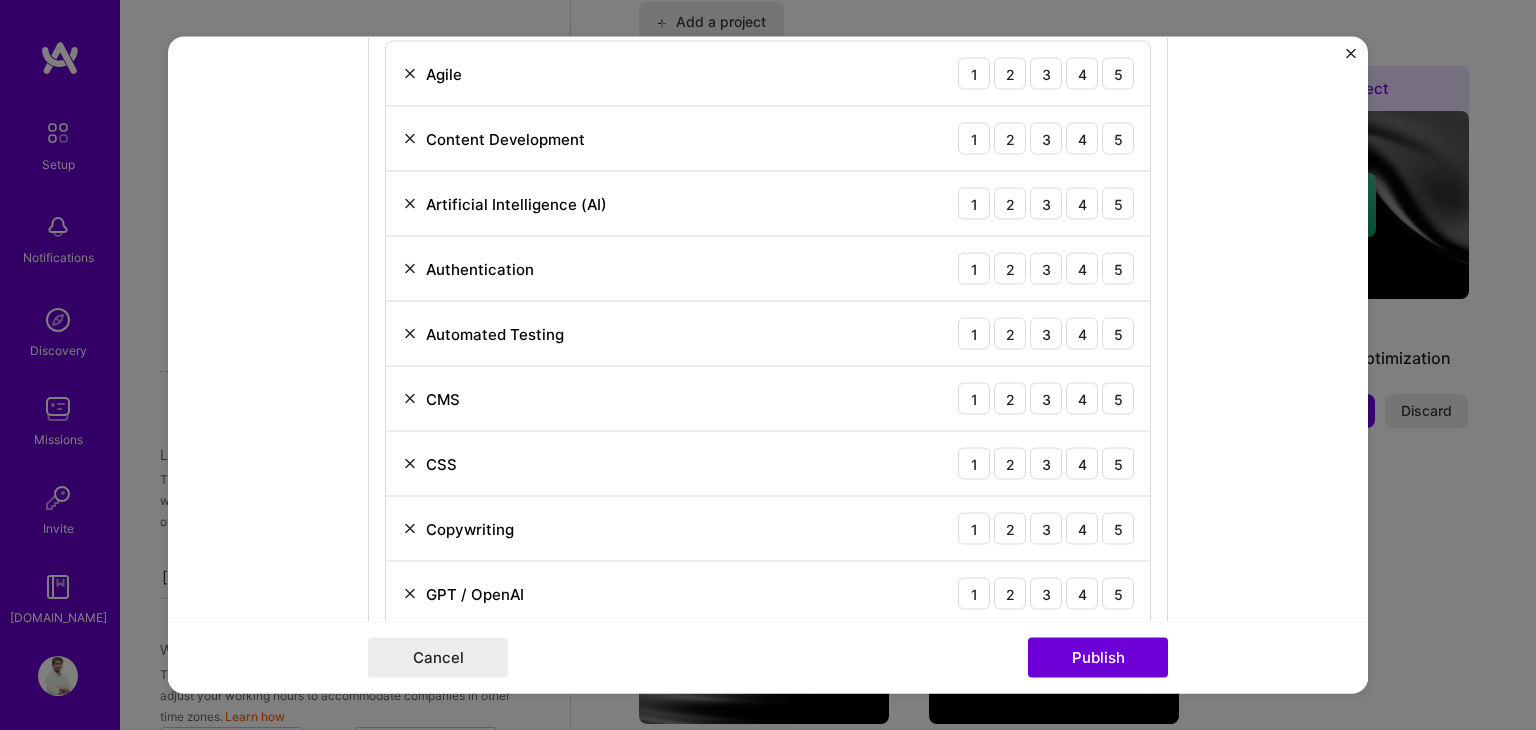 click at bounding box center [410, 269] 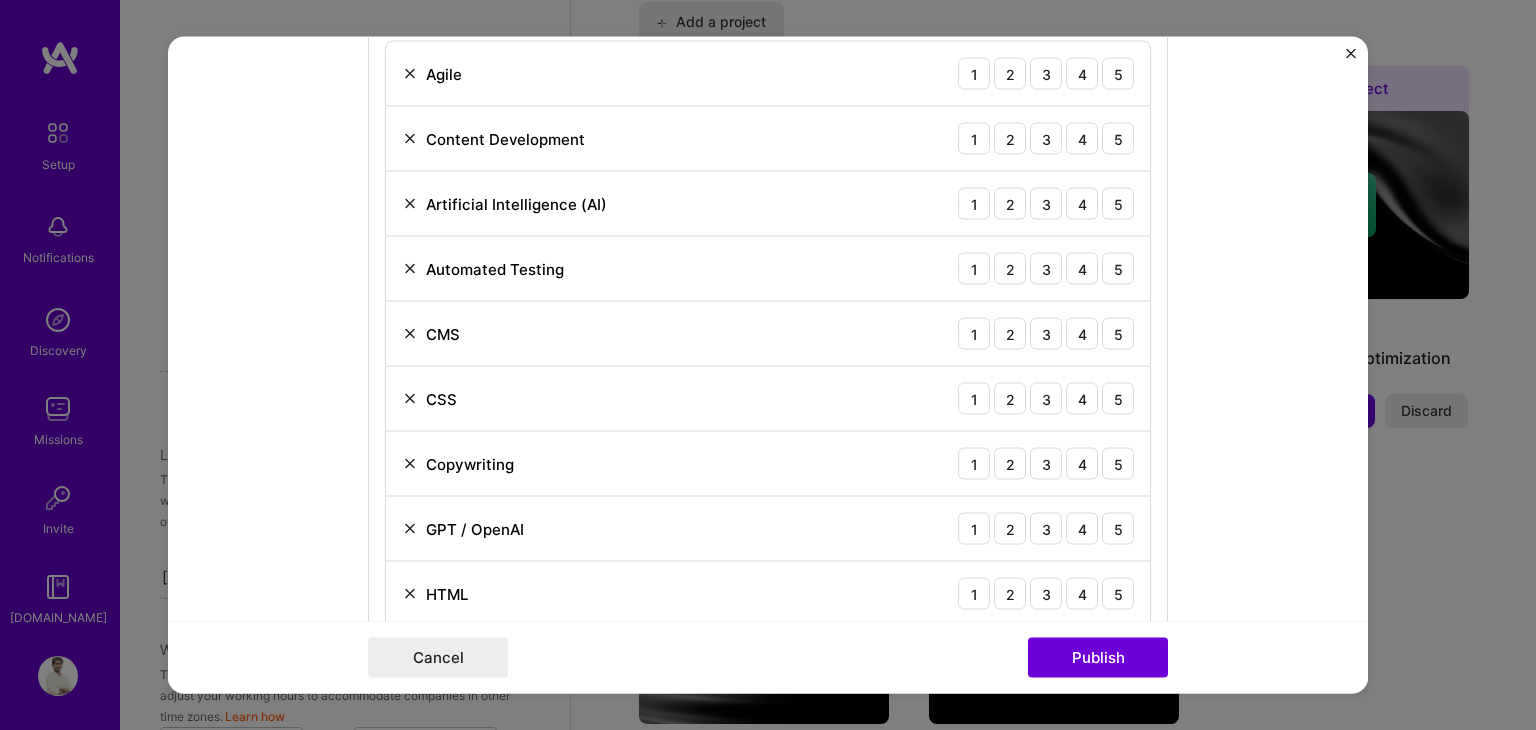 click at bounding box center [410, 269] 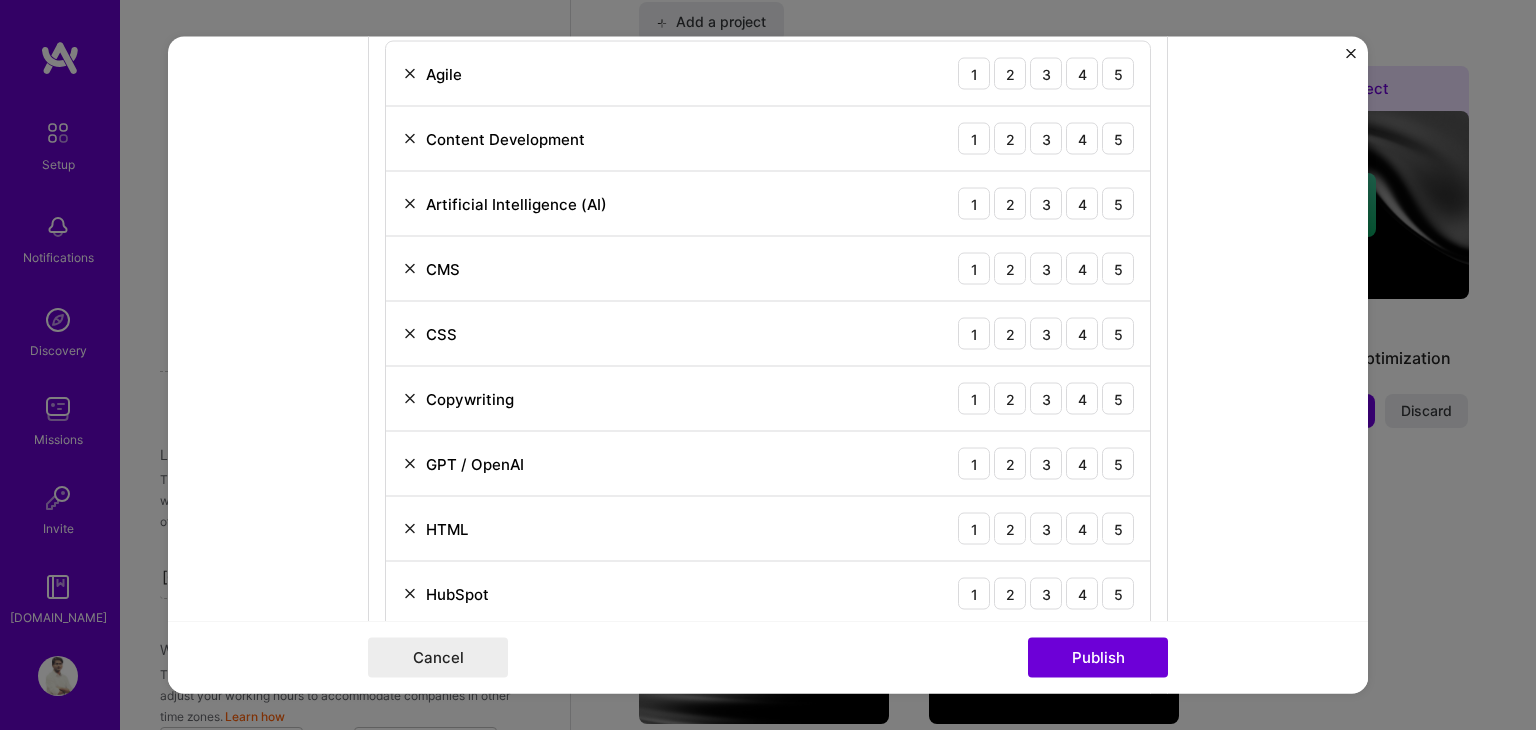 click at bounding box center (410, 334) 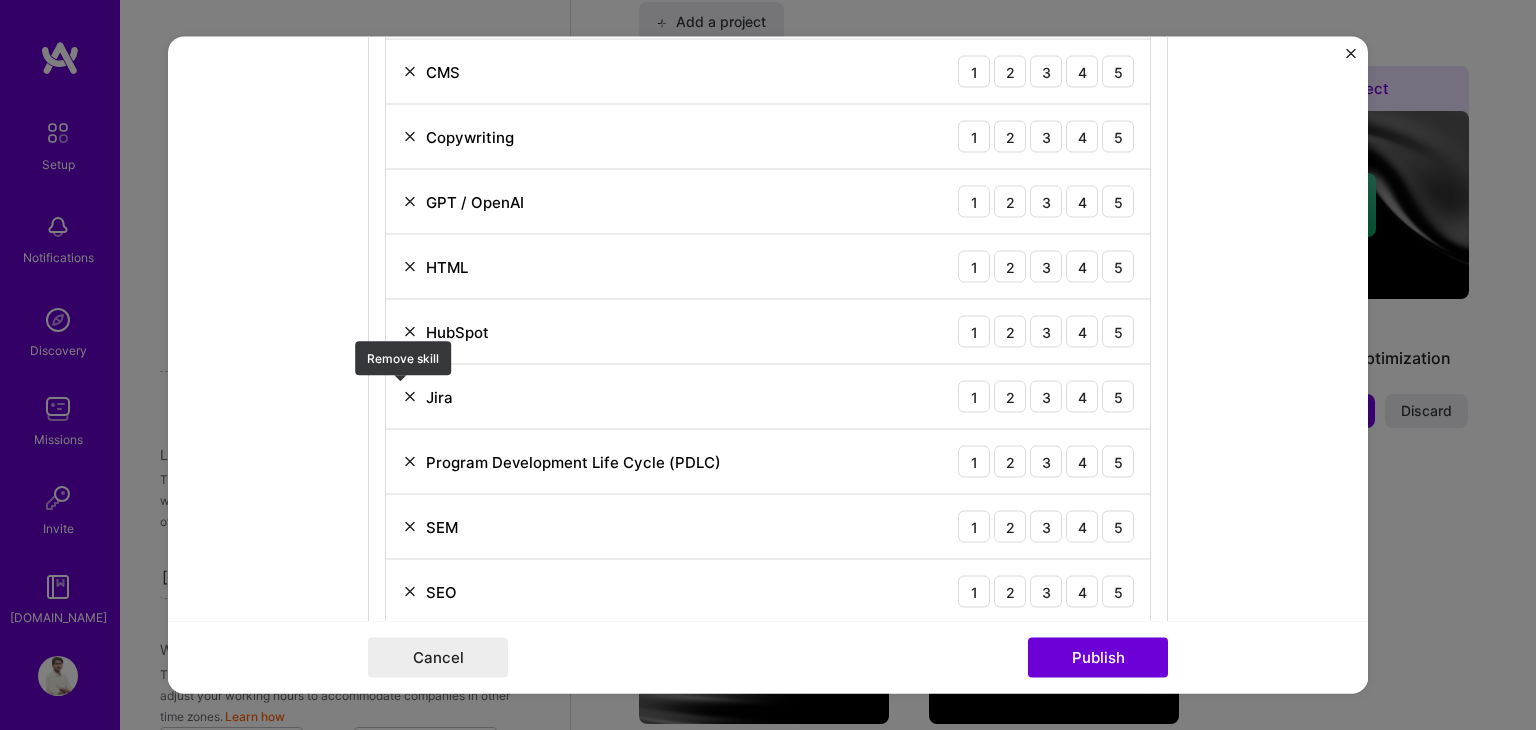 scroll, scrollTop: 1317, scrollLeft: 0, axis: vertical 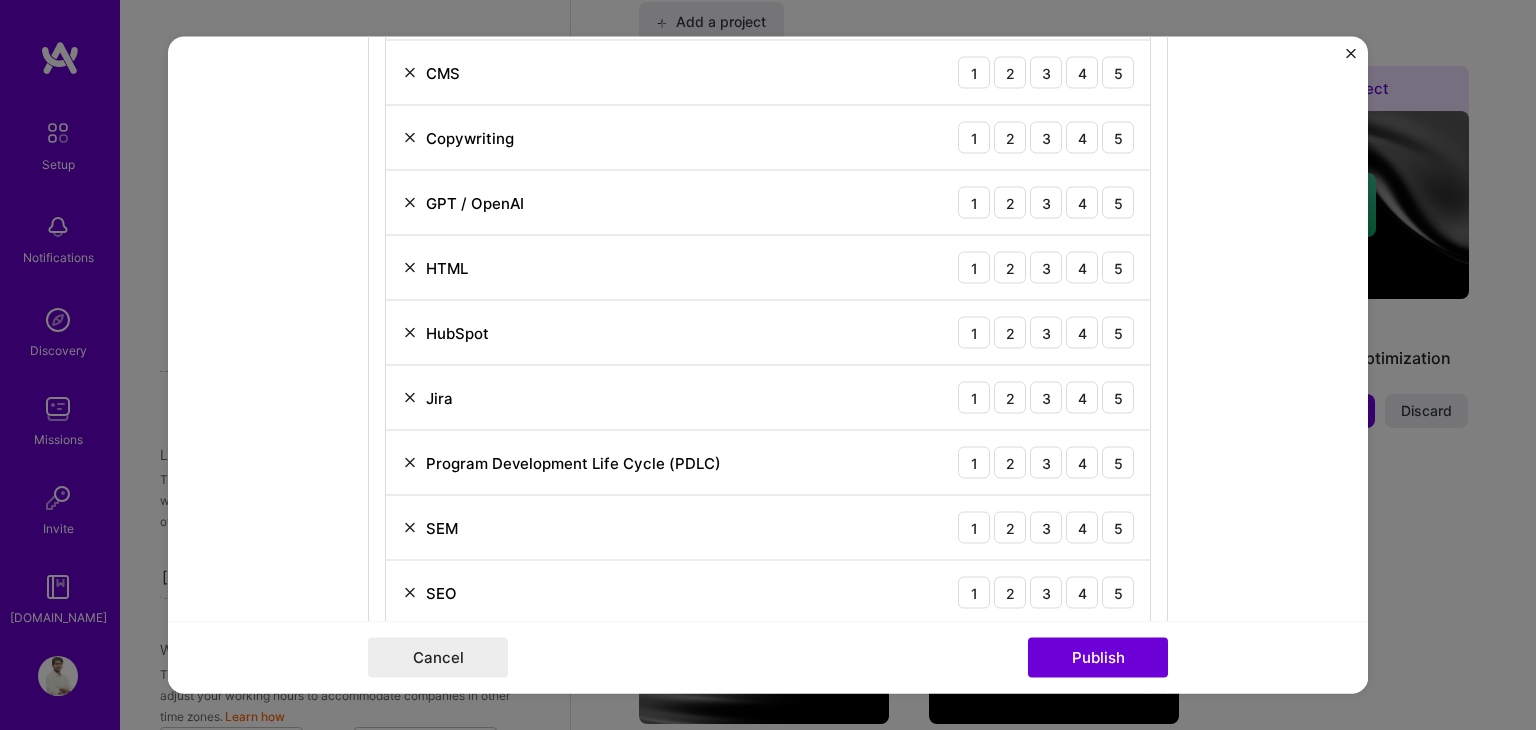 click at bounding box center [410, 268] 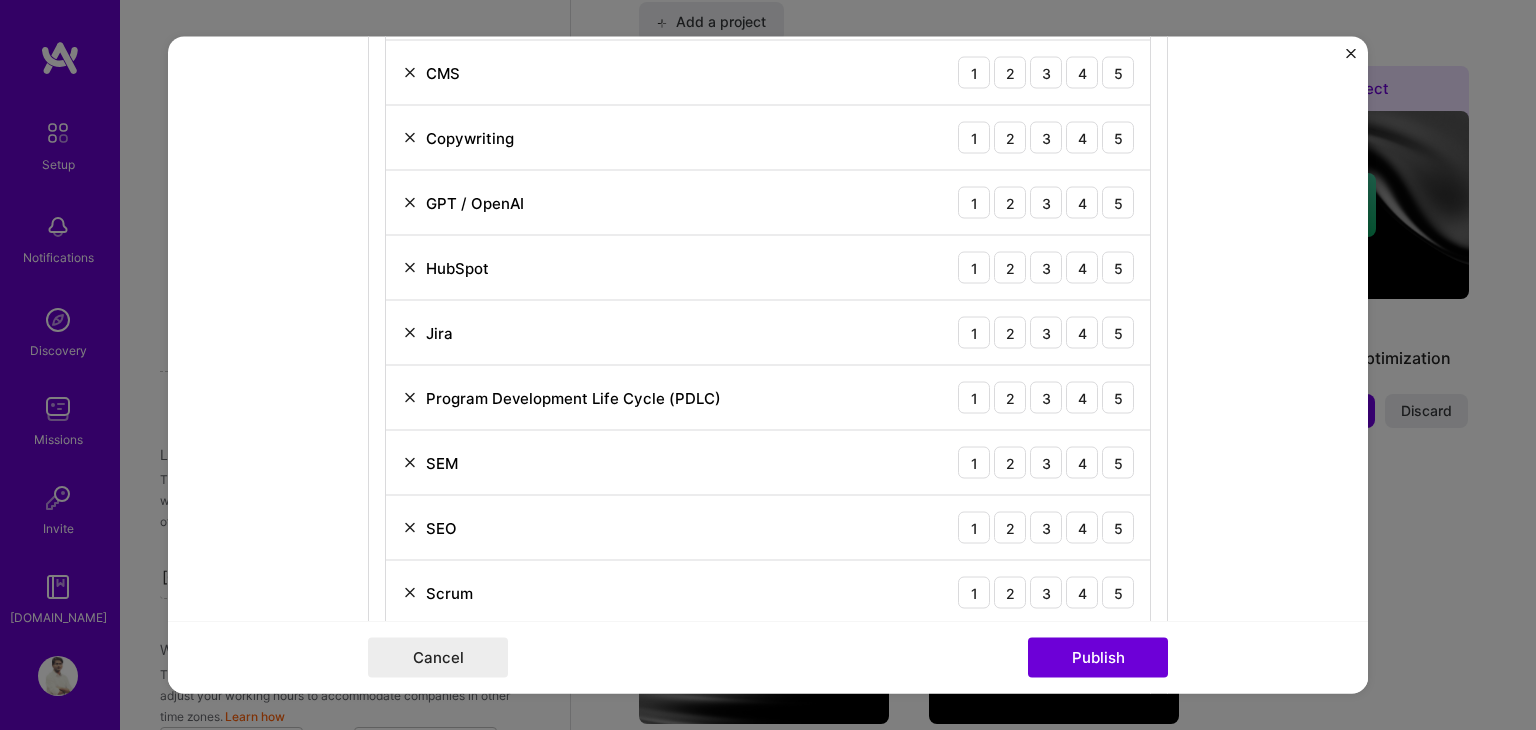 click at bounding box center (410, 333) 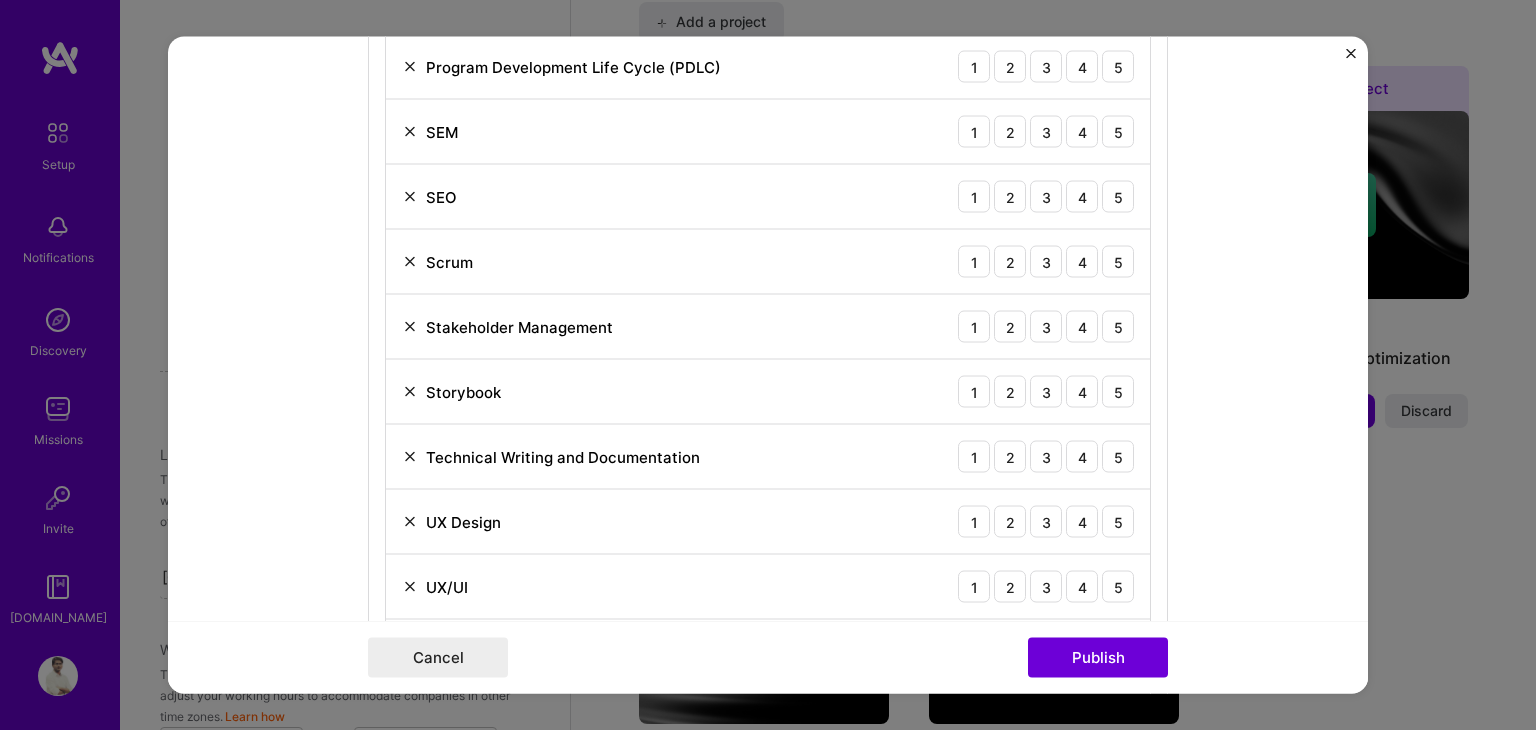 scroll, scrollTop: 1590, scrollLeft: 0, axis: vertical 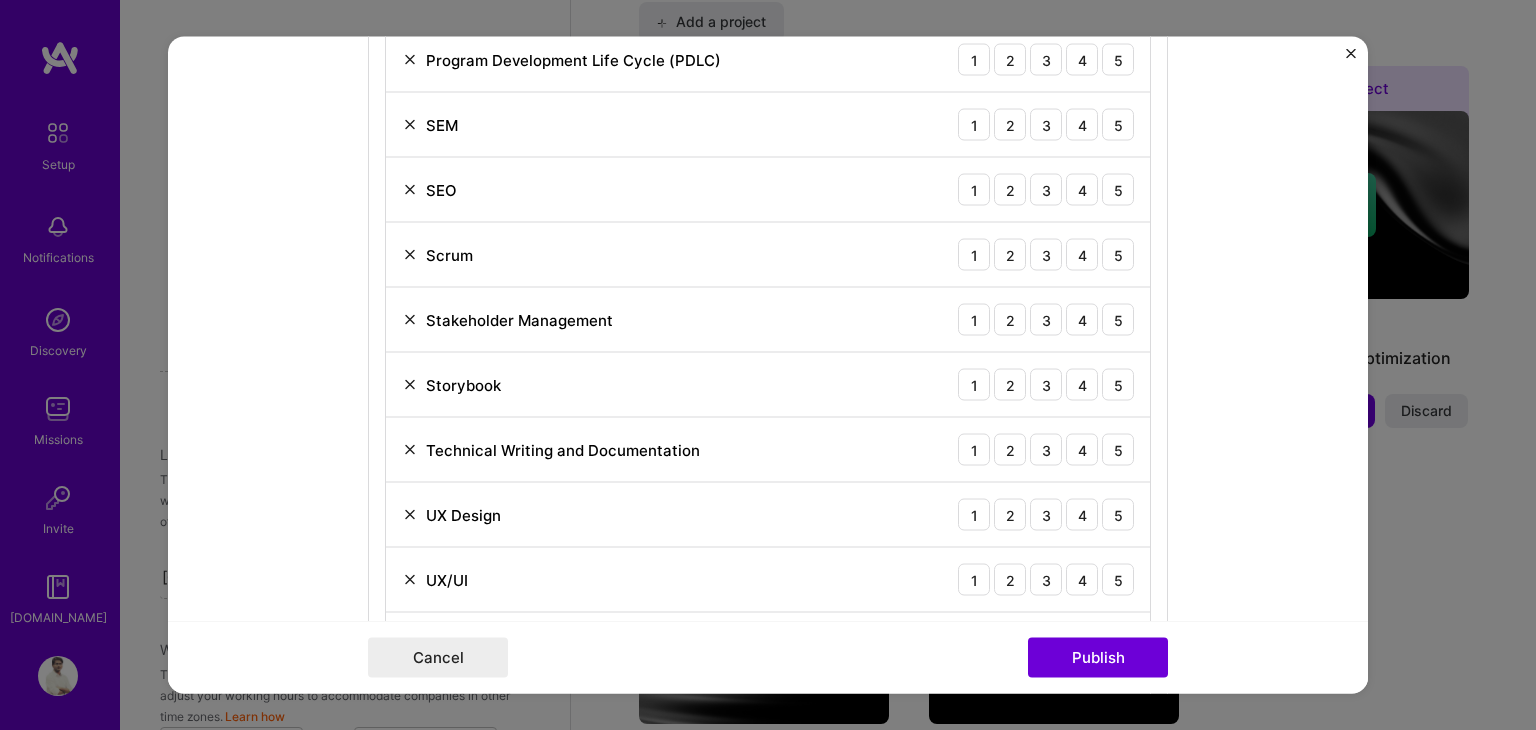 click at bounding box center [410, 320] 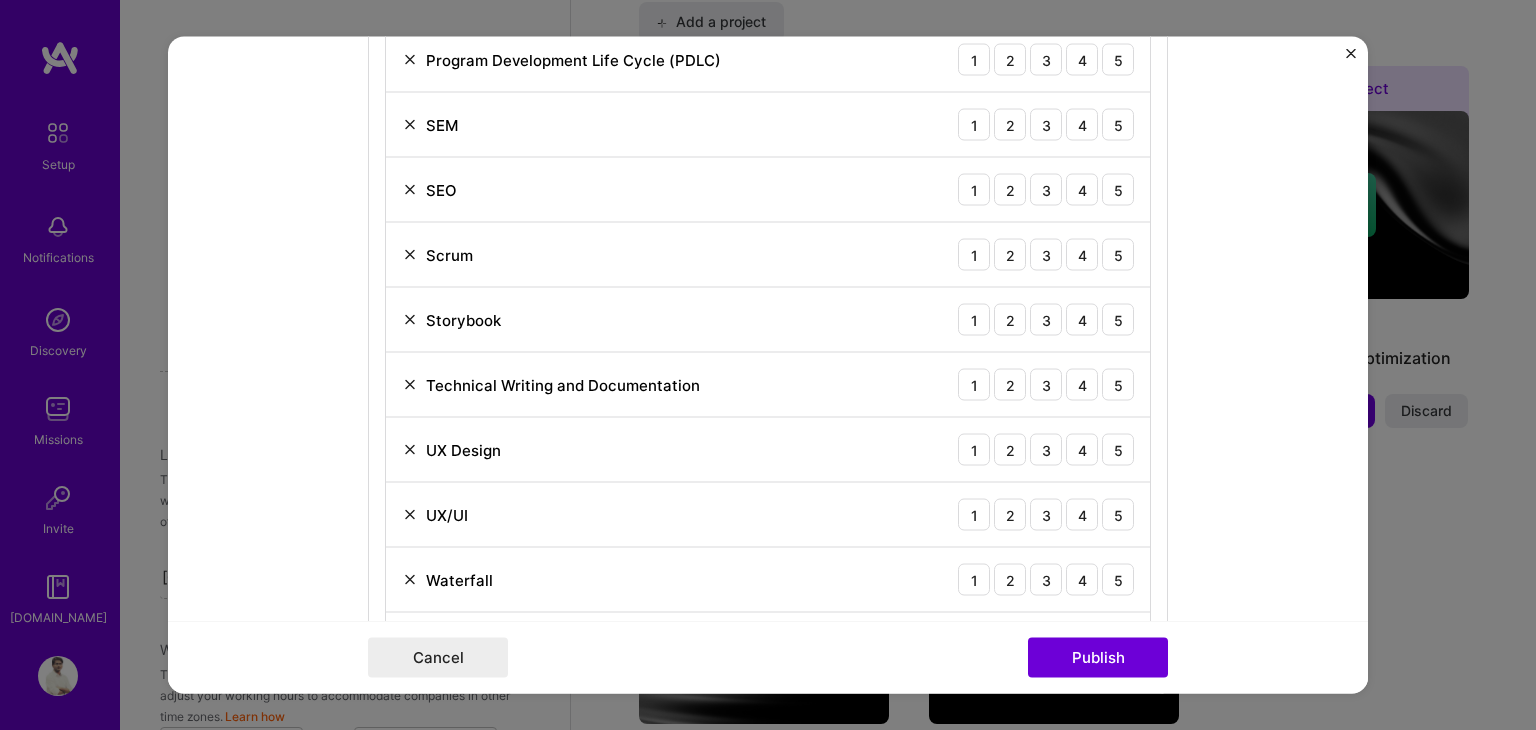 click at bounding box center (410, 320) 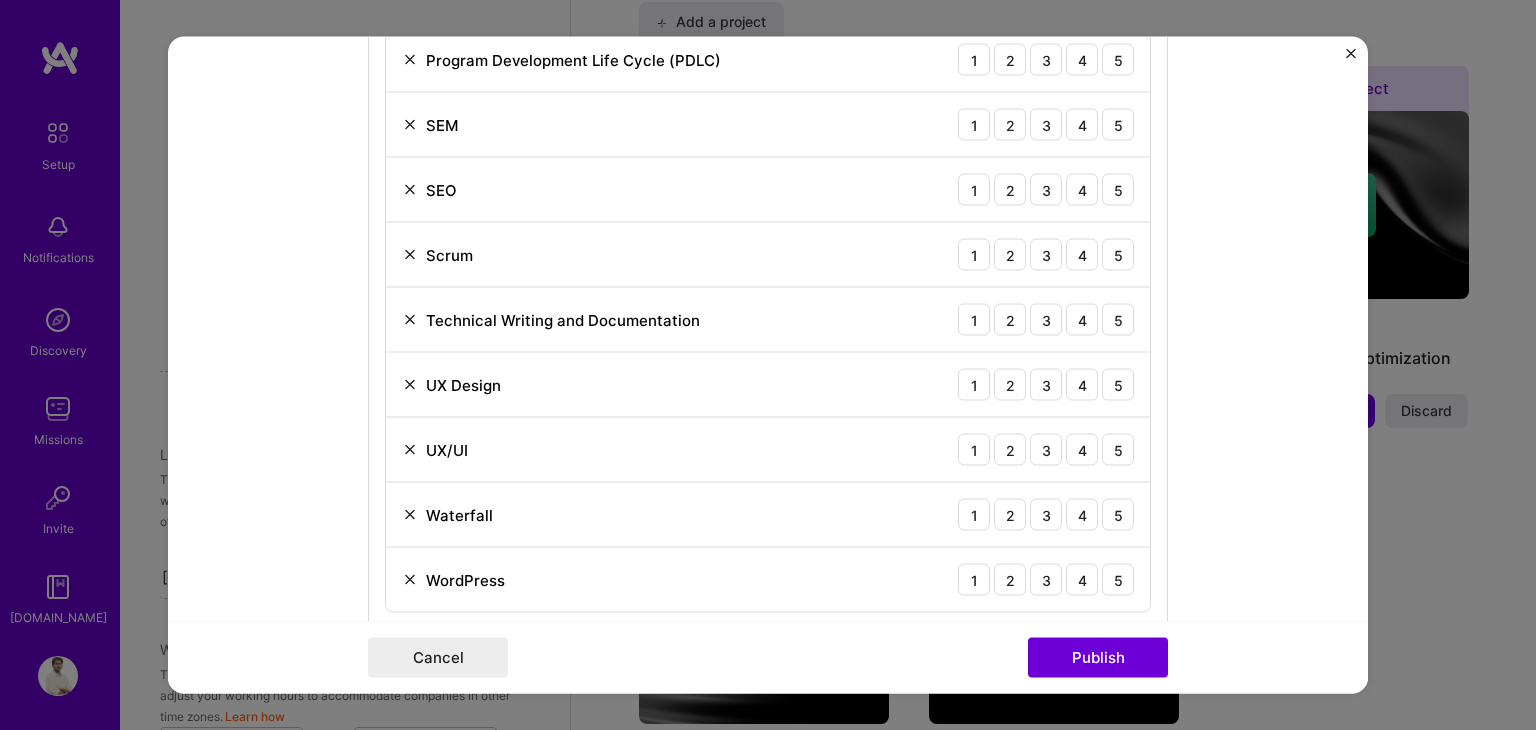 click at bounding box center (410, 385) 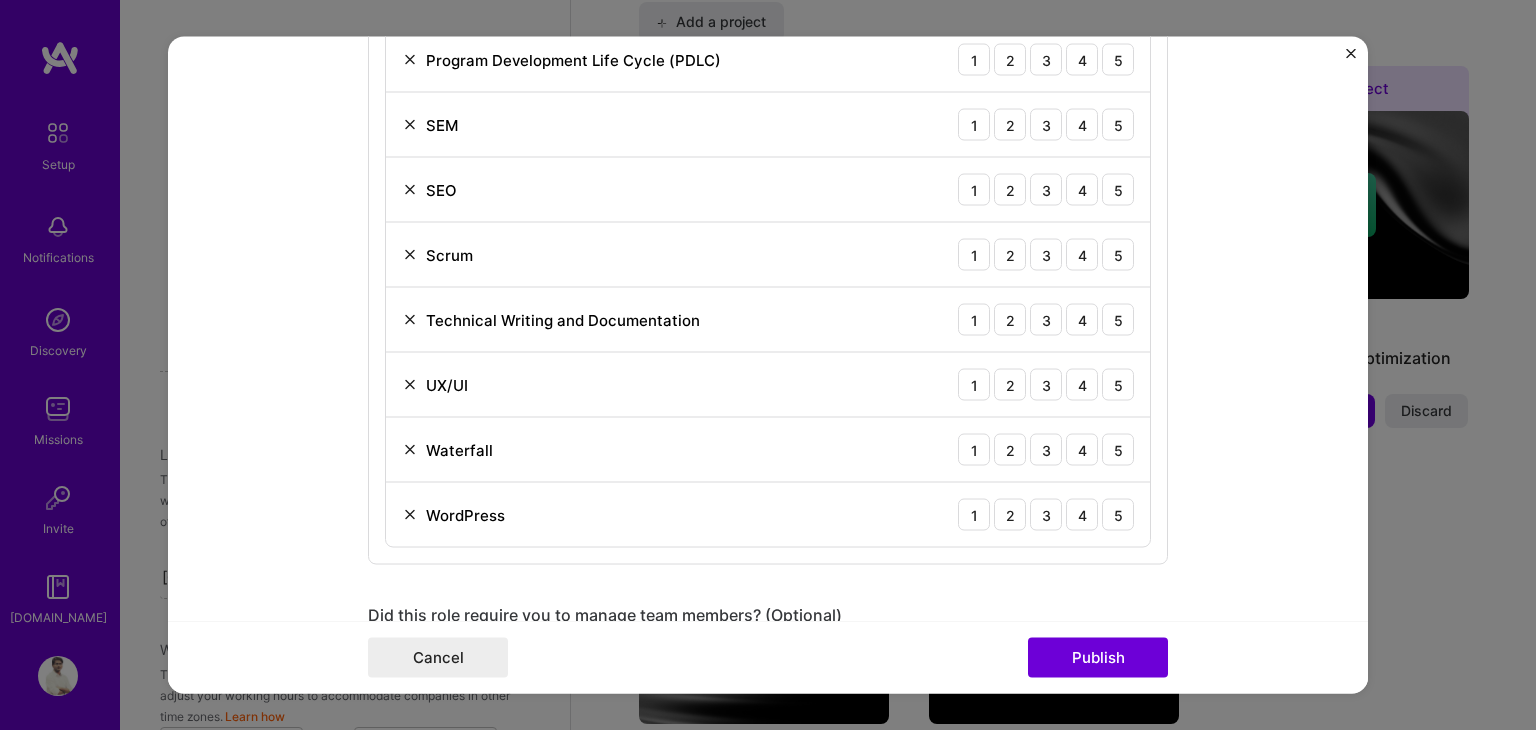 click at bounding box center [410, 385] 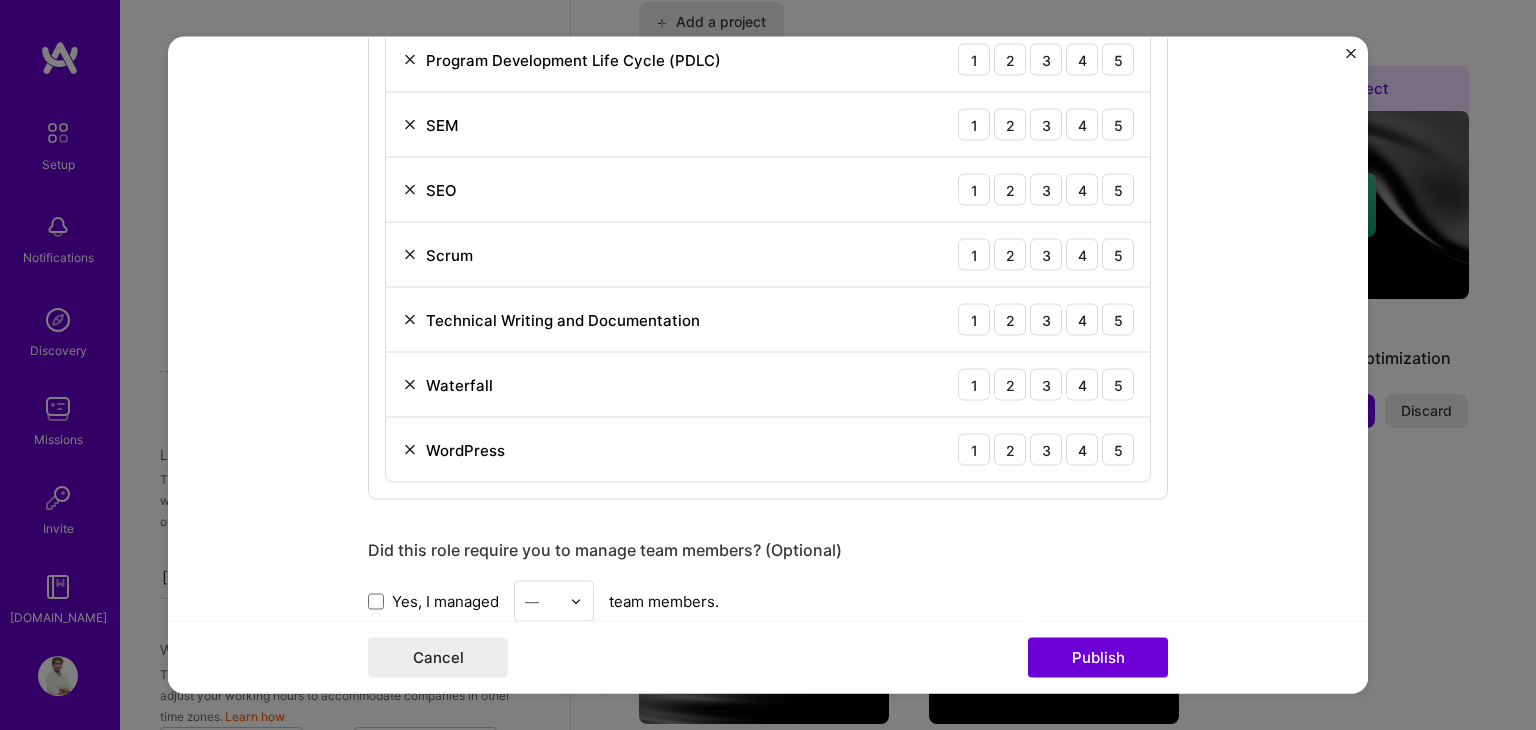 click at bounding box center (410, 385) 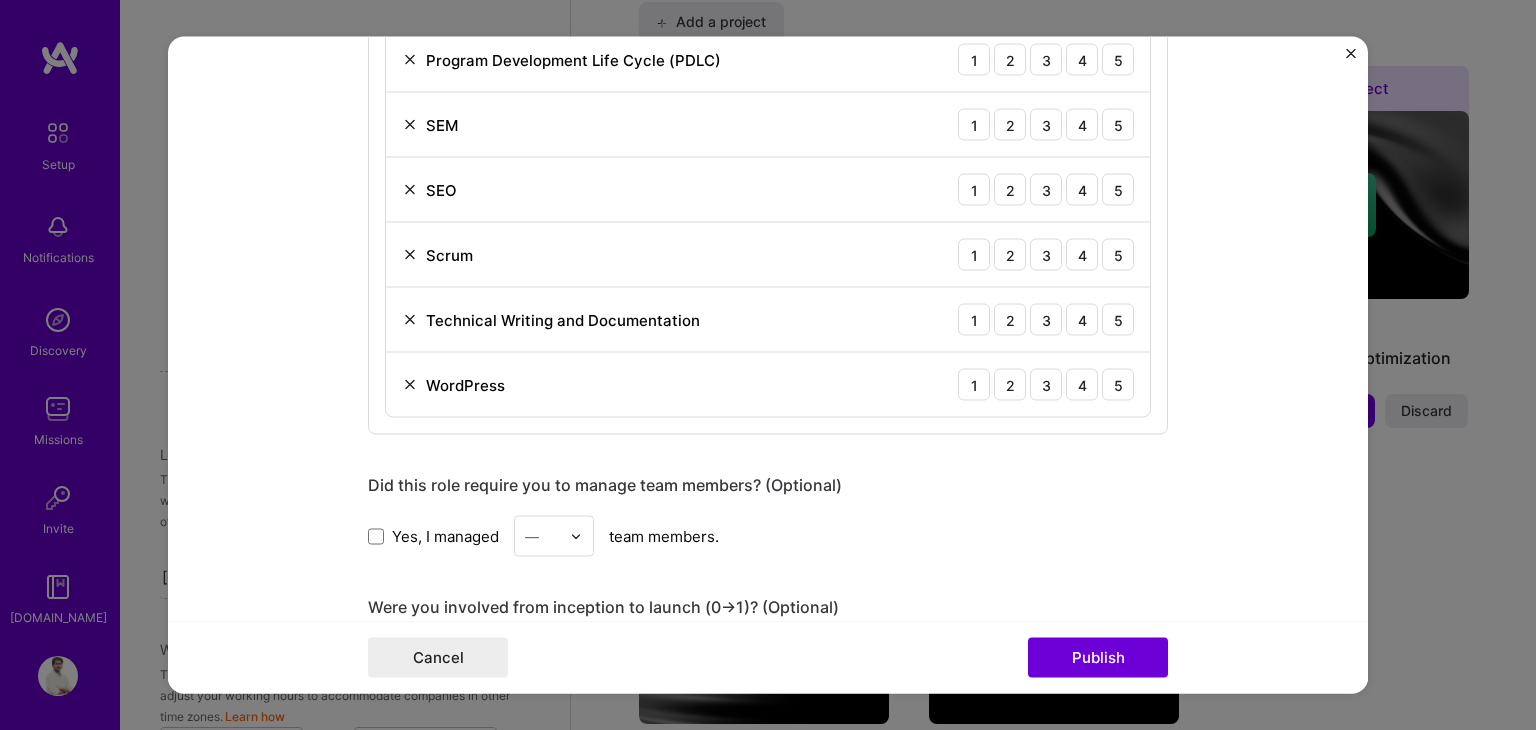 click at bounding box center [410, 385] 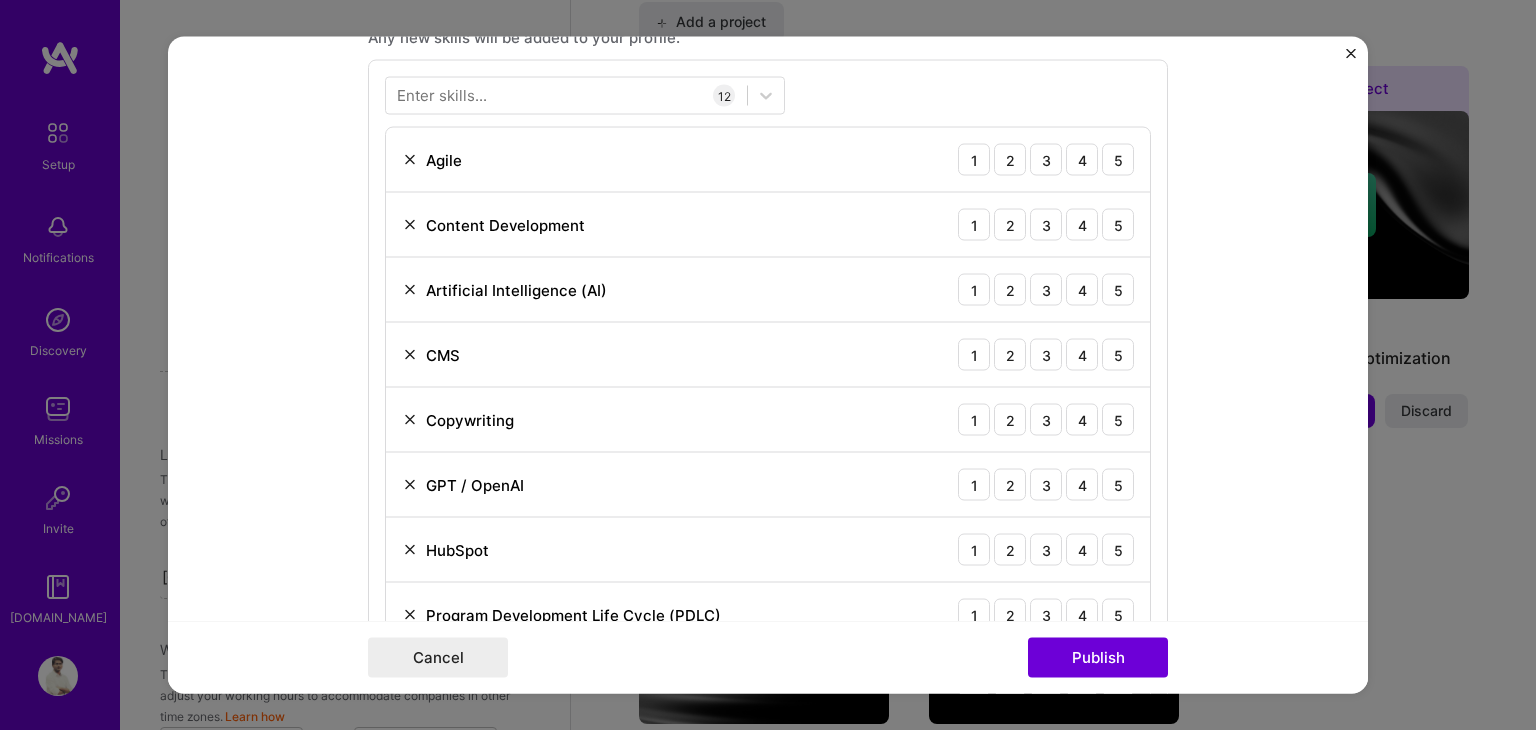 scroll, scrollTop: 1034, scrollLeft: 0, axis: vertical 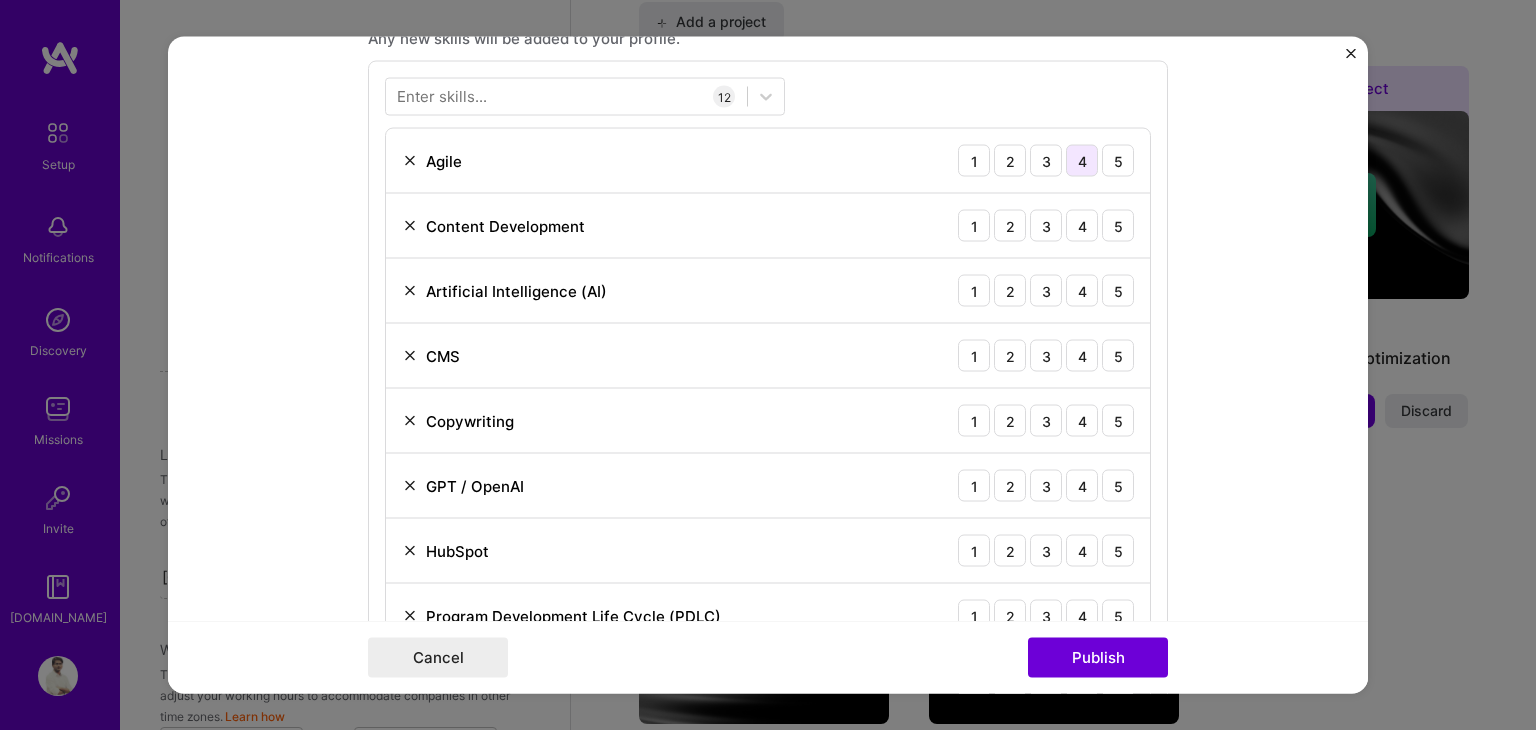 click on "4" at bounding box center [1082, 161] 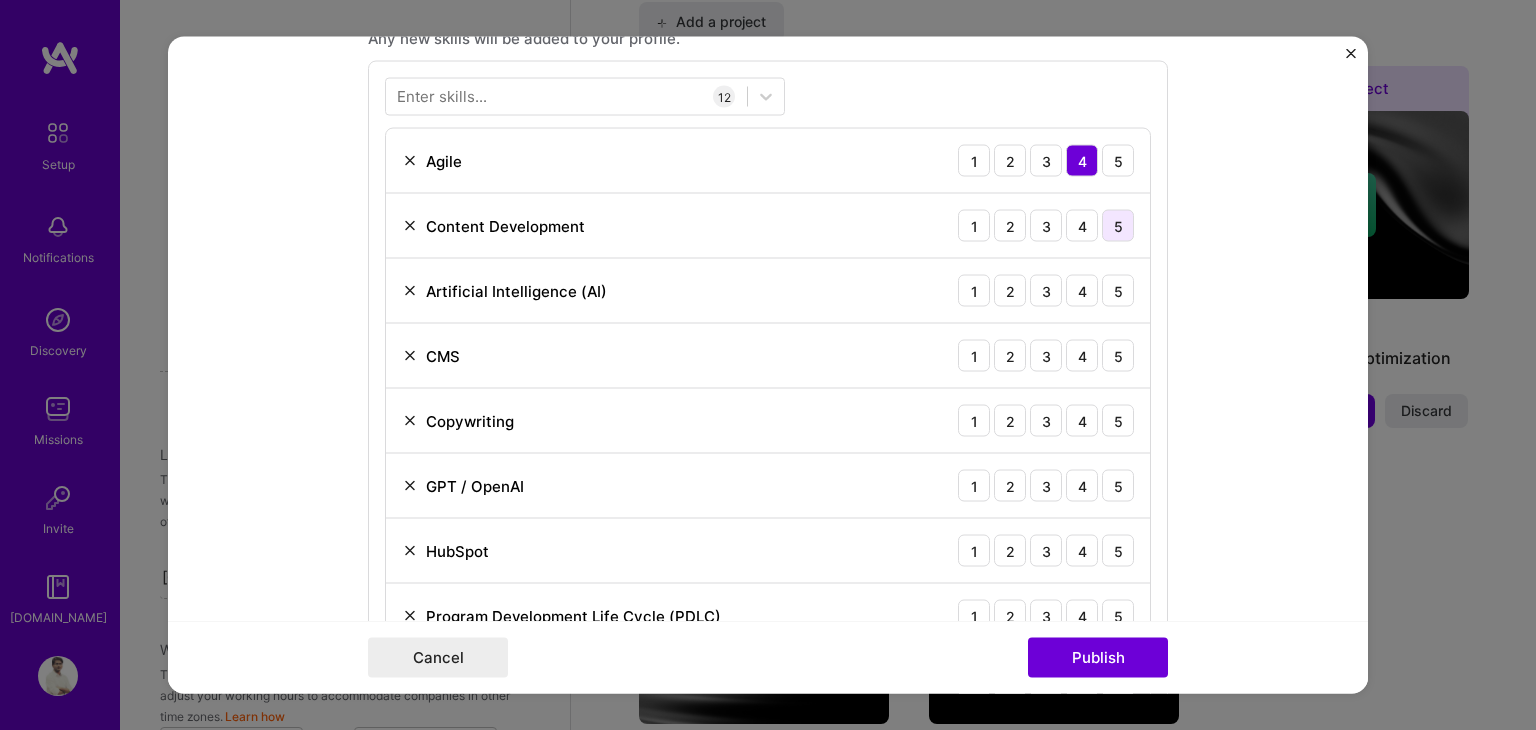 click on "5" at bounding box center [1118, 226] 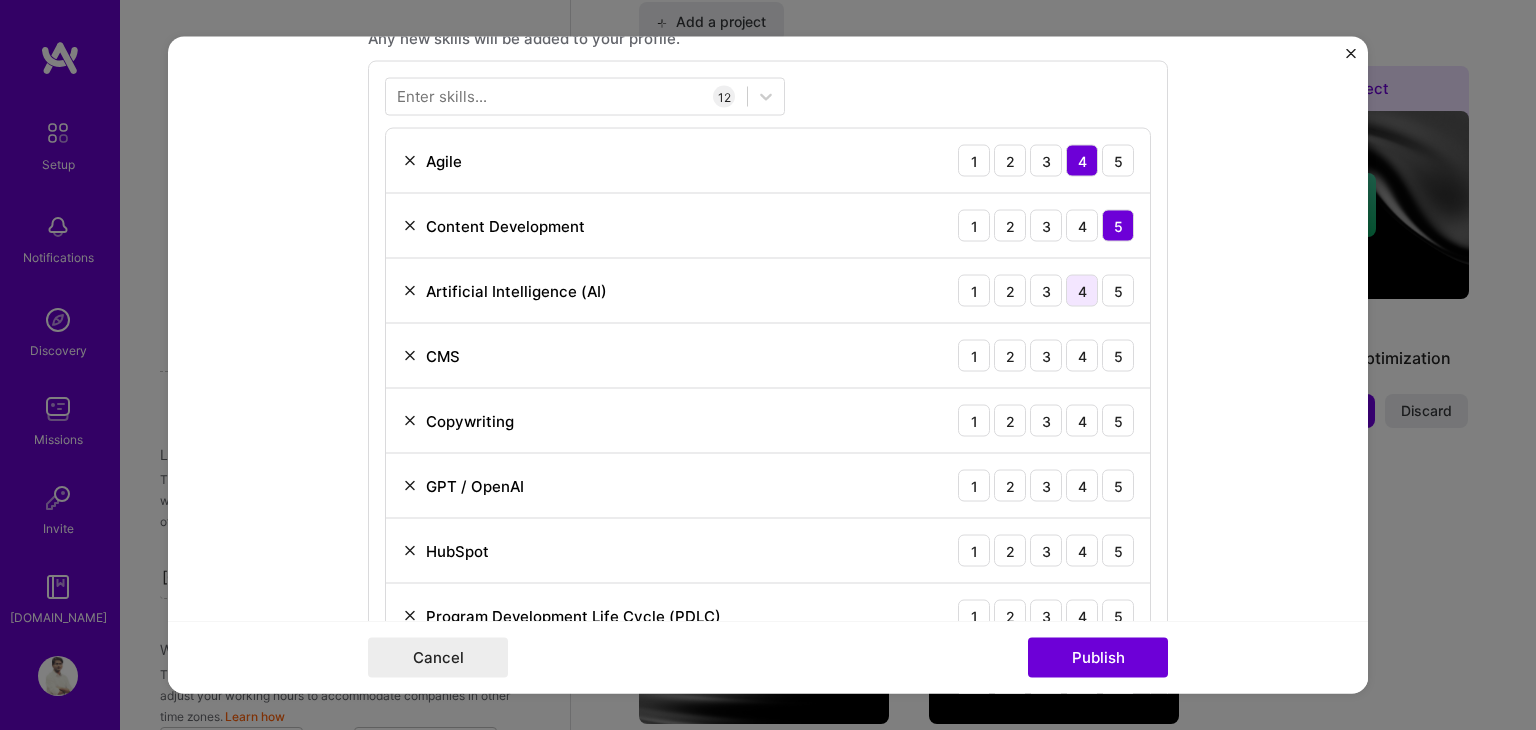 click on "4" at bounding box center [1082, 291] 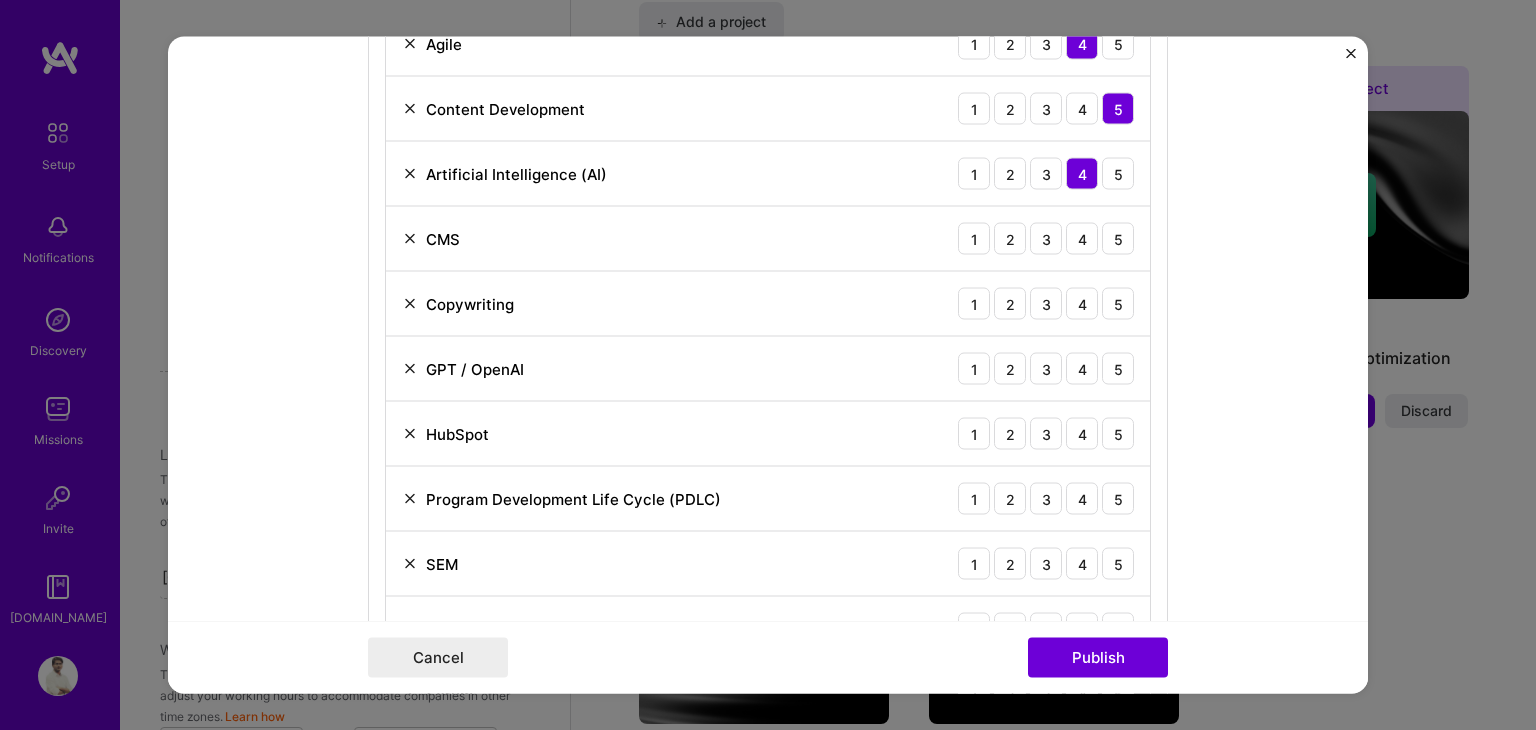 scroll, scrollTop: 1174, scrollLeft: 0, axis: vertical 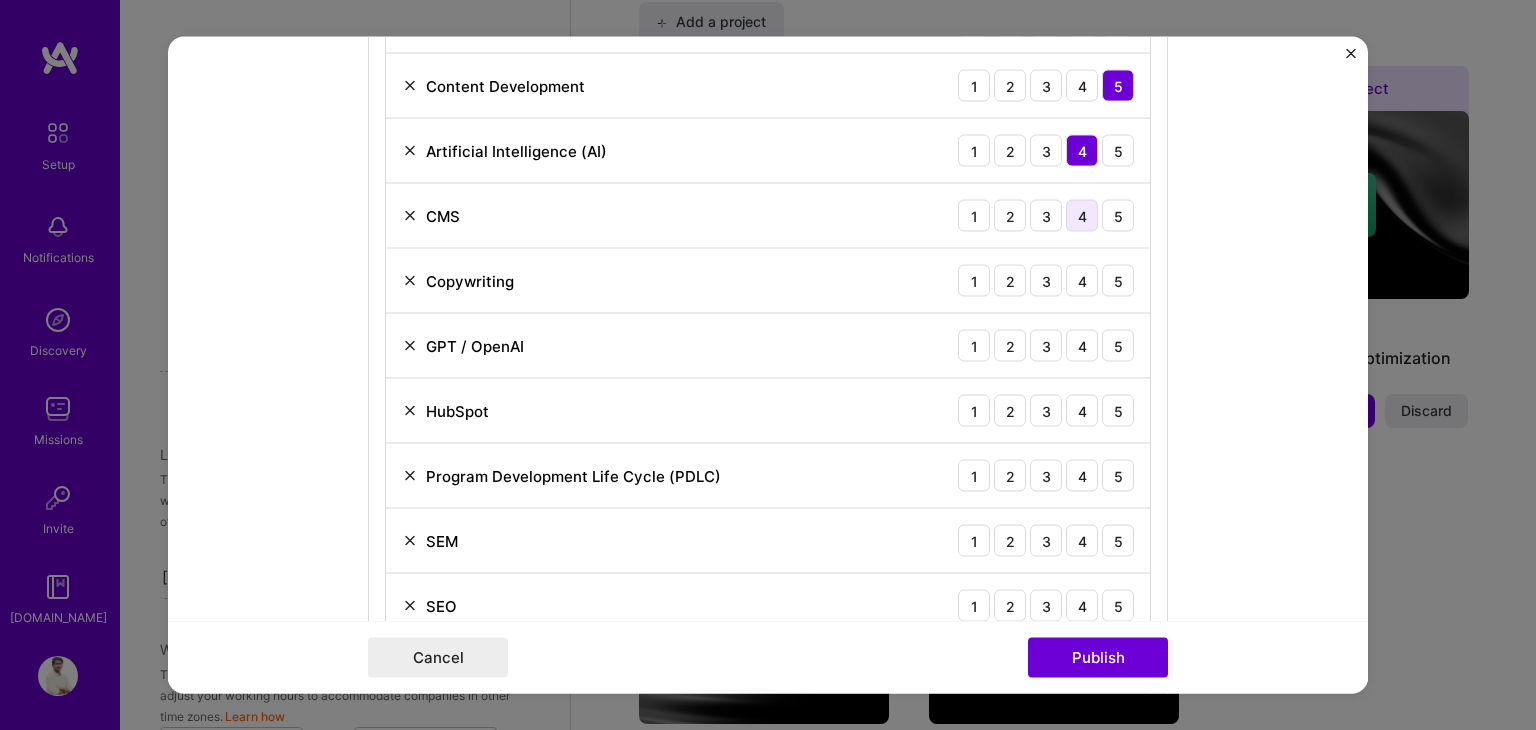 click on "4" at bounding box center [1082, 216] 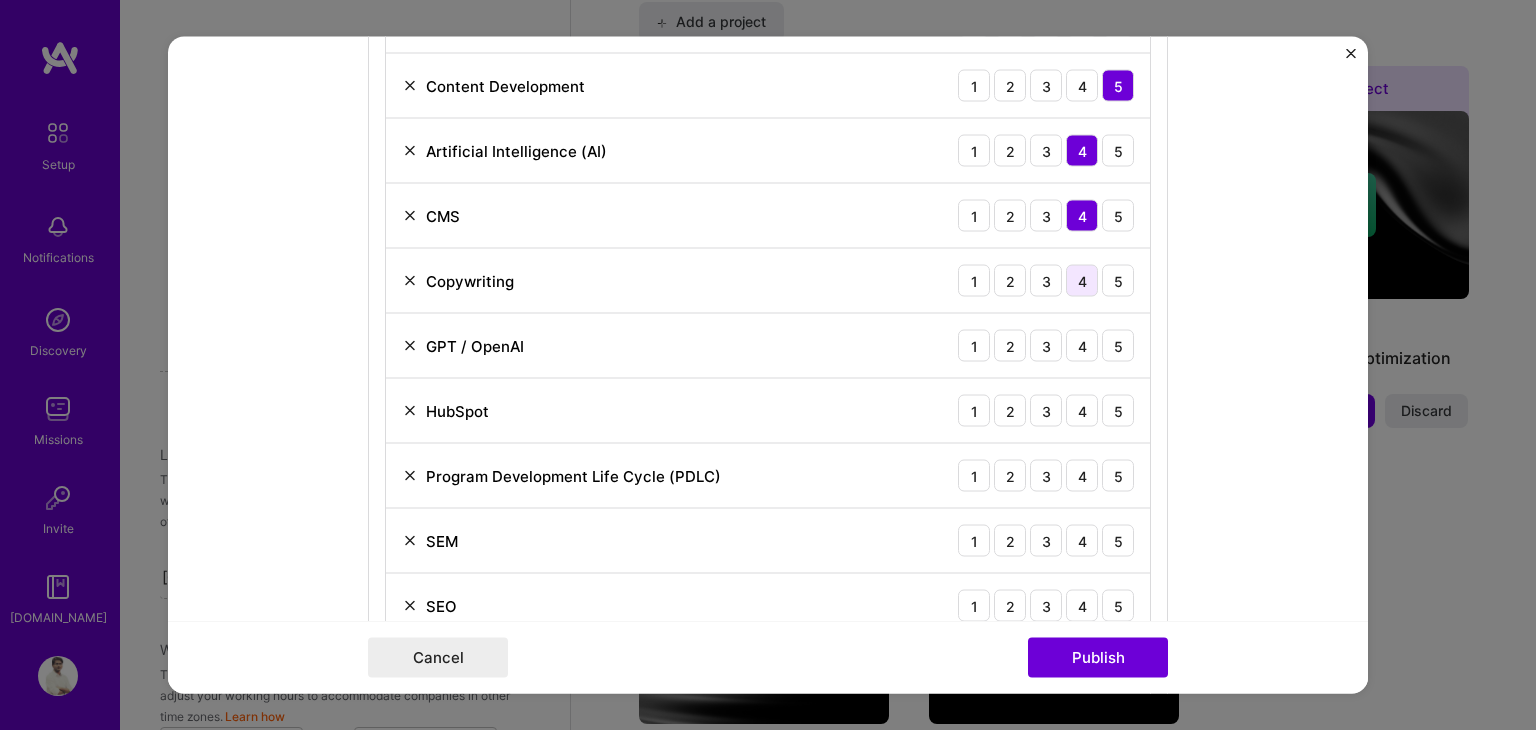click on "4" at bounding box center (1082, 281) 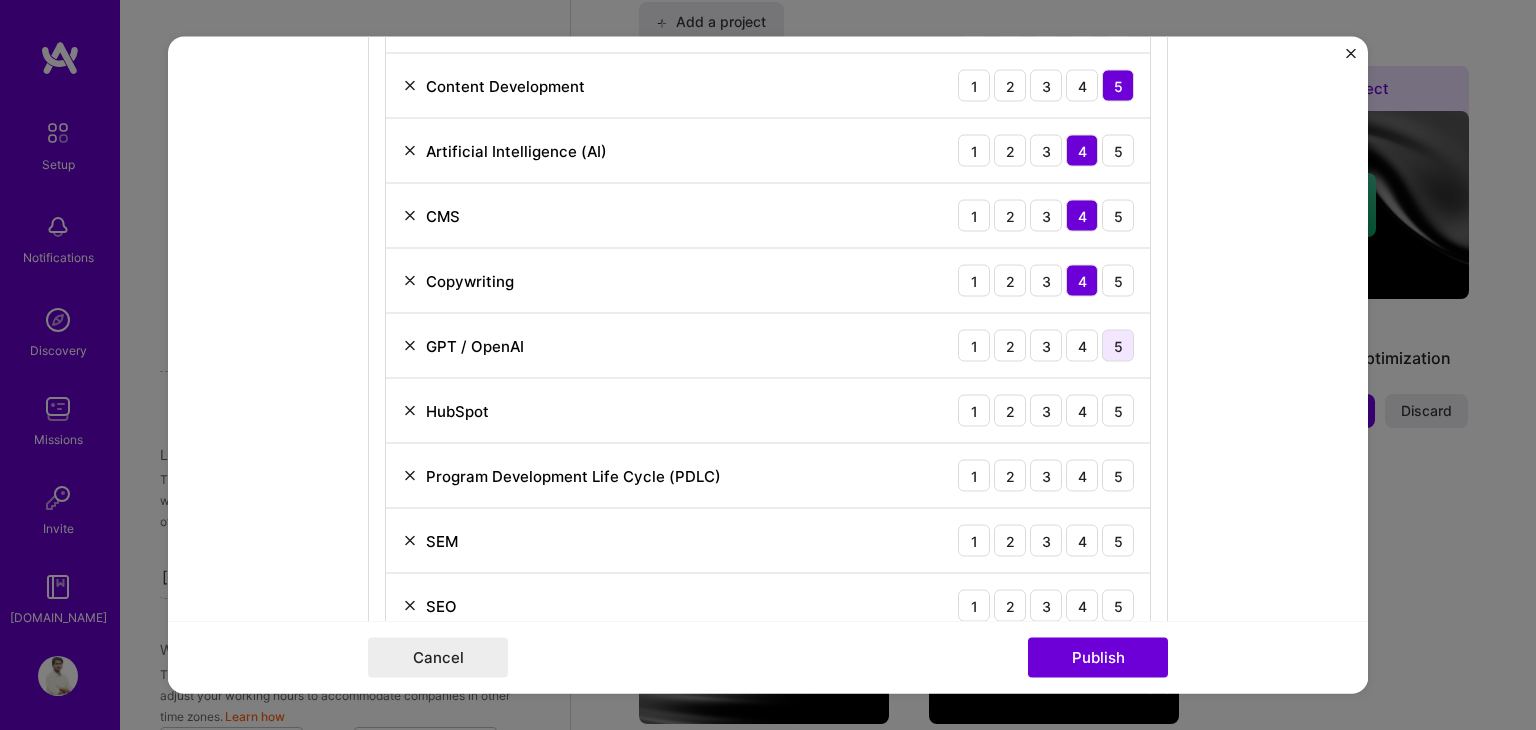 click on "5" at bounding box center [1118, 346] 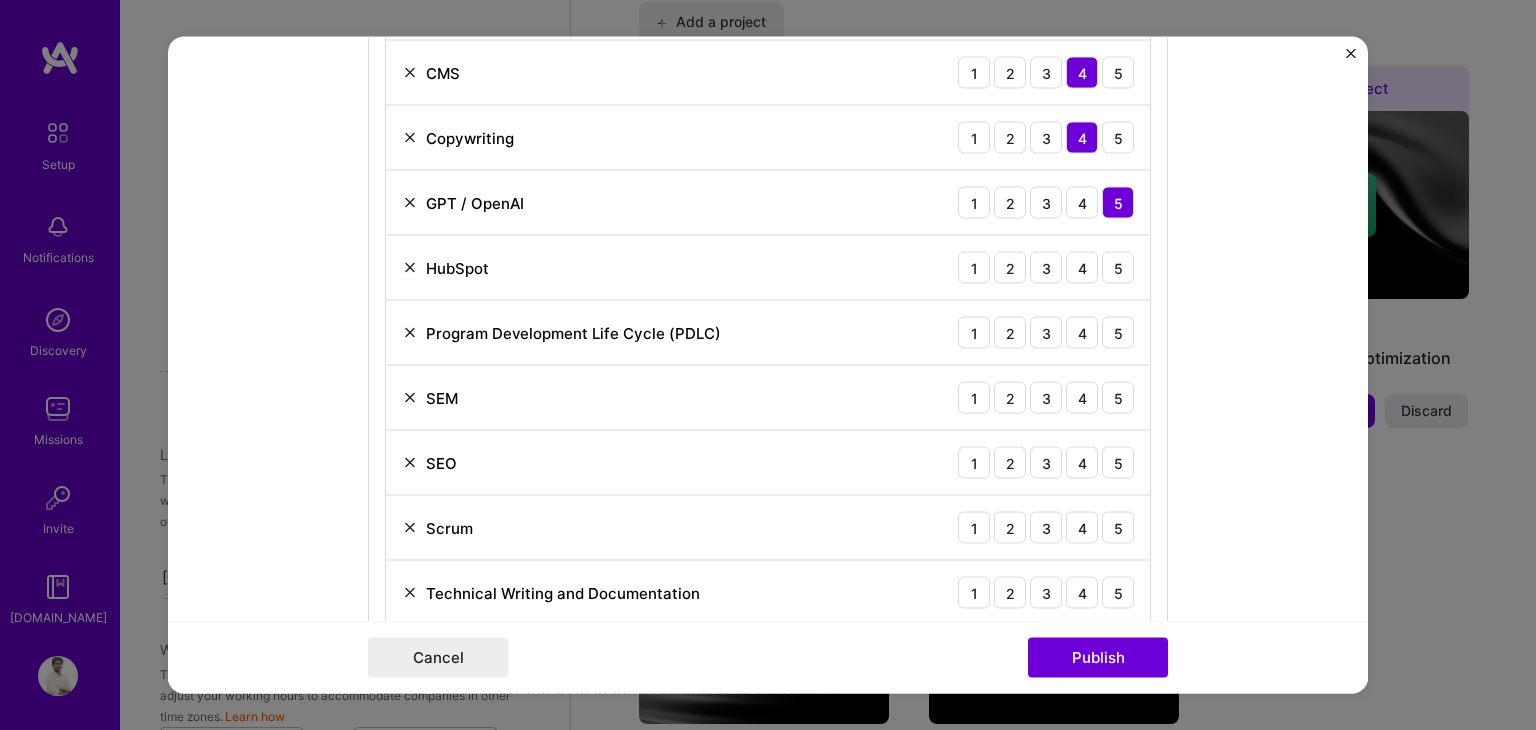 scroll, scrollTop: 1324, scrollLeft: 0, axis: vertical 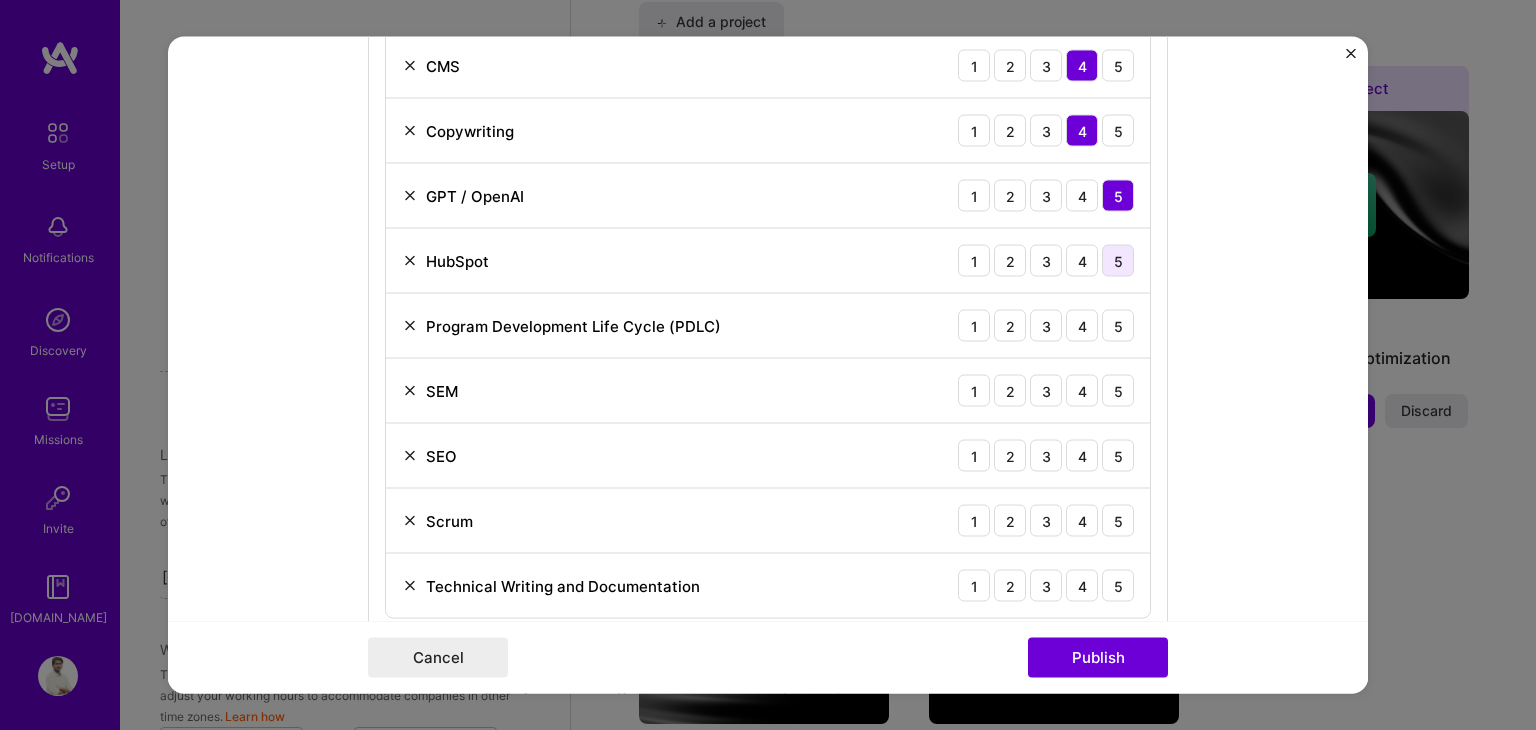 click on "5" at bounding box center [1118, 261] 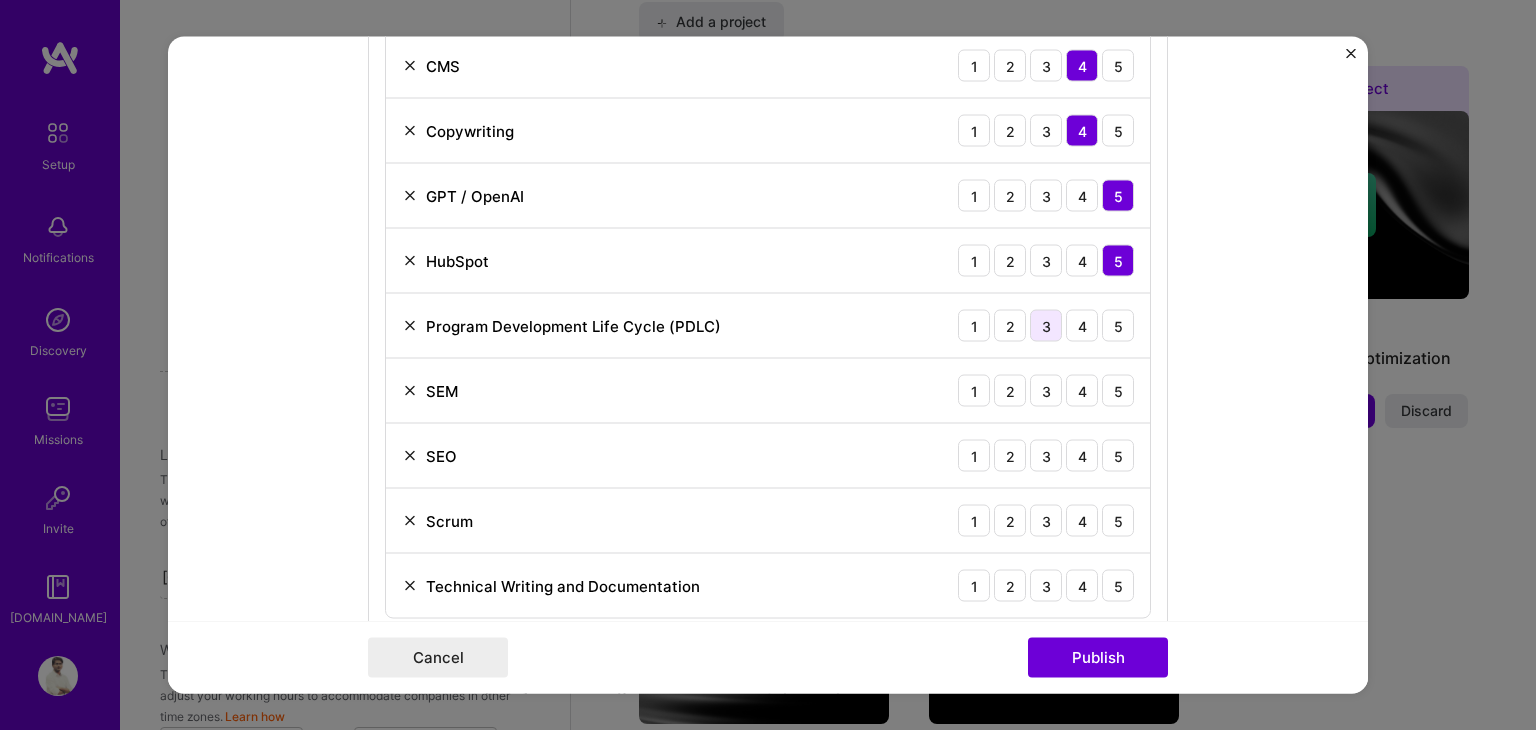 click on "3" at bounding box center (1046, 326) 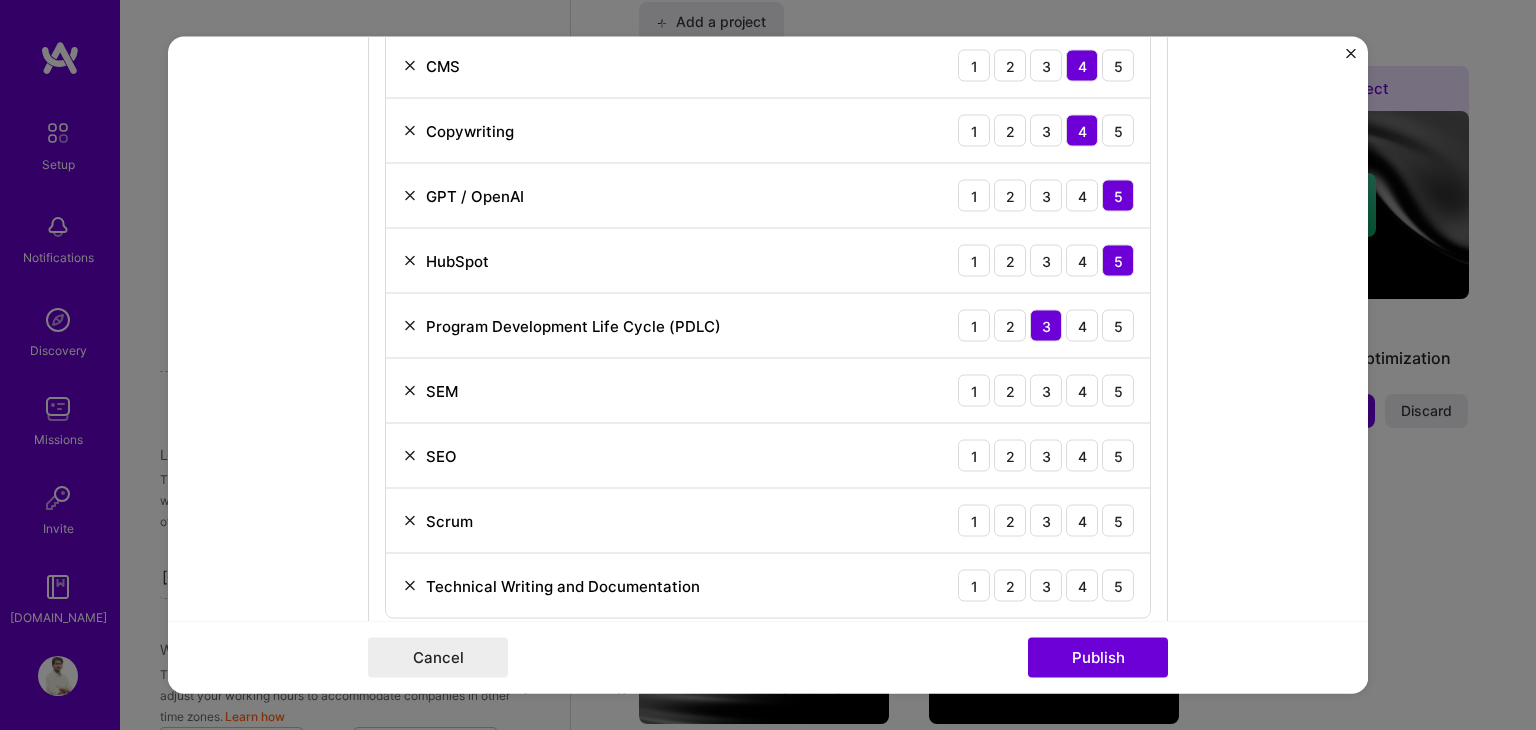 scroll, scrollTop: 1395, scrollLeft: 0, axis: vertical 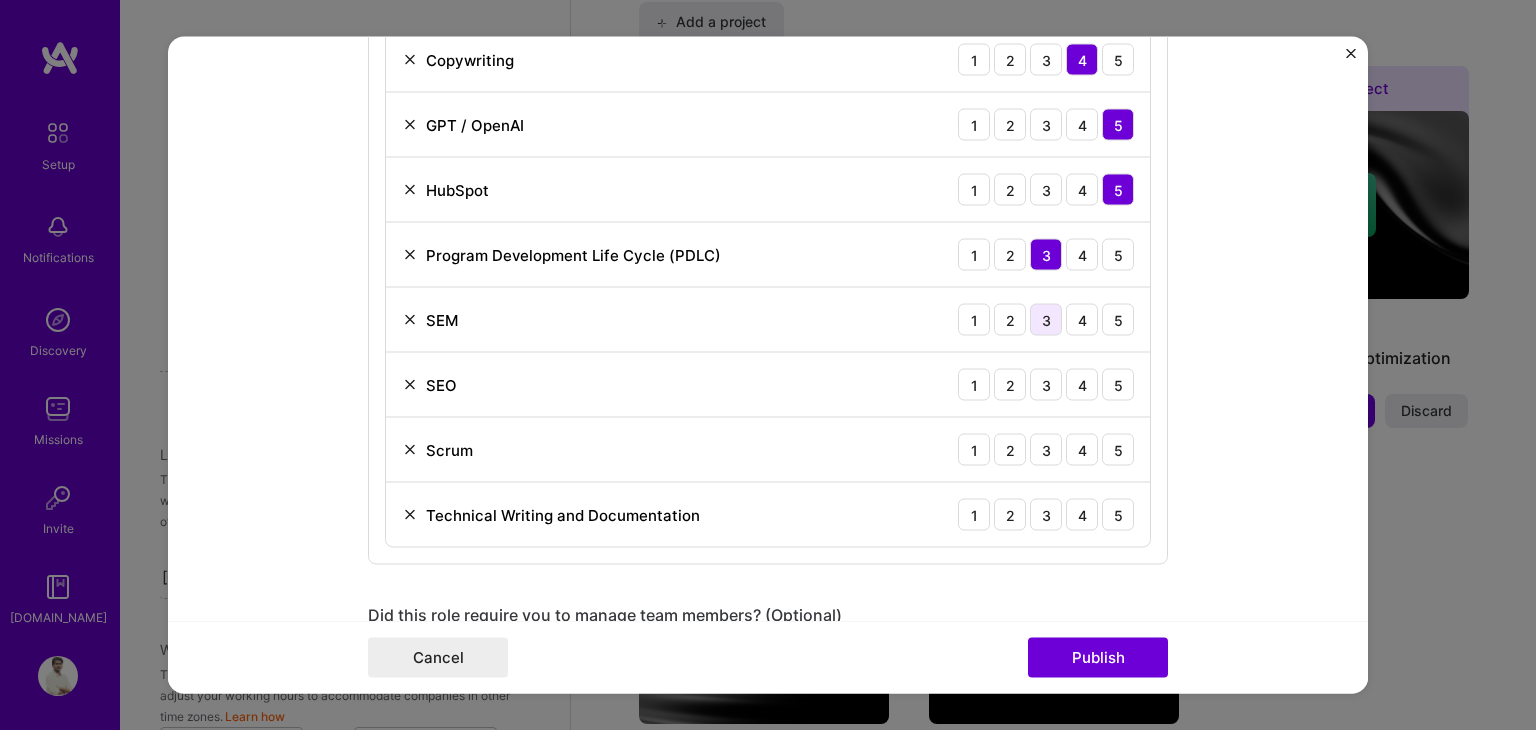 click on "3" at bounding box center (1046, 320) 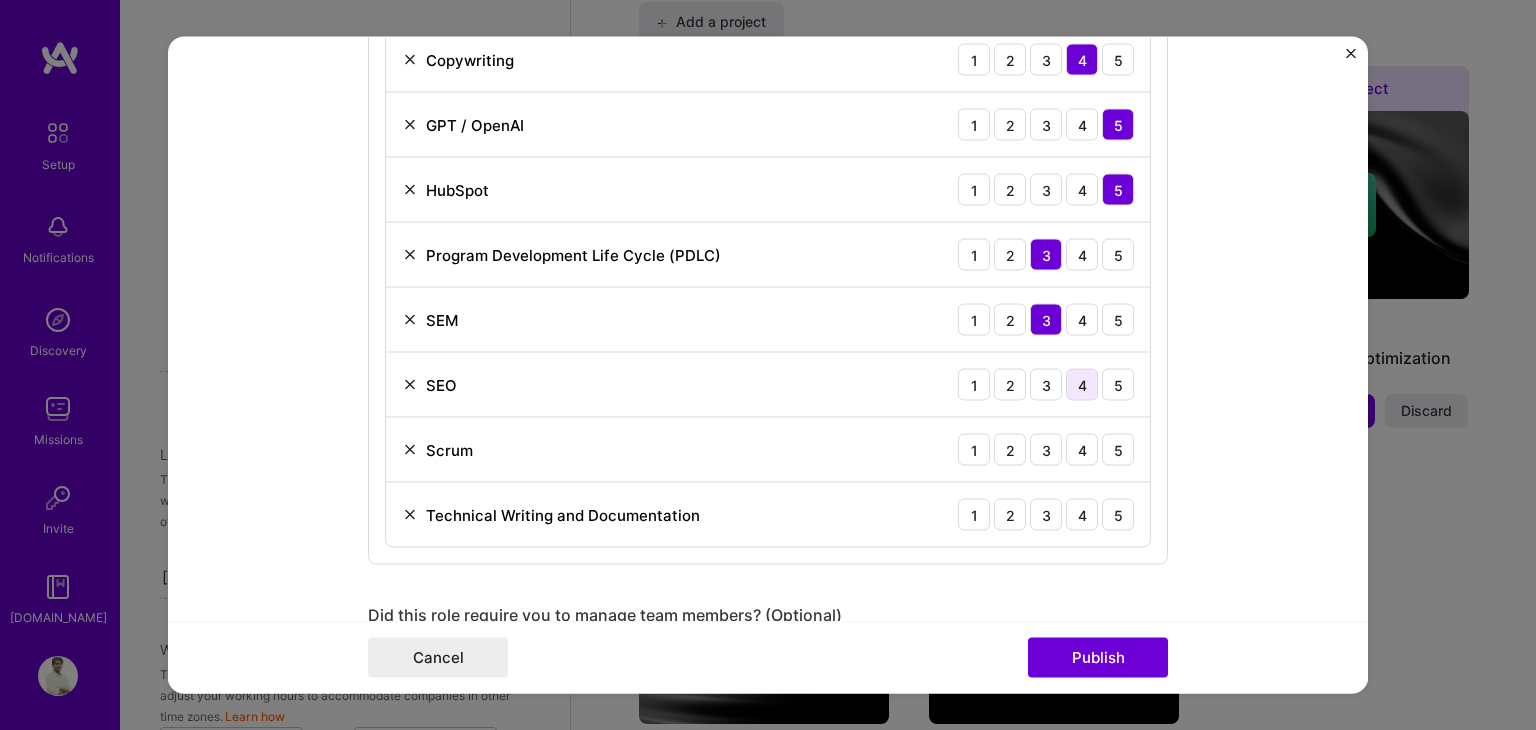 click on "4" at bounding box center (1082, 385) 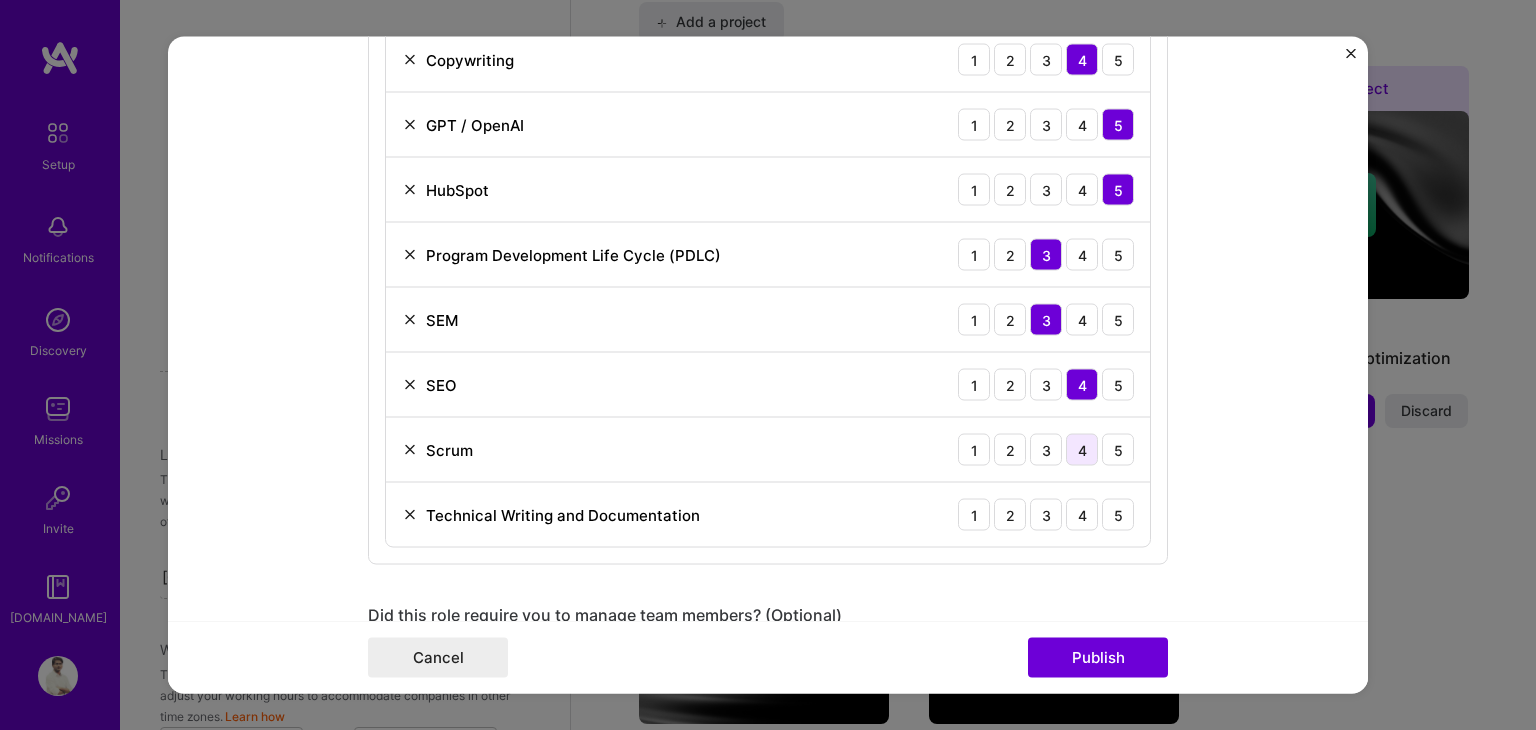 click on "4" at bounding box center (1082, 450) 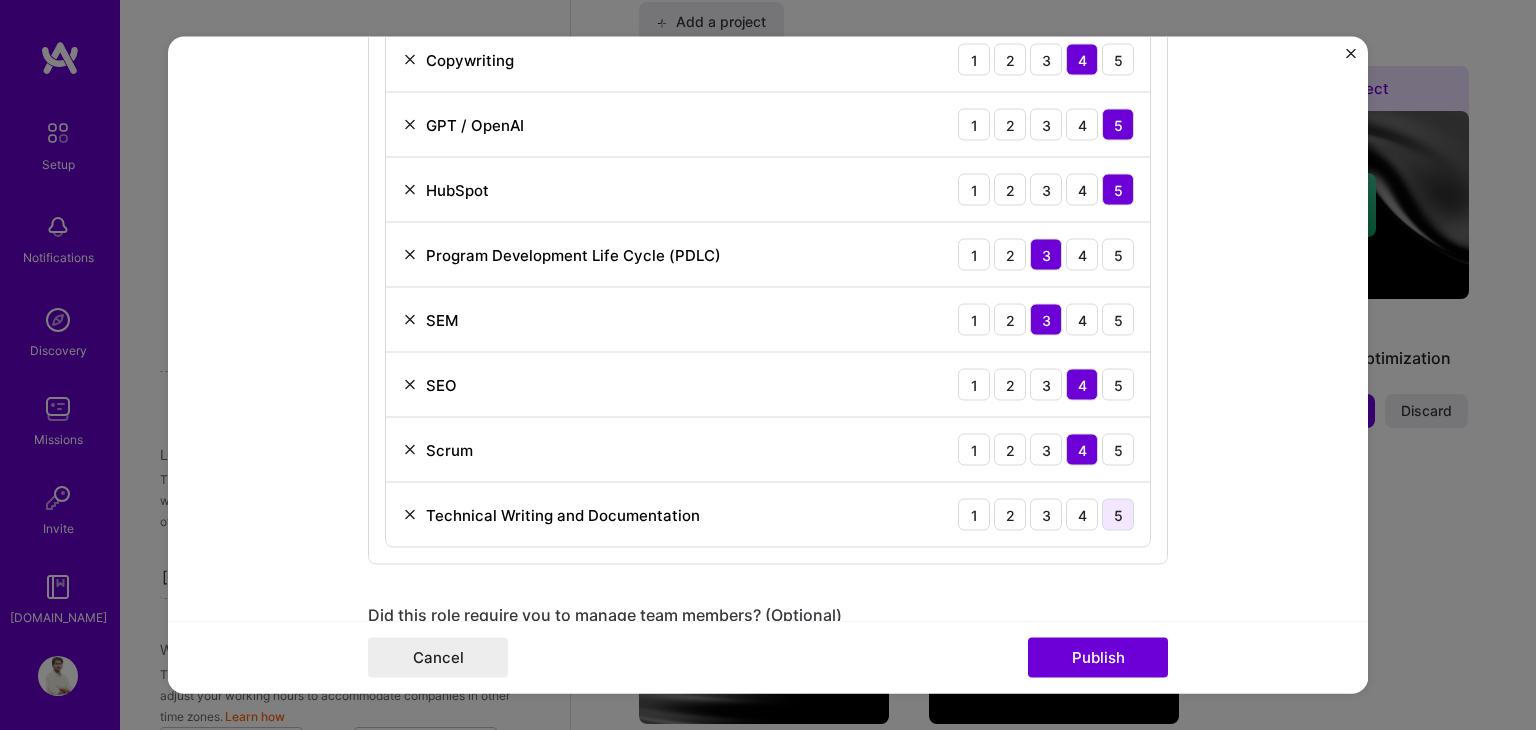 click on "5" at bounding box center (1118, 515) 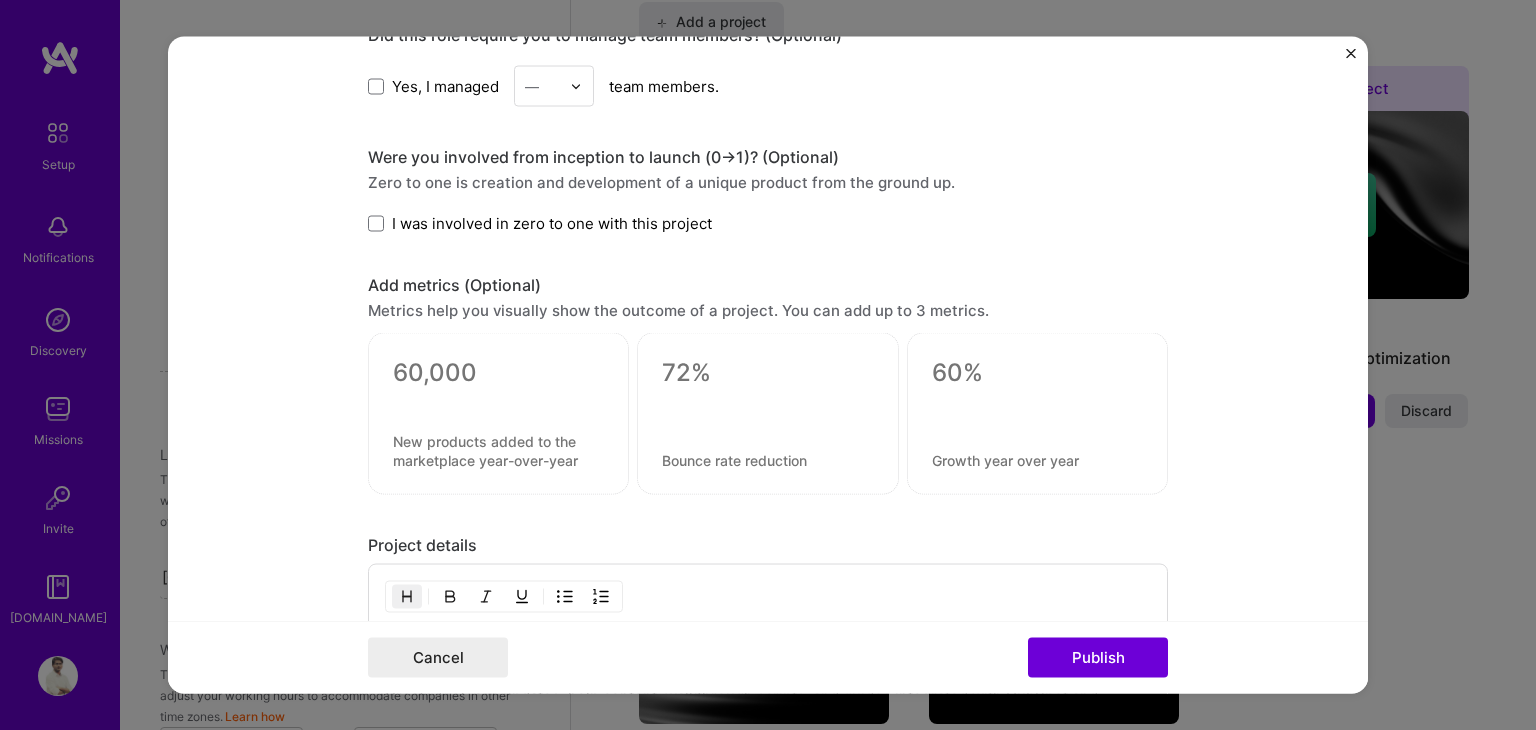 scroll, scrollTop: 1974, scrollLeft: 0, axis: vertical 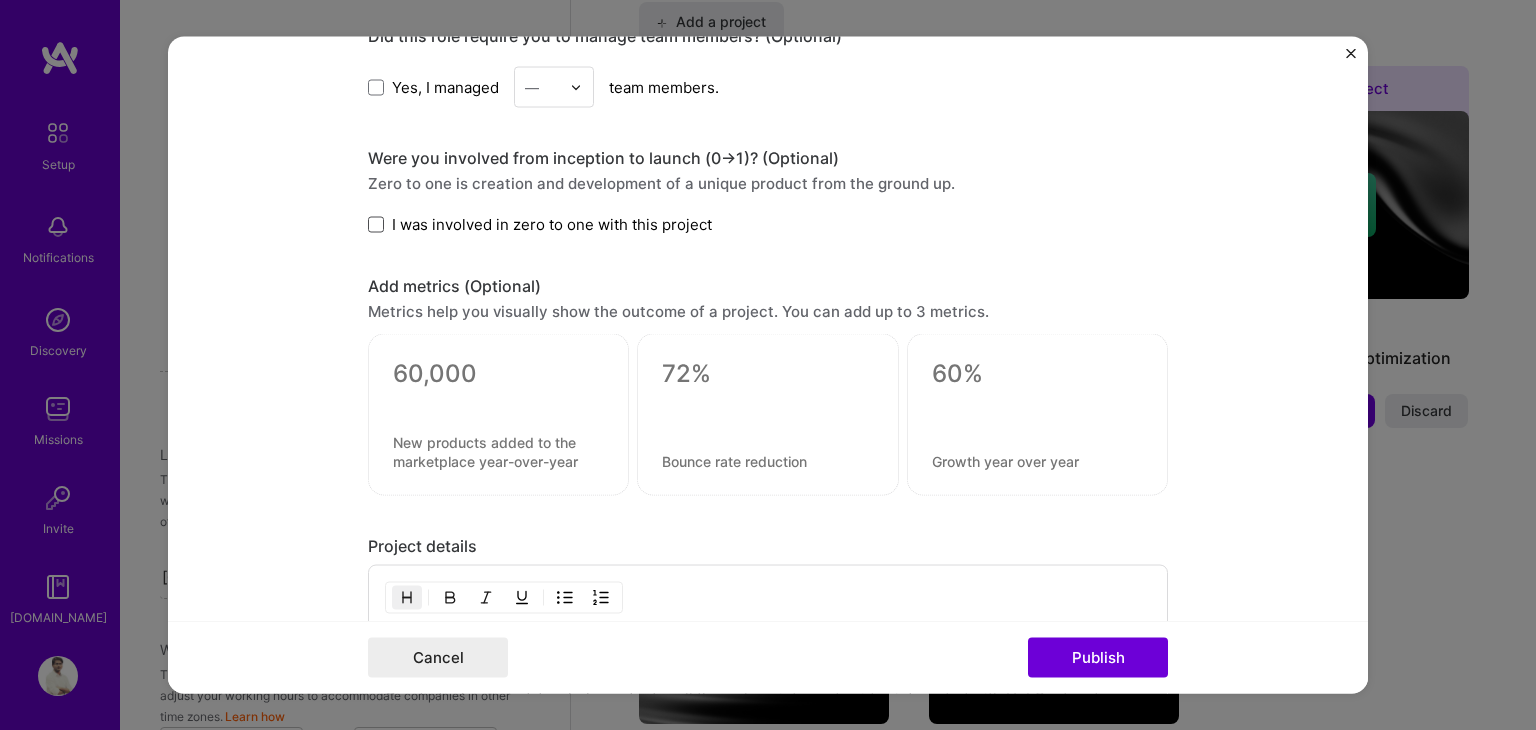 click at bounding box center (376, 224) 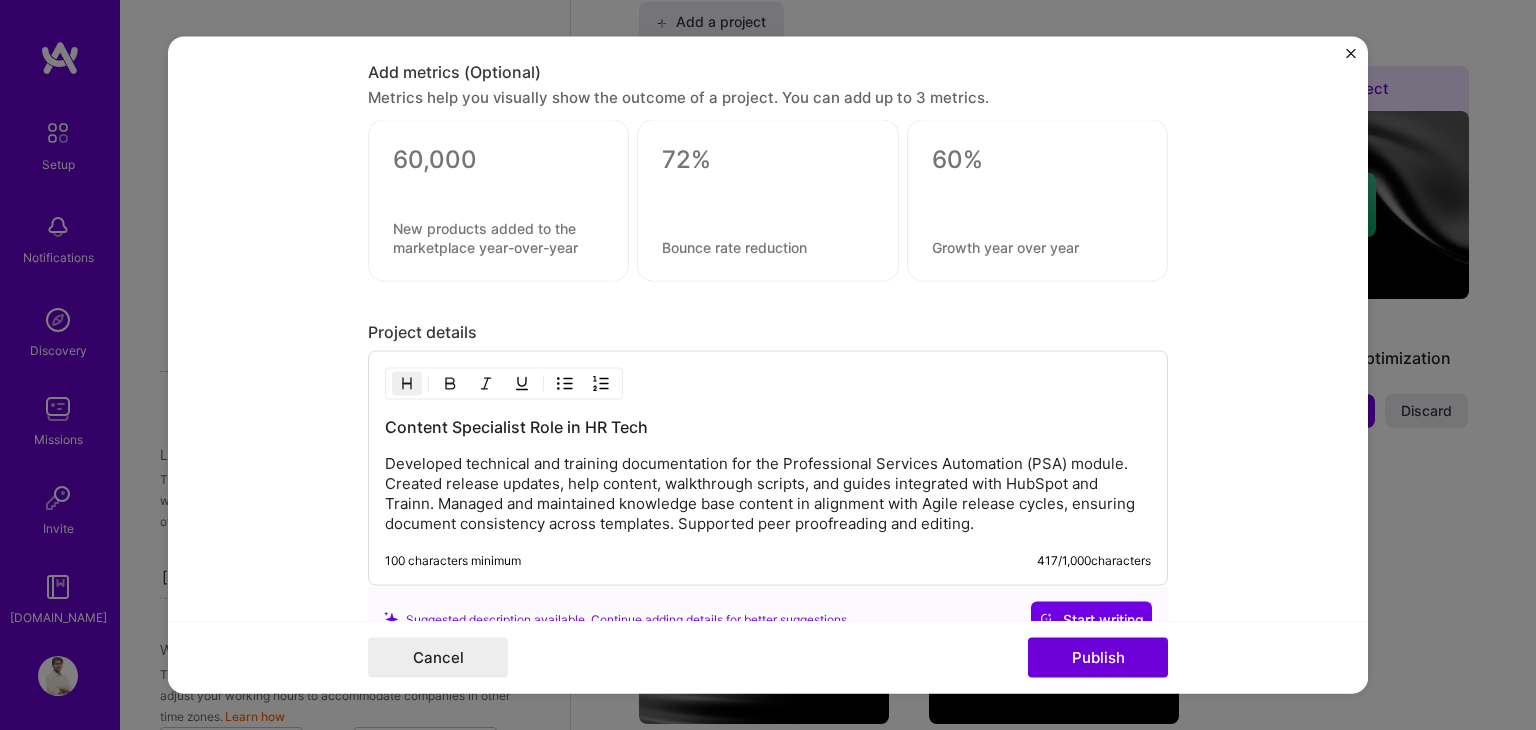 scroll, scrollTop: 2393, scrollLeft: 0, axis: vertical 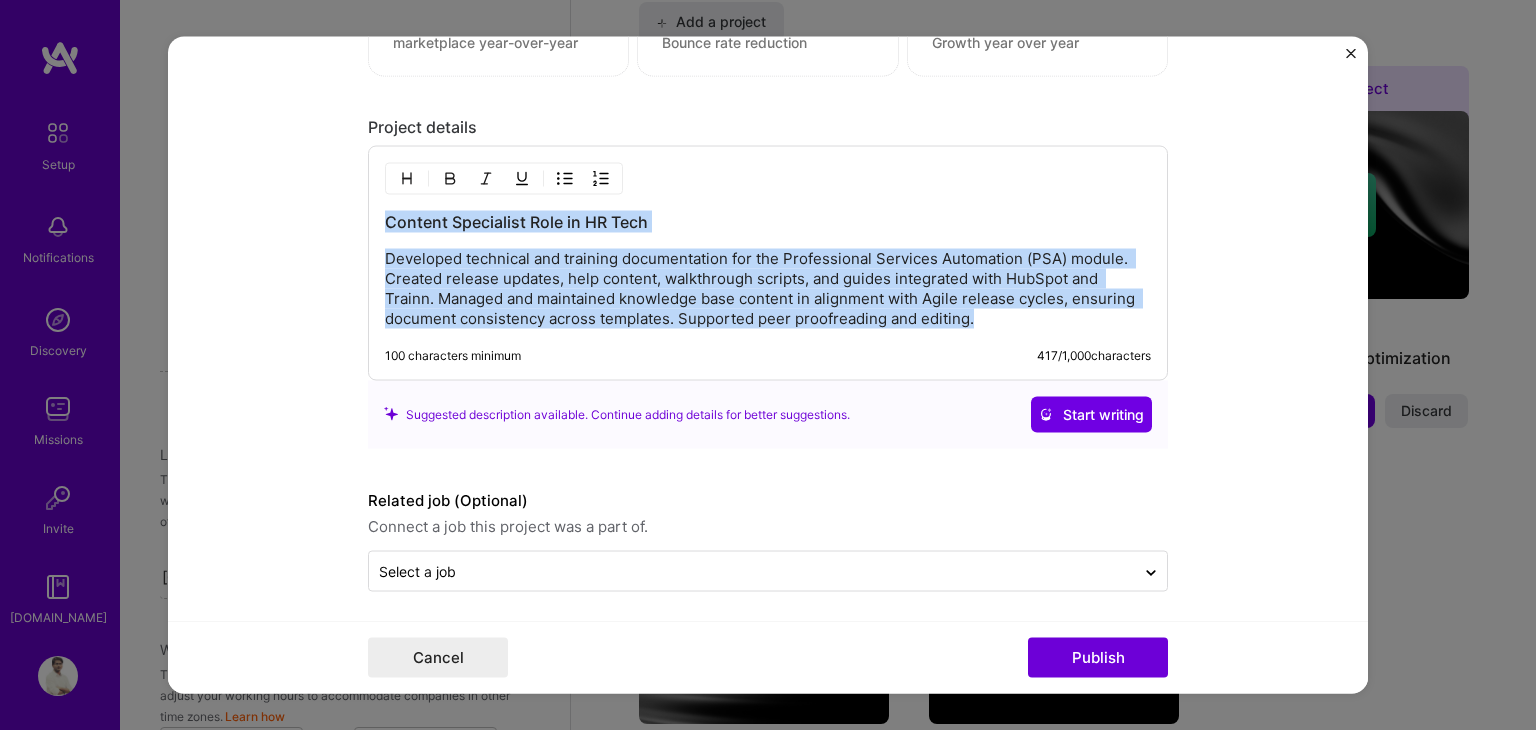 drag, startPoint x: 972, startPoint y: 310, endPoint x: 352, endPoint y: 183, distance: 632.8736 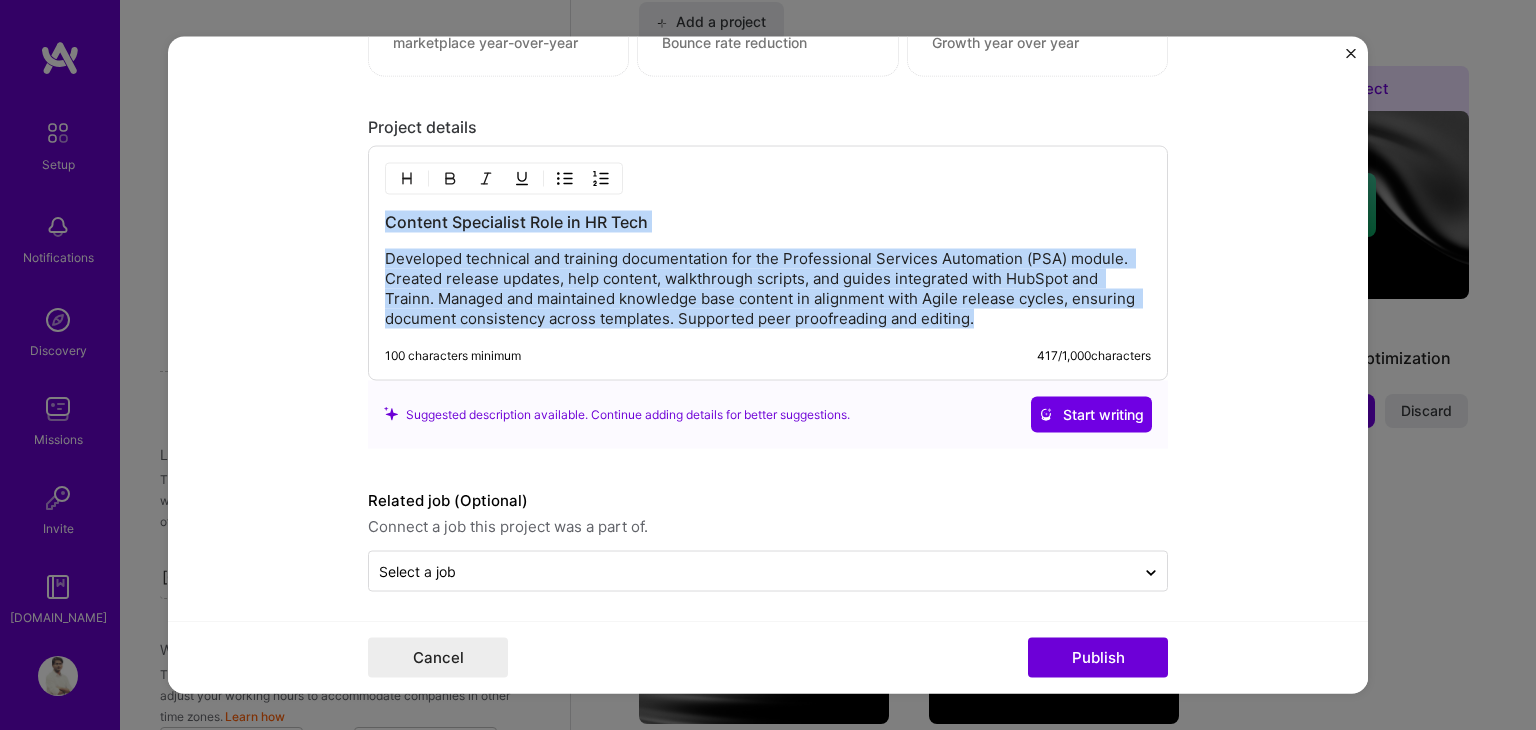click on "Editing suggested project This project is suggested based on your LinkedIn, resume or [DOMAIN_NAME] activity. Project title Content Development for PSA Module Company KEKA HR
Project industry Industry 2 Project Link (Optional)
Drag and drop an image or   Upload file Upload file We recommend uploading at least 4 images. 1600x1200px or higher recommended. Max 5MB each. Role Content Specialist Content Writer [DATE]
to [DATE]
I’m still working on this project Skills used — Add up to 12 skills Any new skills will be added to your profile. Enter skills... 12 Agile 1 2 3 4 5 Content Development 1 2 3 4 5 Artificial Intelligence (AI) 1 2 3 4 5 CMS 1 2 3 4 5 Copywriting 1 2 3 4 5 GPT / OpenAI 1 2 3 4 5 HubSpot 1 2 3 4 5 Program Development Life Cycle (PDLC) 1 2 3 4 5 SEM 1 2 3 4 5 SEO 1 2 3 4 5 Scrum 1 2 3 4 5 Technical Writing and Documentation 1 2 3 4 5 Yes, I managed — team members." at bounding box center [768, 365] 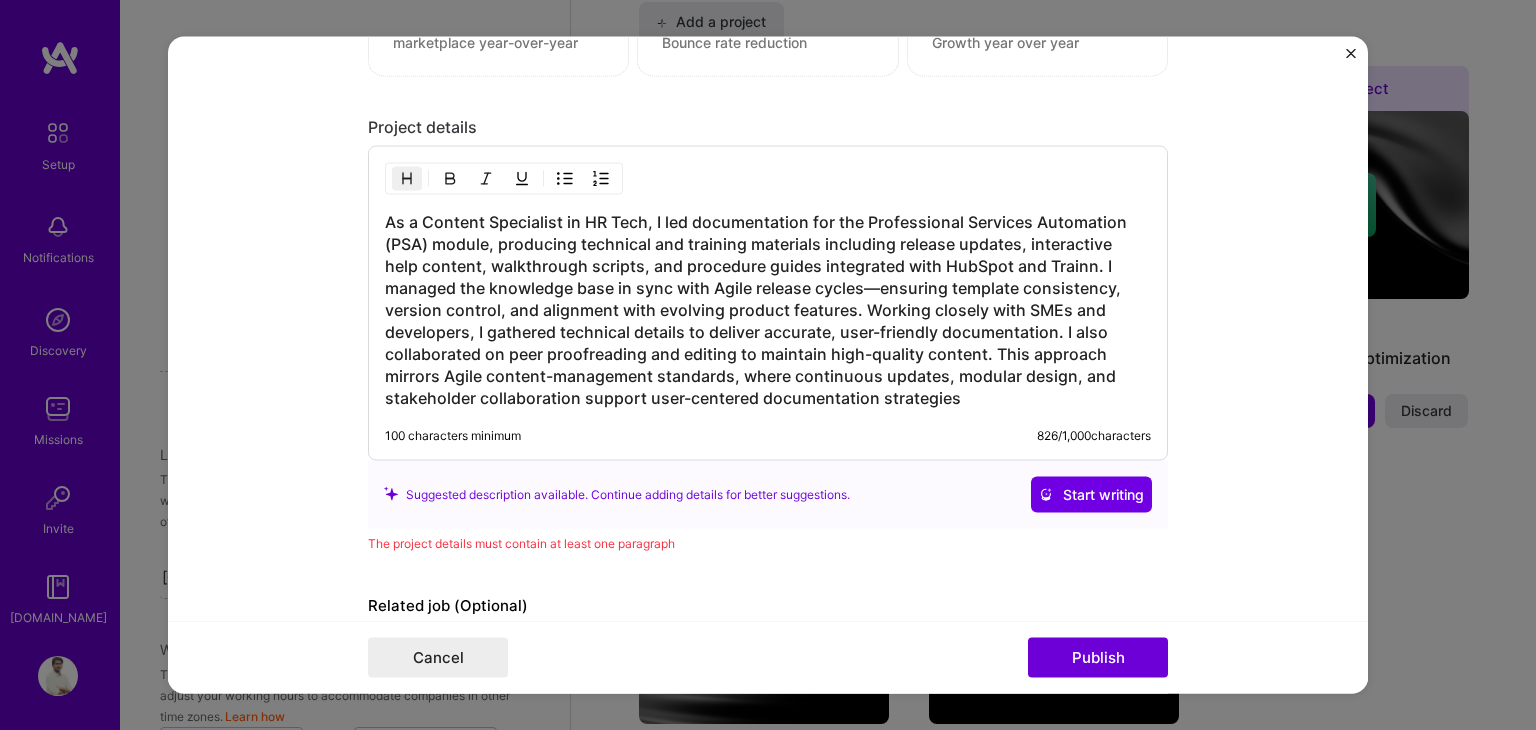 click on "As a Content Specialist in HR Tech, I led documentation for the Professional Services Automation (PSA) module, producing technical and training materials including release updates, interactive help content, walkthrough scripts, and procedure guides integrated with HubSpot and Trainn. I managed the knowledge base in sync with Agile release cycles—ensuring template consistency, version control, and alignment with evolving product features. Working closely with SMEs and developers, I gathered technical details to deliver accurate, user-friendly documentation. I also collaborated on peer proofreading and editing to maintain high-quality content. This approach mirrors Agile content-management standards, where continuous updates, modular design, and stakeholder collaboration support user-centered documentation strategies" at bounding box center [768, 309] 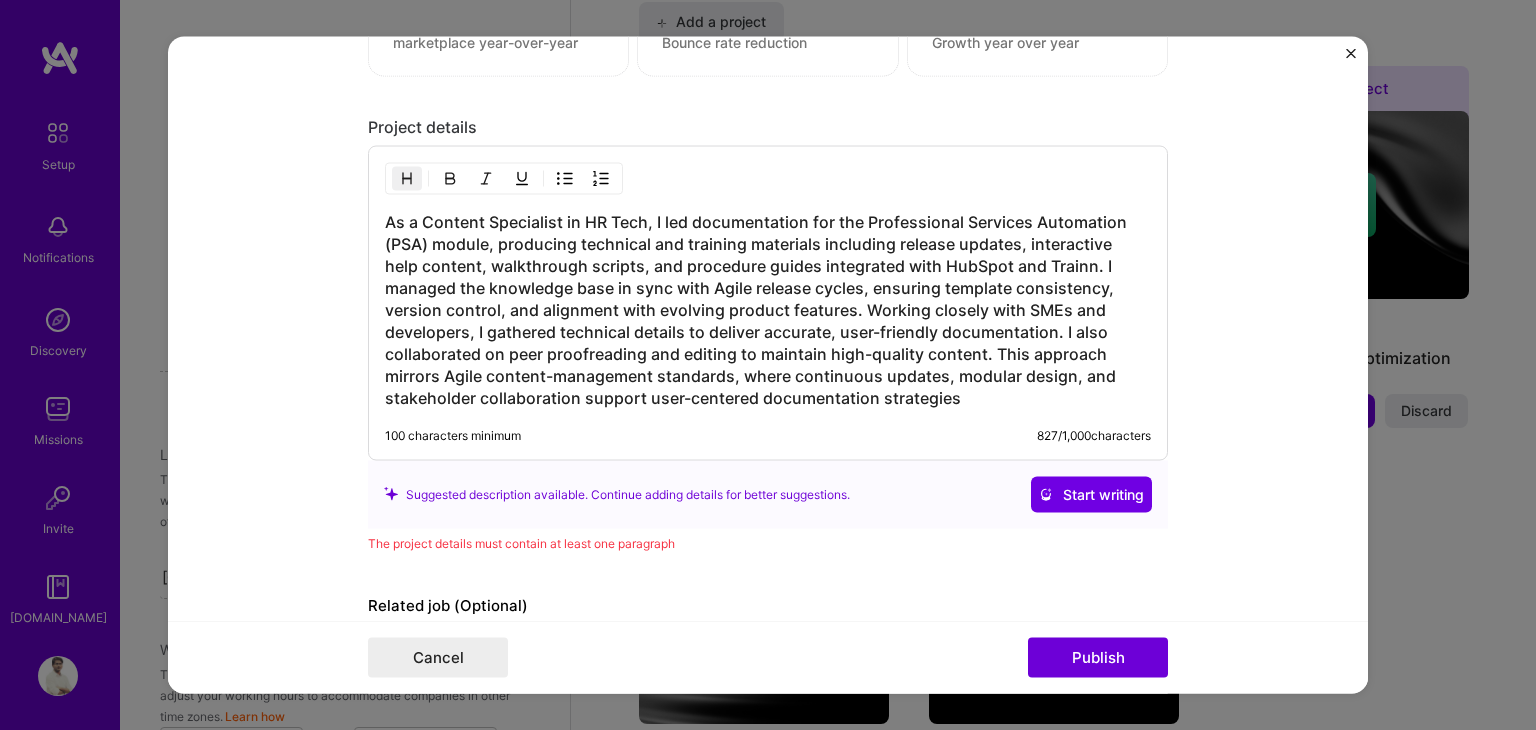 click on "As a Content Specialist in HR Tech, I led documentation for the Professional Services Automation (PSA) module, producing technical and training materials including release updates, interactive help content, walkthrough scripts, and procedure guides integrated with HubSpot and Trainn. I managed the knowledge base in sync with Agile release cycles, ensuring template consistency, version control, and alignment with evolving product features. Working closely with SMEs and developers, I gathered technical details to deliver accurate, user-friendly documentation. I also collaborated on peer proofreading and editing to maintain high-quality content. This approach mirrors Agile content-management standards, where continuous updates, modular design, and stakeholder collaboration support user-centered documentation strategies" at bounding box center (768, 309) 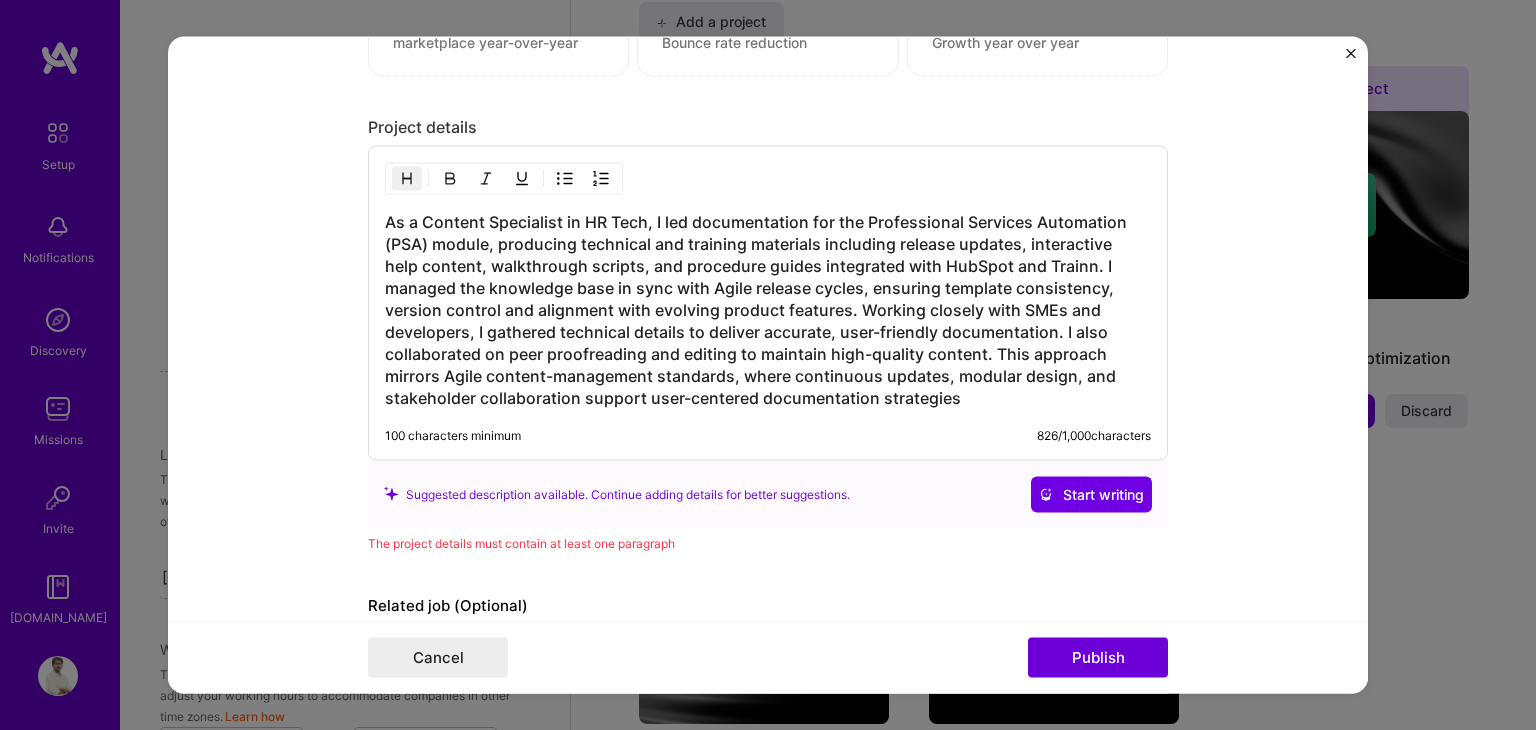 click on "As a Content Specialist in HR Tech, I led documentation for the Professional Services Automation (PSA) module, producing technical and training materials including release updates, interactive help content, walkthrough scripts, and procedure guides integrated with HubSpot and Trainn. I managed the knowledge base in sync with Agile release cycles, ensuring template consistency, version control and alignment with evolving product features. Working closely with SMEs and developers, I gathered technical details to deliver accurate, user-friendly documentation. I also collaborated on peer proofreading and editing to maintain high-quality content. This approach mirrors Agile content-management standards, where continuous updates, modular design, and stakeholder collaboration support user-centered documentation strategies" at bounding box center [768, 309] 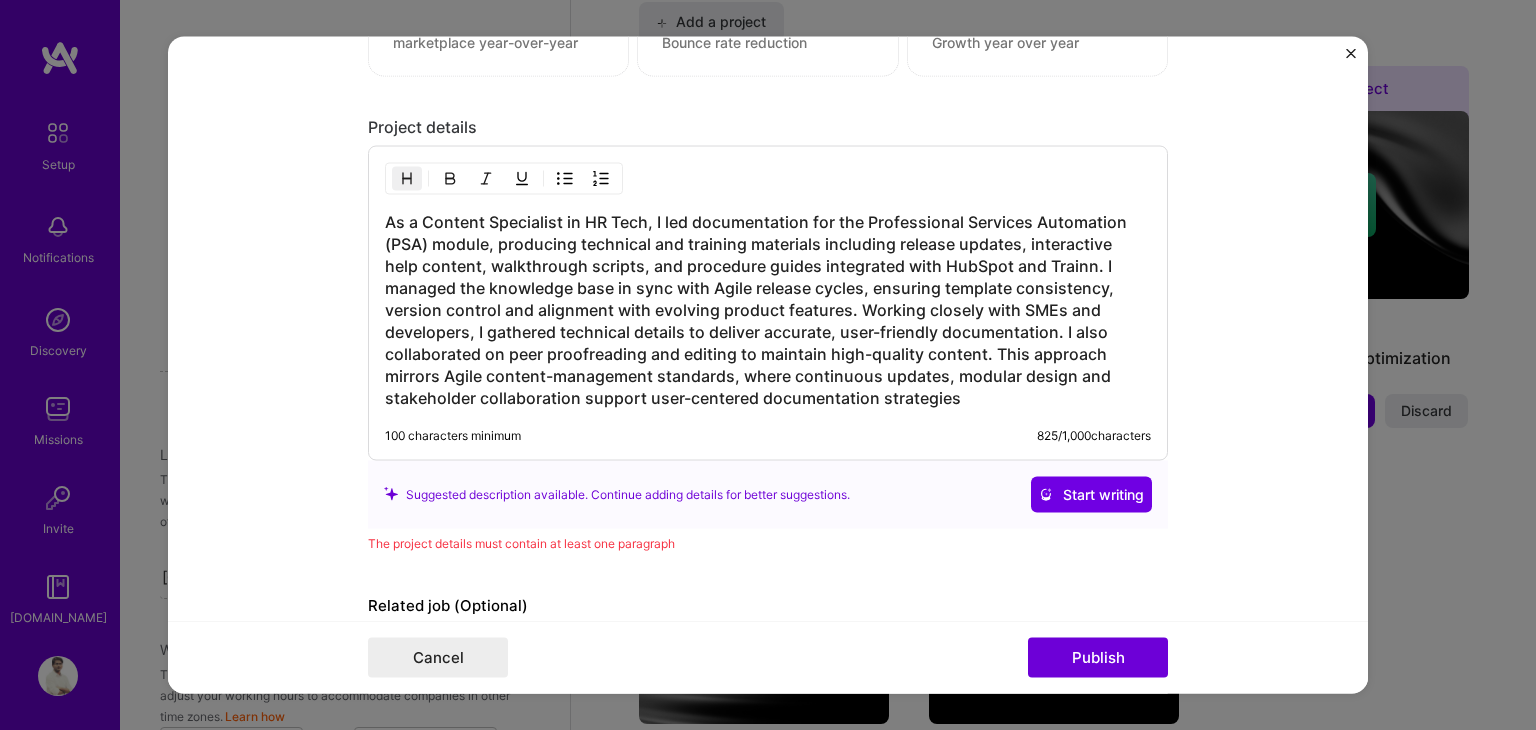 click on "Editing suggested project This project is suggested based on your LinkedIn, resume or [DOMAIN_NAME] activity. Project title Content Development for PSA Module Company KEKA HR
Project industry Industry 2 Project Link (Optional)
Drag and drop an image or   Upload file Upload file We recommend uploading at least 4 images. 1600x1200px or higher recommended. Max 5MB each. Role Content Specialist Content Writer [DATE]
to [DATE]
I’m still working on this project Skills used — Add up to 12 skills Any new skills will be added to your profile. Enter skills... 12 Agile 1 2 3 4 5 Content Development 1 2 3 4 5 Artificial Intelligence (AI) 1 2 3 4 5 CMS 1 2 3 4 5 Copywriting 1 2 3 4 5 GPT / OpenAI 1 2 3 4 5 HubSpot 1 2 3 4 5 Program Development Life Cycle (PDLC) 1 2 3 4 5 SEM 1 2 3 4 5 SEO 1 2 3 4 5 Scrum 1 2 3 4 5 Technical Writing and Documentation 1 2 3 4 5 Yes, I managed — team members." at bounding box center (768, 365) 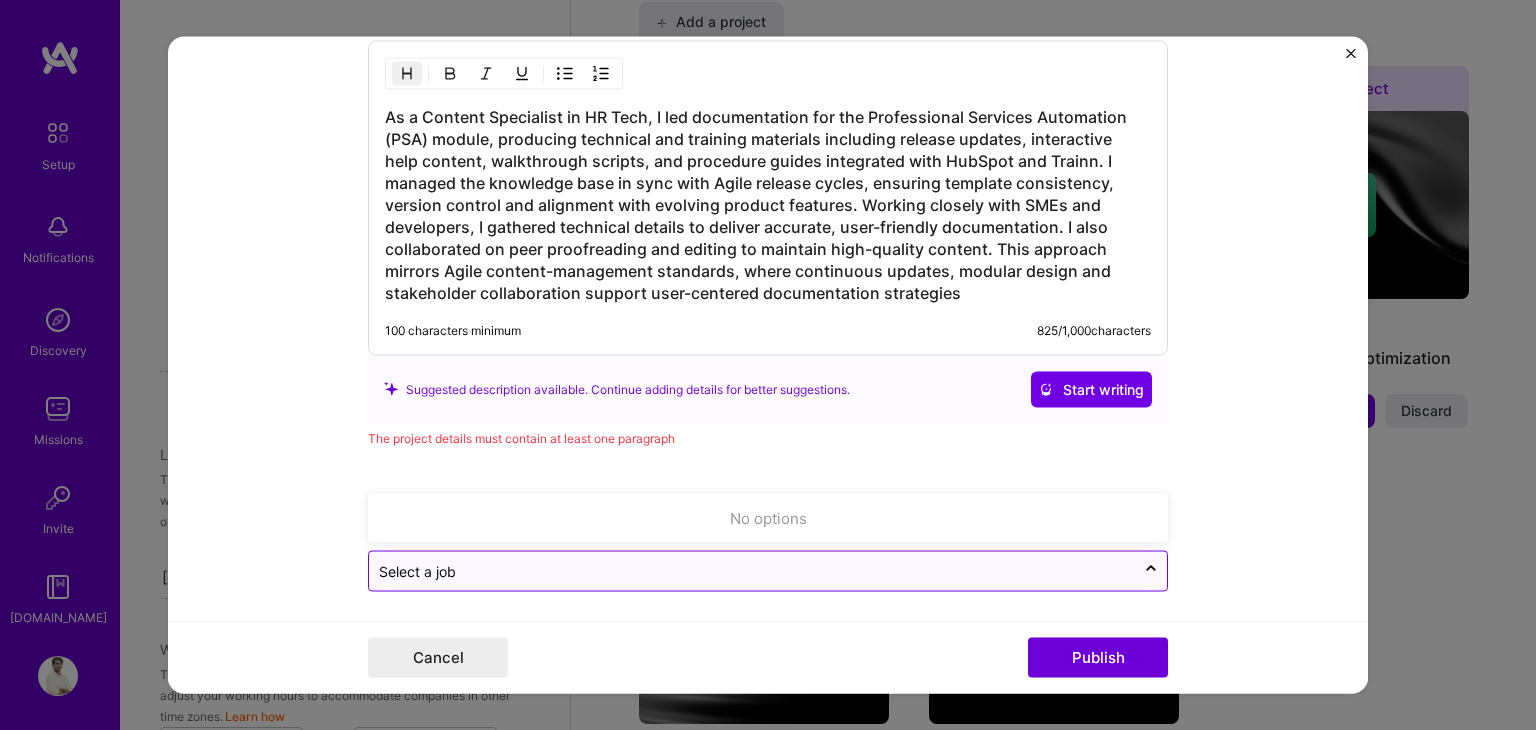 click at bounding box center (752, 570) 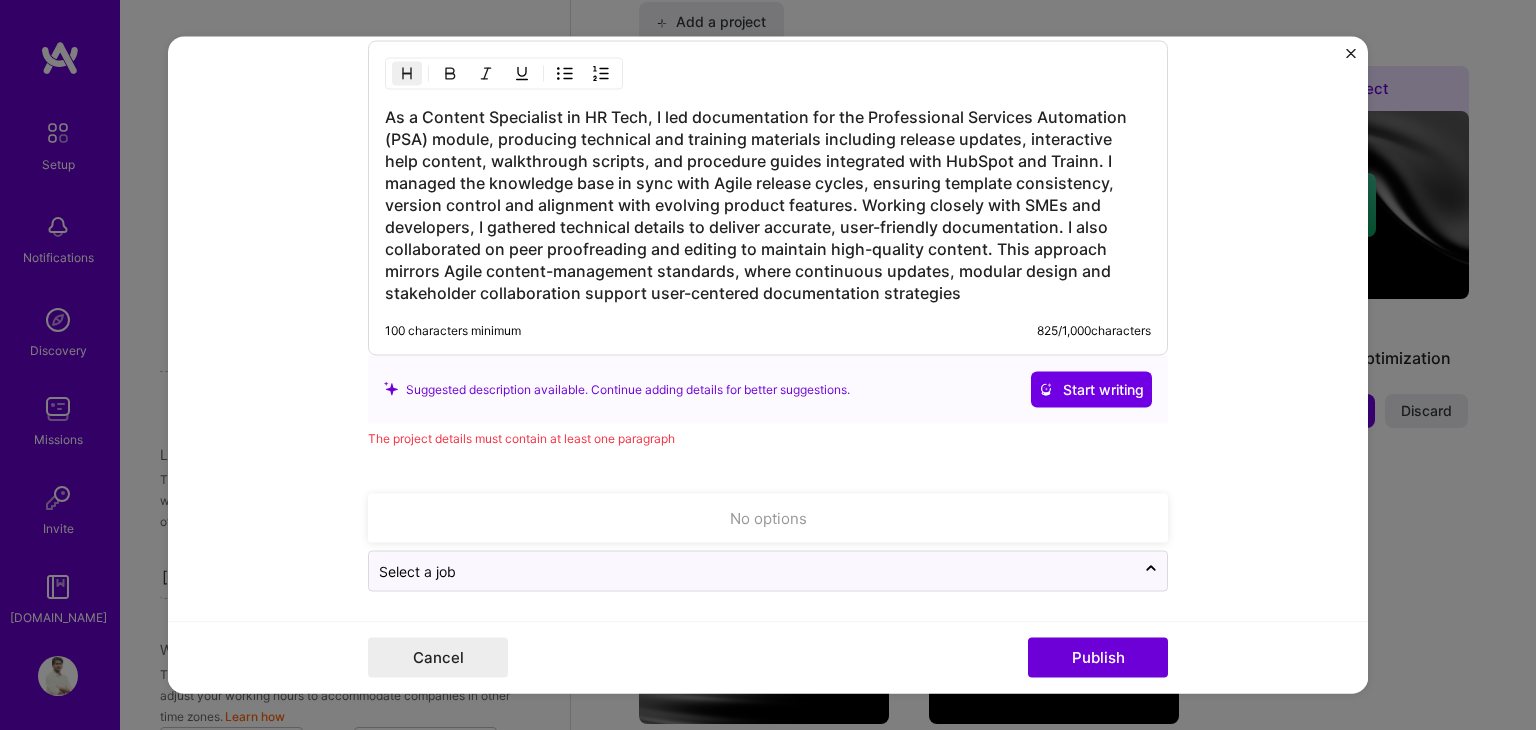 click on "Editing suggested project This project is suggested based on your LinkedIn, resume or [DOMAIN_NAME] activity. Project title Content Development for PSA Module Company KEKA HR
Project industry Industry 2 Project Link (Optional)
Drag and drop an image or   Upload file Upload file We recommend uploading at least 4 images. 1600x1200px or higher recommended. Max 5MB each. Role Content Specialist Content Writer [DATE]
to [DATE]
I’m still working on this project Skills used — Add up to 12 skills Any new skills will be added to your profile. Enter skills... 12 Agile 1 2 3 4 5 Content Development 1 2 3 4 5 Artificial Intelligence (AI) 1 2 3 4 5 CMS 1 2 3 4 5 Copywriting 1 2 3 4 5 GPT / OpenAI 1 2 3 4 5 HubSpot 1 2 3 4 5 Program Development Life Cycle (PDLC) 1 2 3 4 5 SEM 1 2 3 4 5 SEO 1 2 3 4 5 Scrum 1 2 3 4 5 Technical Writing and Documentation 1 2 3 4 5 Yes, I managed — team members." at bounding box center [768, 365] 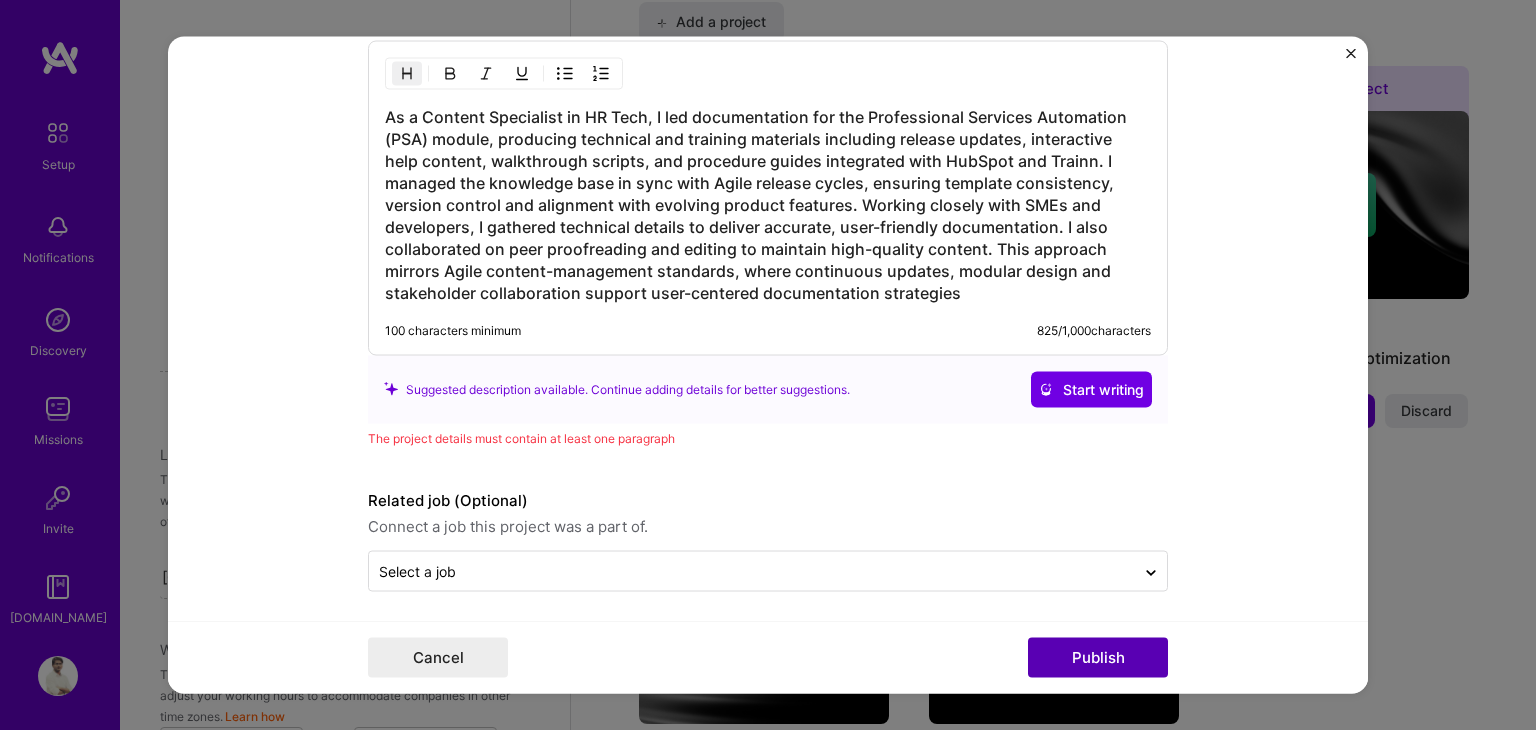 click on "Publish" at bounding box center [1098, 658] 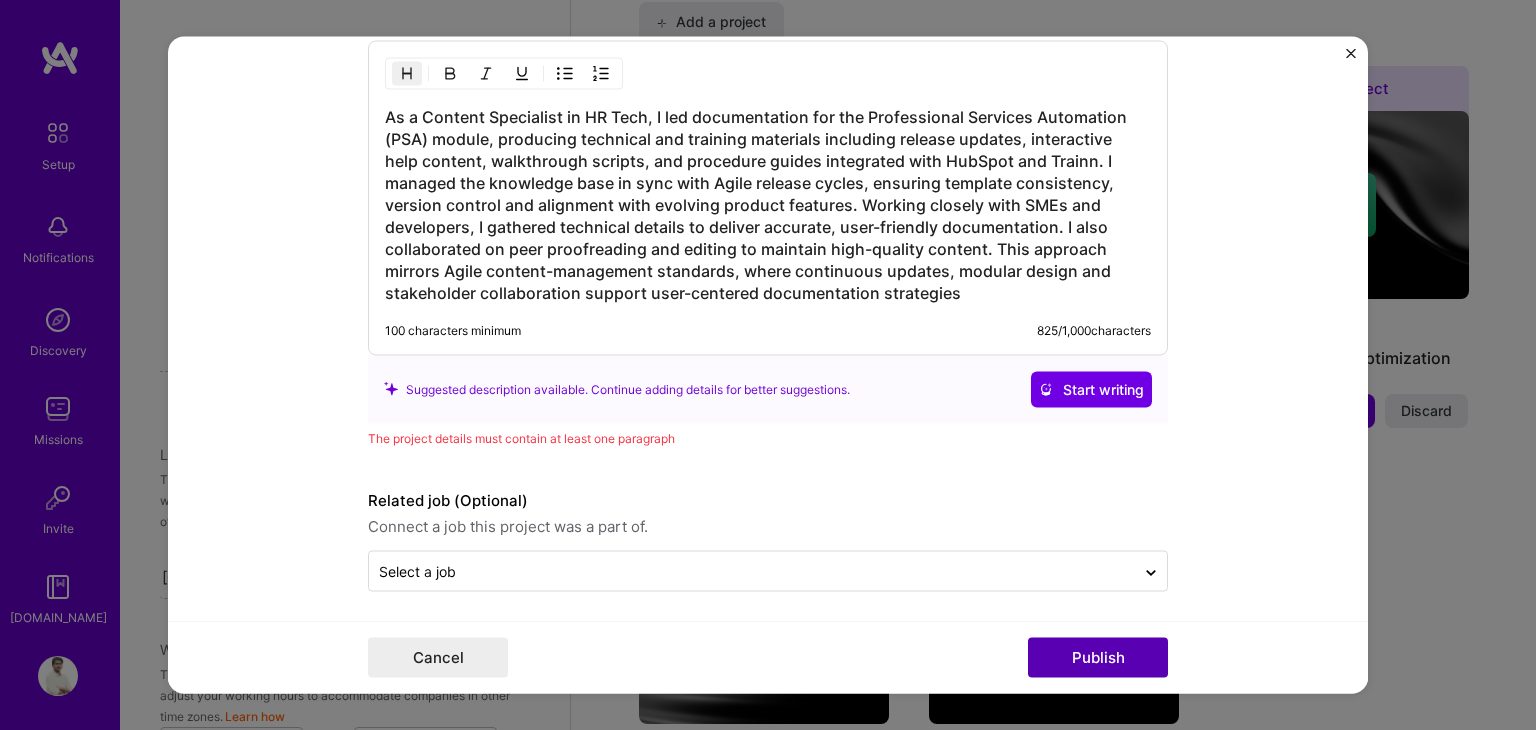 scroll, scrollTop: 2466, scrollLeft: 0, axis: vertical 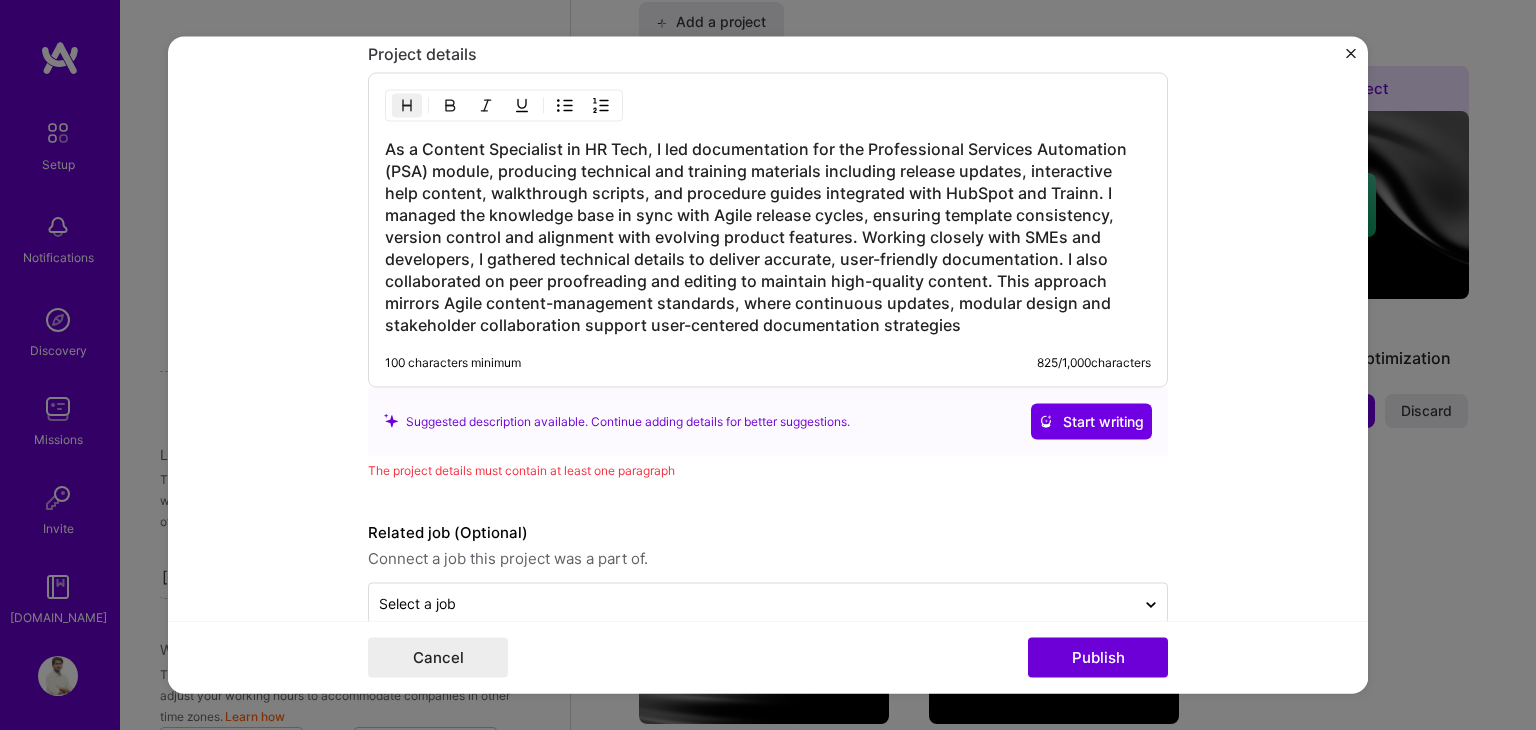 click on "Editing suggested project This project is suggested based on your LinkedIn, resume or [DOMAIN_NAME] activity. Project title Content Development for PSA Module Company KEKA HR
Project industry Industry 2 Project Link (Optional)
Drag and drop an image or   Upload file Upload file We recommend uploading at least 4 images. 1600x1200px or higher recommended. Max 5MB each. Role Content Specialist Content Writer [DATE]
to [DATE]
I’m still working on this project Skills used — Add up to 12 skills Any new skills will be added to your profile. Enter skills... 12 Agile 1 2 3 4 5 Content Development 1 2 3 4 5 Artificial Intelligence (AI) 1 2 3 4 5 CMS 1 2 3 4 5 Copywriting 1 2 3 4 5 GPT / OpenAI 1 2 3 4 5 HubSpot 1 2 3 4 5 Program Development Life Cycle (PDLC) 1 2 3 4 5 SEM 1 2 3 4 5 SEO 1 2 3 4 5 Scrum 1 2 3 4 5 Technical Writing and Documentation 1 2 3 4 5 Yes, I managed — team members." at bounding box center (768, 365) 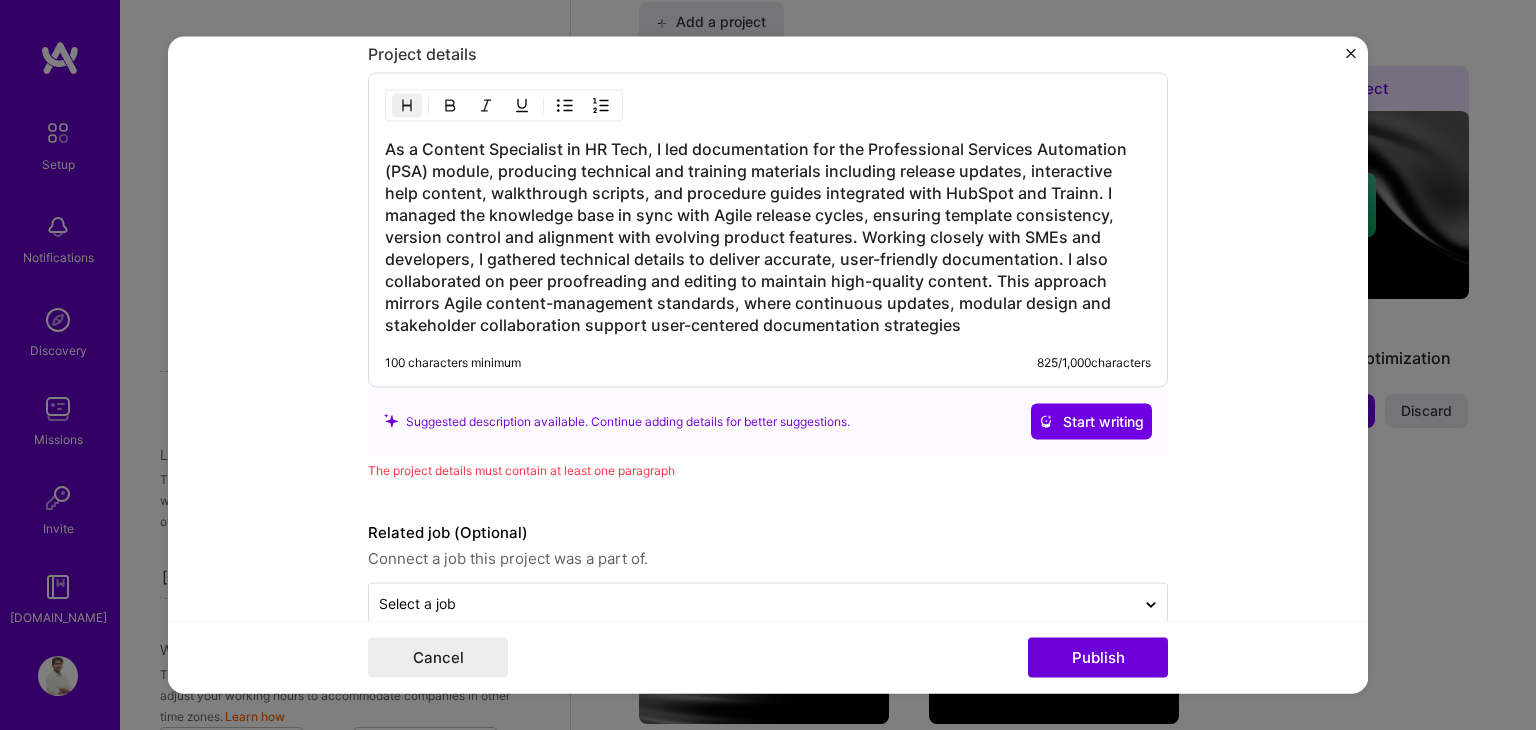 click on "Editing suggested project This project is suggested based on your LinkedIn, resume or [DOMAIN_NAME] activity. Project title Content Development for PSA Module Company KEKA HR
Project industry Industry 2 Project Link (Optional)
Drag and drop an image or   Upload file Upload file We recommend uploading at least 4 images. 1600x1200px or higher recommended. Max 5MB each. Role Content Specialist Content Writer [DATE]
to [DATE]
I’m still working on this project Skills used — Add up to 12 skills Any new skills will be added to your profile. Enter skills... 12 Agile 1 2 3 4 5 Content Development 1 2 3 4 5 Artificial Intelligence (AI) 1 2 3 4 5 CMS 1 2 3 4 5 Copywriting 1 2 3 4 5 GPT / OpenAI 1 2 3 4 5 HubSpot 1 2 3 4 5 Program Development Life Cycle (PDLC) 1 2 3 4 5 SEM 1 2 3 4 5 SEO 1 2 3 4 5 Scrum 1 2 3 4 5 Technical Writing and Documentation 1 2 3 4 5 Yes, I managed — team members." at bounding box center (768, 365) 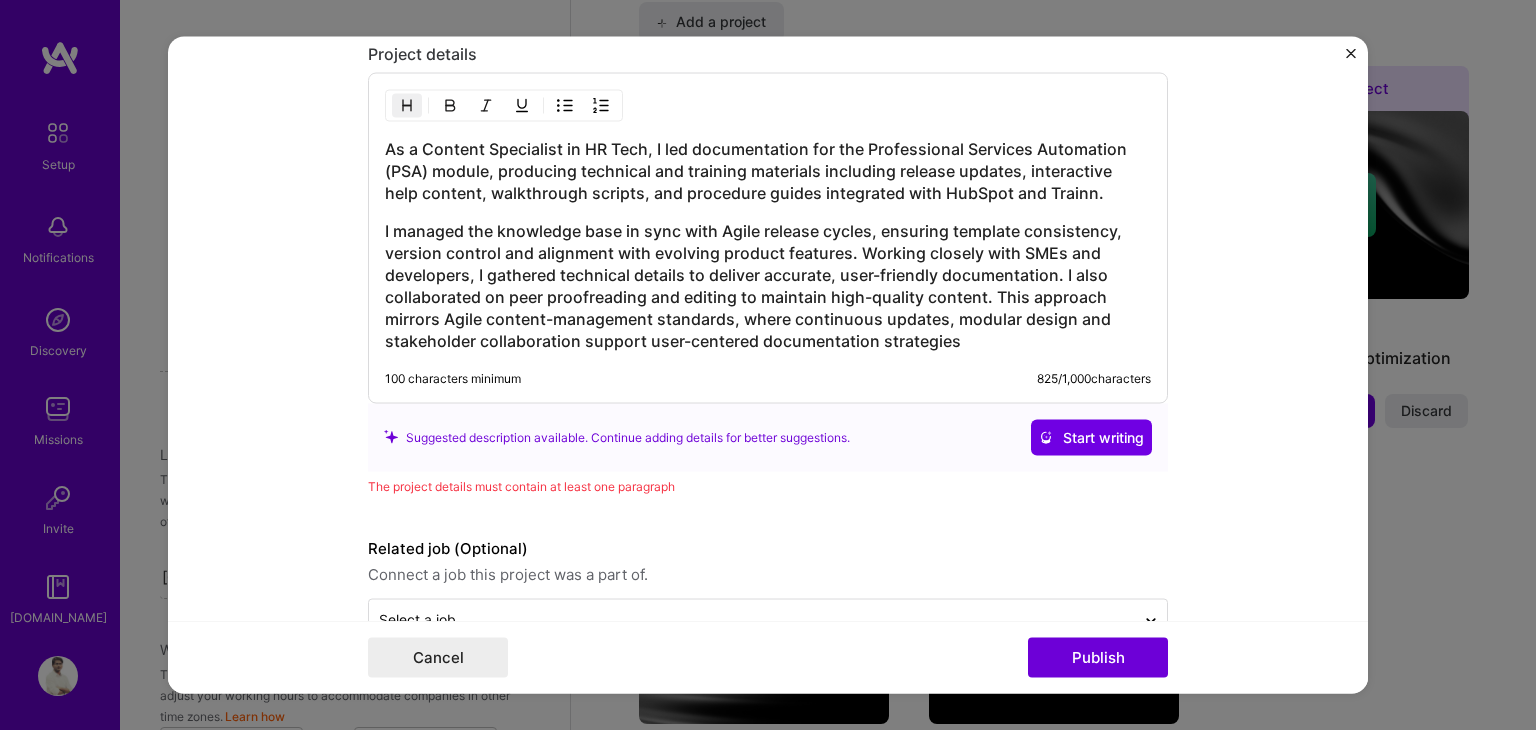click on "I managed the knowledge base in sync with Agile release cycles, ensuring template consistency, version control and alignment with evolving product features. Working closely with SMEs and developers, I gathered technical details to deliver accurate, user-friendly documentation. I also collaborated on peer proofreading and editing to maintain high-quality content. This approach mirrors Agile content-management standards, where continuous updates, modular design and stakeholder collaboration support user-centered documentation strategies" at bounding box center [768, 285] 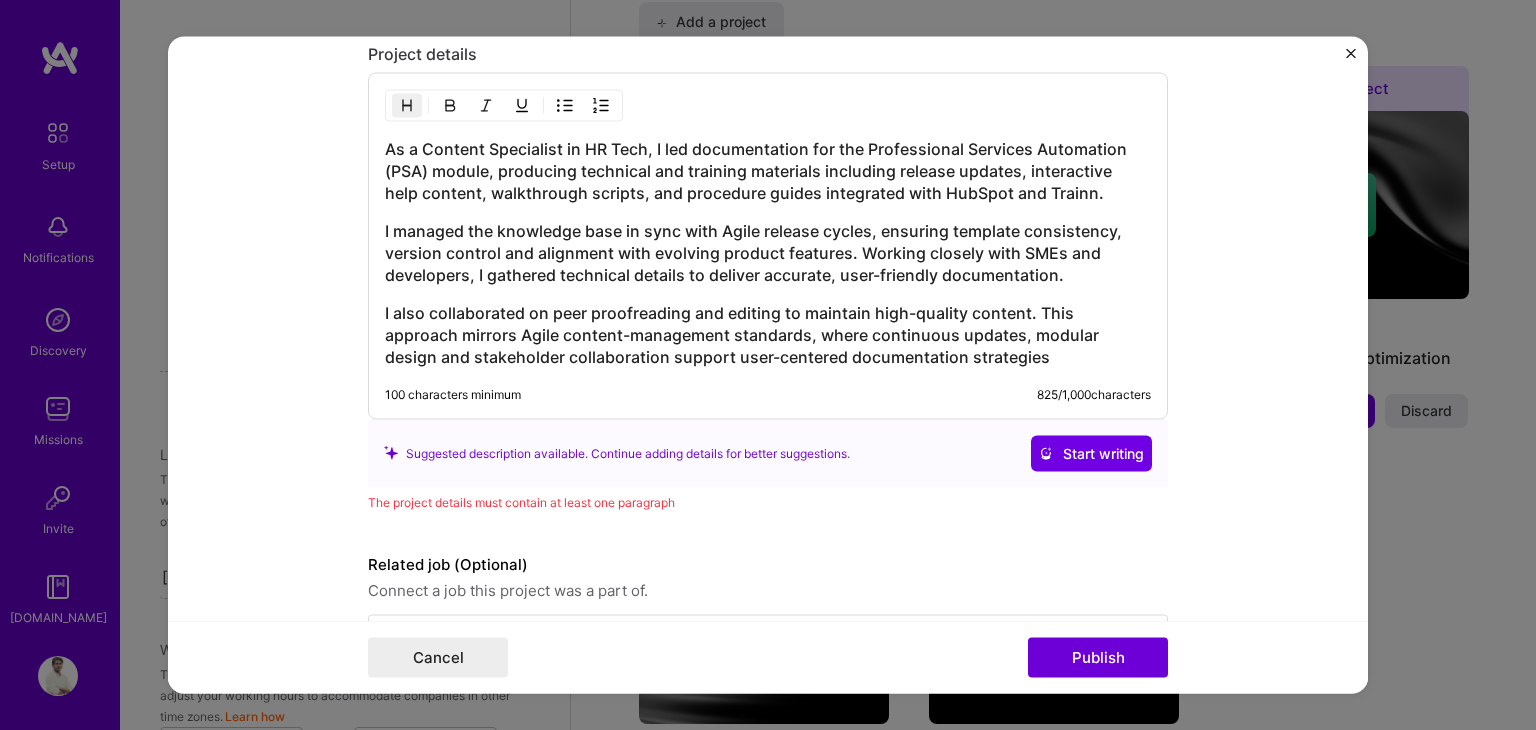 click on "Editing suggested project This project is suggested based on your LinkedIn, resume or [DOMAIN_NAME] activity. Project title Content Development for PSA Module Company KEKA HR
Project industry Industry 2 Project Link (Optional)
Drag and drop an image or   Upload file Upload file We recommend uploading at least 4 images. 1600x1200px or higher recommended. Max 5MB each. Role Content Specialist Content Writer [DATE]
to [DATE]
I’m still working on this project Skills used — Add up to 12 skills Any new skills will be added to your profile. Enter skills... 12 Agile 1 2 3 4 5 Content Development 1 2 3 4 5 Artificial Intelligence (AI) 1 2 3 4 5 CMS 1 2 3 4 5 Copywriting 1 2 3 4 5 GPT / OpenAI 1 2 3 4 5 HubSpot 1 2 3 4 5 Program Development Life Cycle (PDLC) 1 2 3 4 5 SEM 1 2 3 4 5 SEO 1 2 3 4 5 Scrum 1 2 3 4 5 Technical Writing and Documentation 1 2 3 4 5 Yes, I managed — team members." at bounding box center [768, 365] 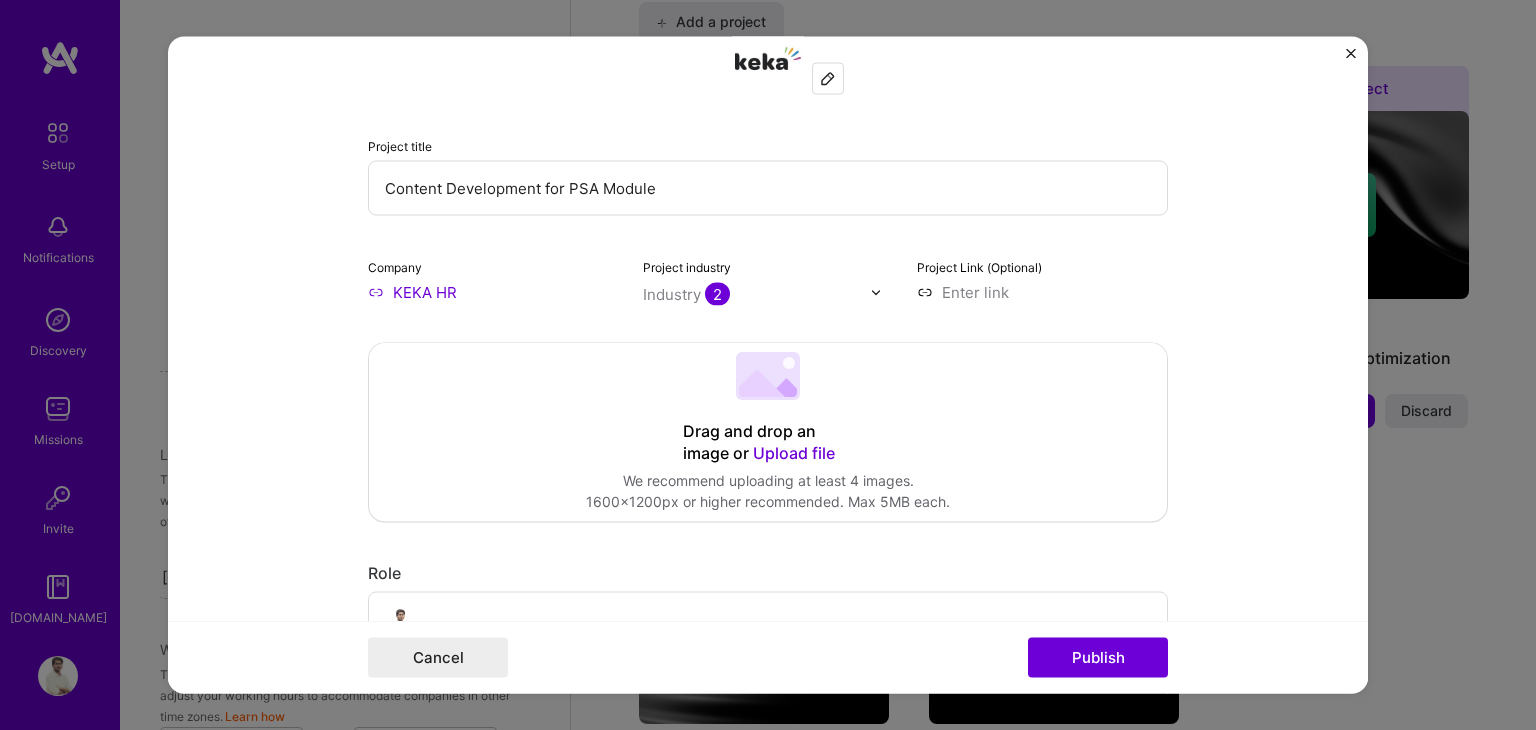 scroll, scrollTop: 0, scrollLeft: 0, axis: both 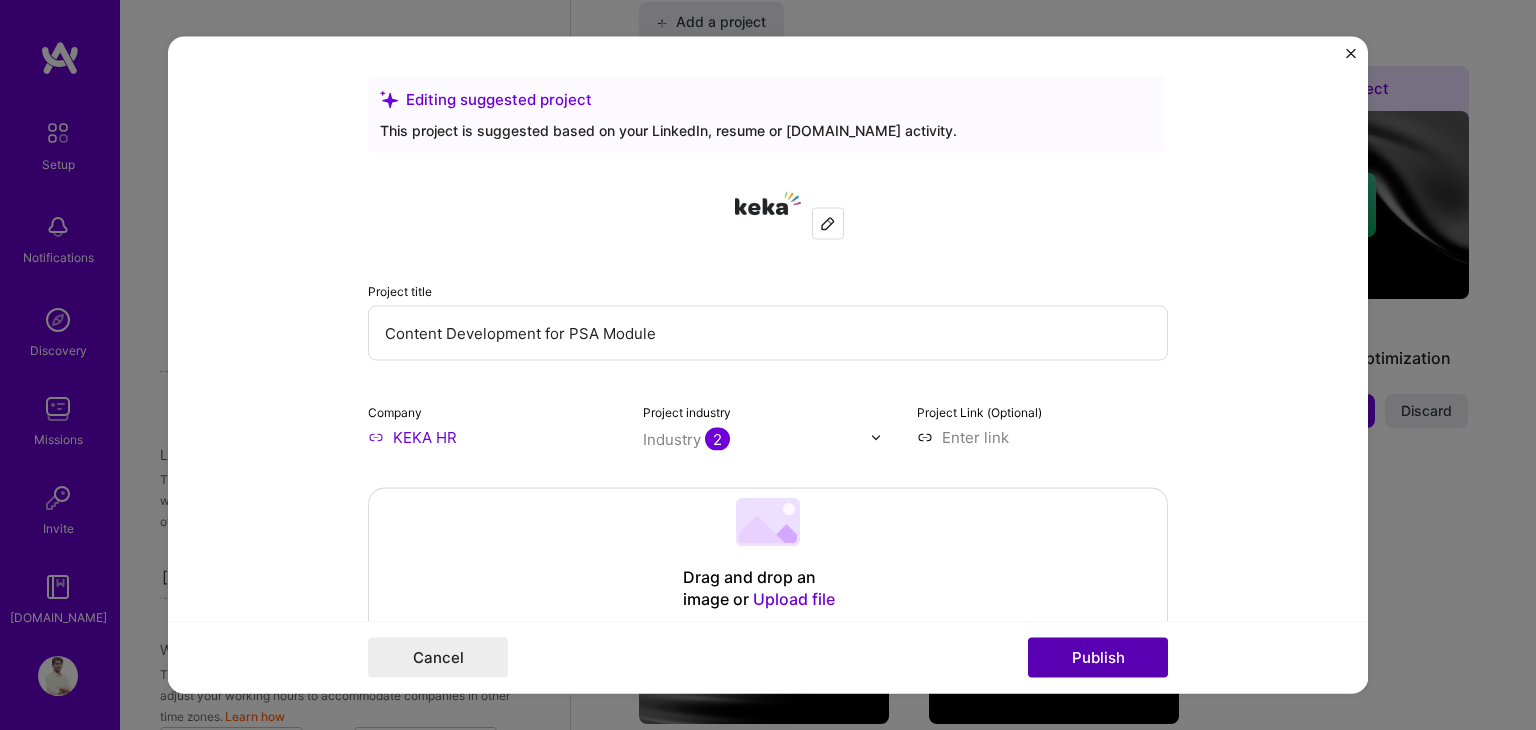 click on "Publish" at bounding box center (1098, 658) 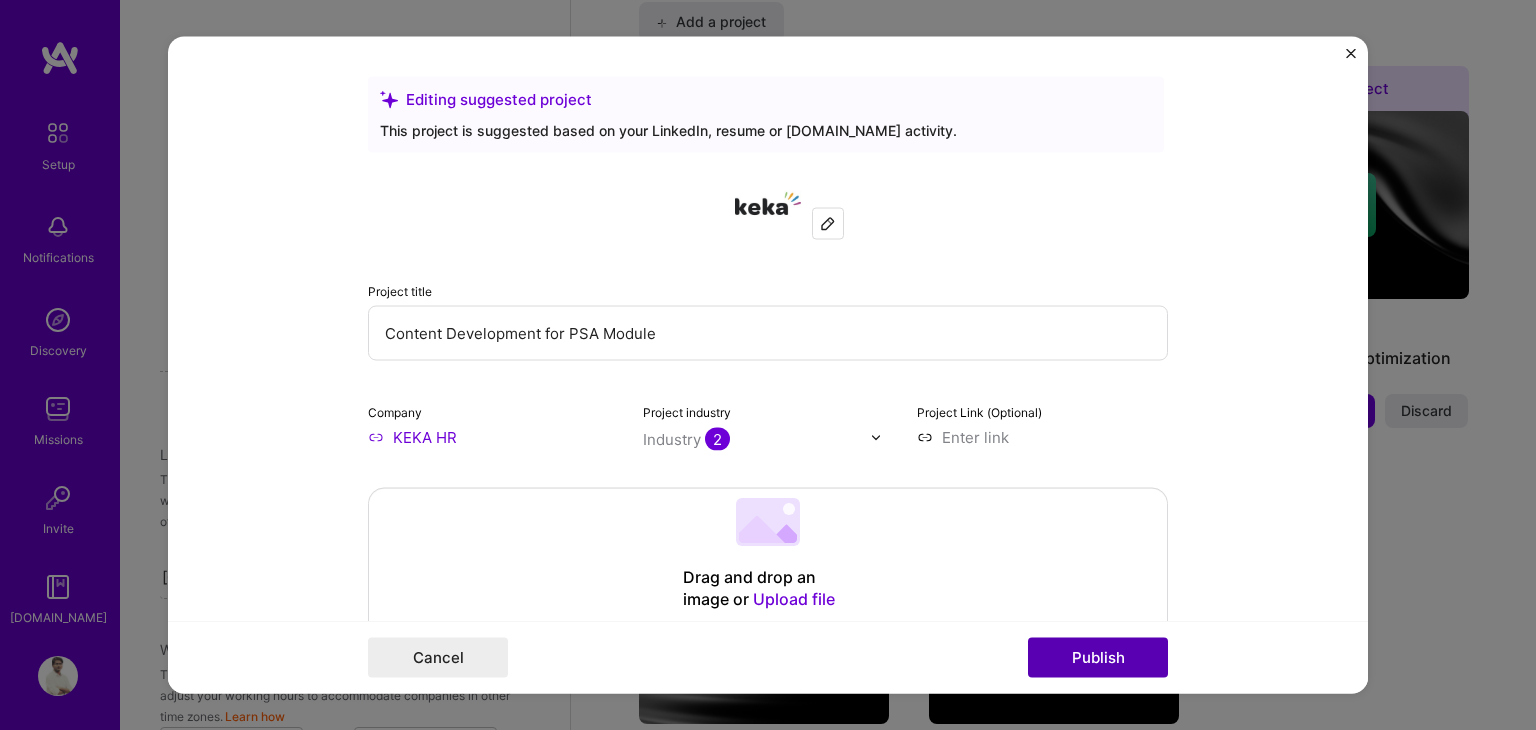 scroll, scrollTop: 2466, scrollLeft: 0, axis: vertical 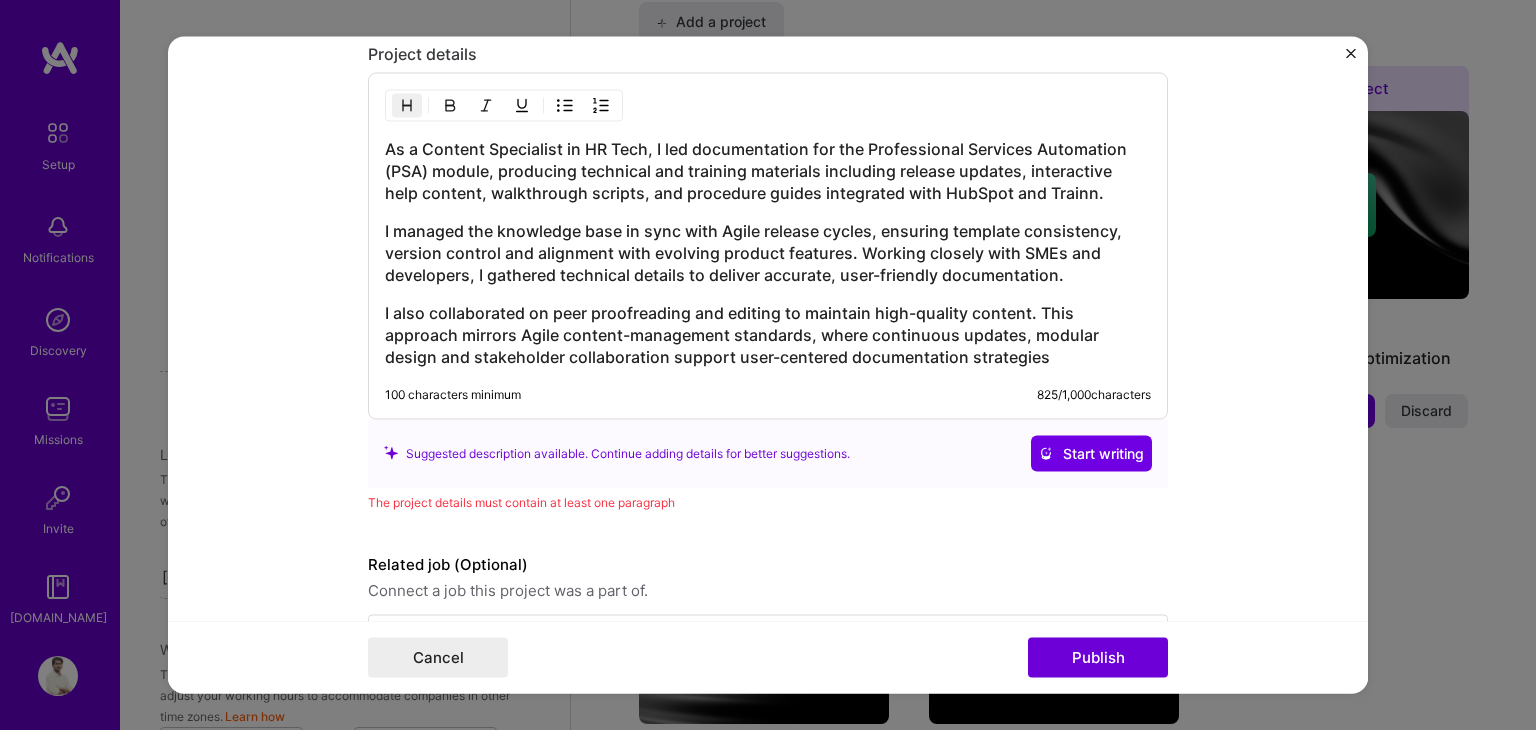 click on "The project details must contain at least one paragraph" at bounding box center [768, 501] 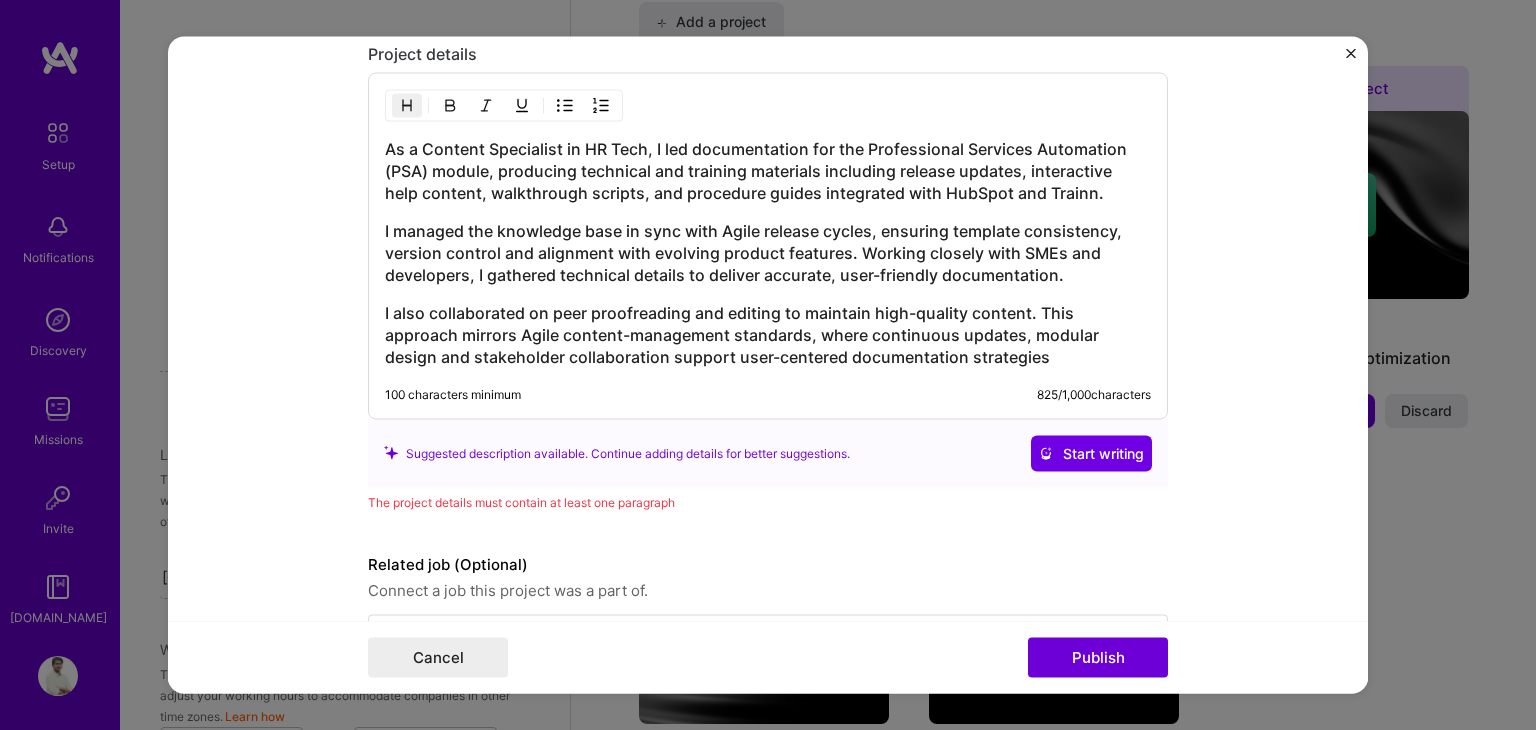 click on "I managed the knowledge base in sync with Agile release cycles, ensuring template consistency, version control and alignment with evolving product features. Working closely with SMEs and developers, I gathered technical details to deliver accurate, user-friendly documentation." at bounding box center [768, 252] 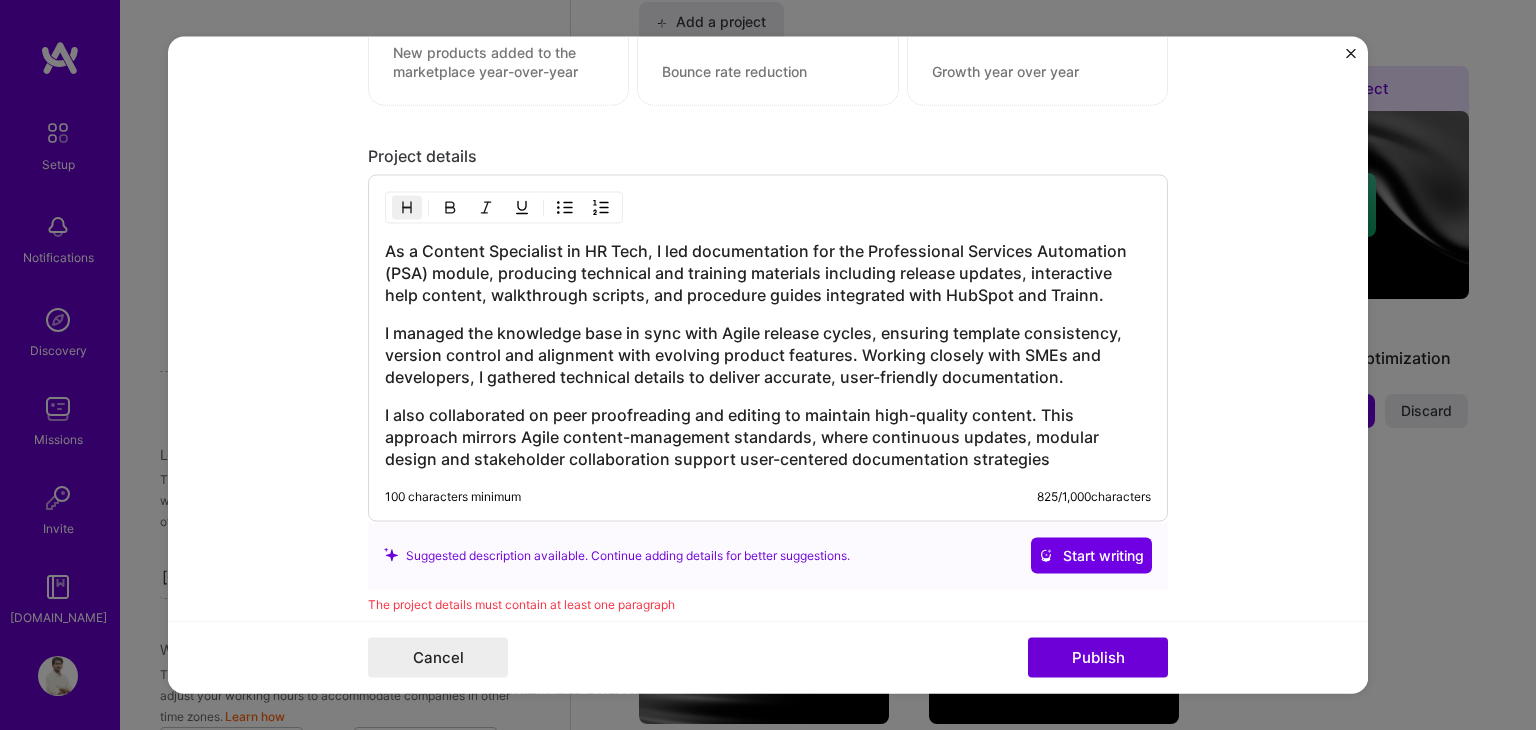 scroll, scrollTop: 2363, scrollLeft: 0, axis: vertical 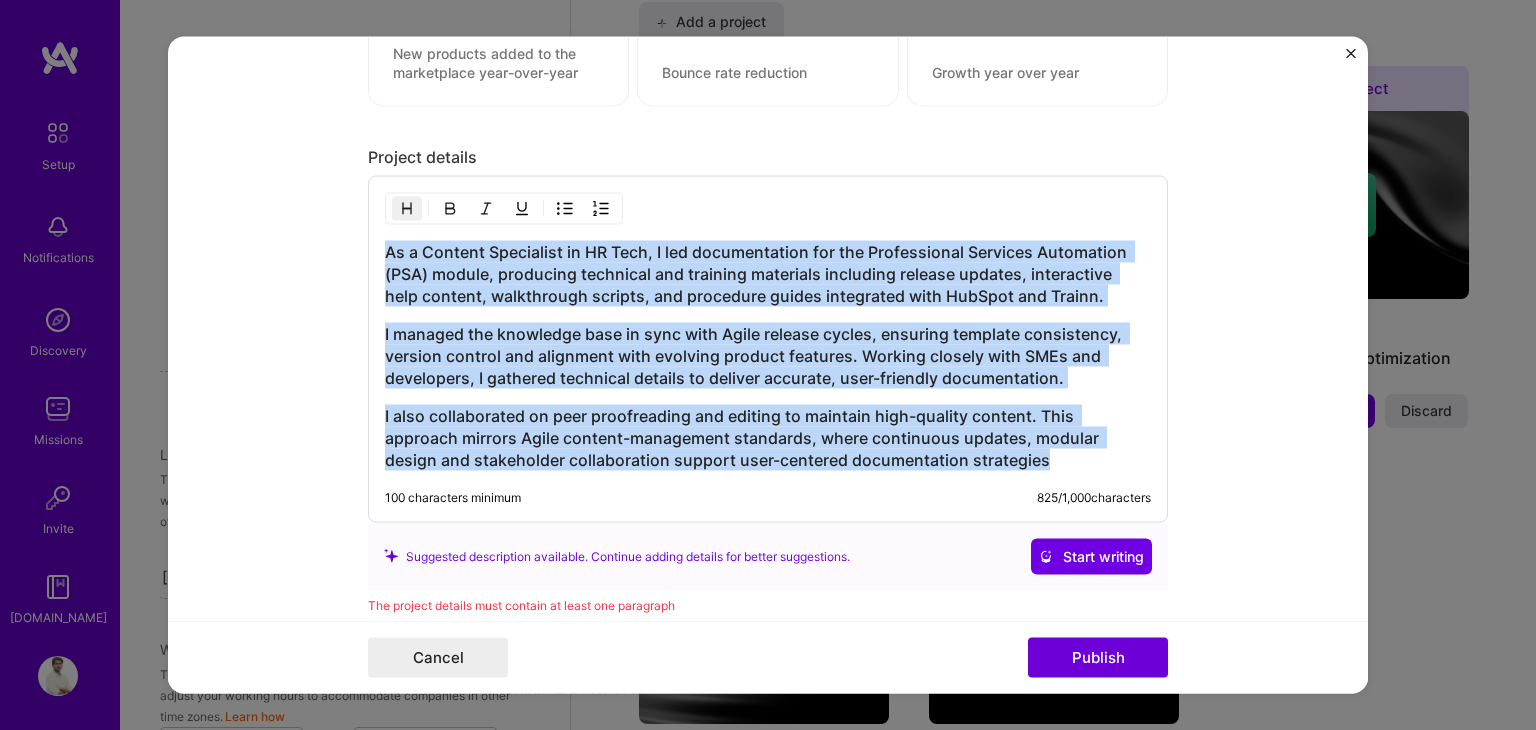 drag, startPoint x: 963, startPoint y: 457, endPoint x: 371, endPoint y: 232, distance: 633.31586 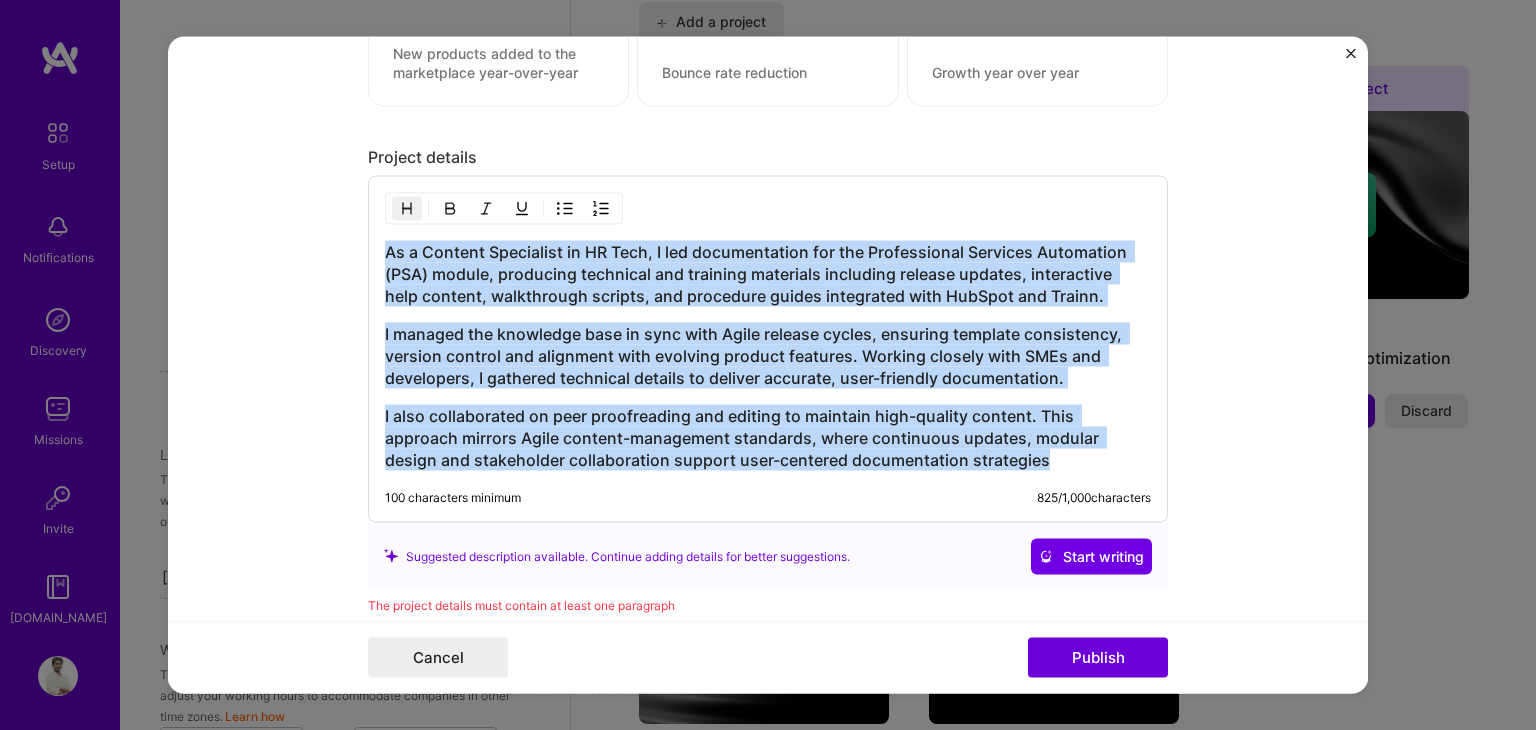 click on "As a Content Specialist in HR Tech, I led documentation for the Professional Services Automation (PSA) module, producing technical and training materials including release updates, interactive help content, walkthrough scripts, and procedure guides integrated with HubSpot and Trainn.  I managed the knowledge base in sync with Agile release cycles, ensuring template consistency, version control and alignment with evolving product features. Working closely with SMEs and developers, I gathered technical details to deliver accurate, user-friendly documentation.  I also collaborated on peer proofreading and editing to maintain high-quality content. This approach mirrors Agile content-management standards, where continuous updates, modular design and stakeholder collaboration support user-centered documentation strategies 100 characters minimum 825 / 1,000  characters" at bounding box center (768, 348) 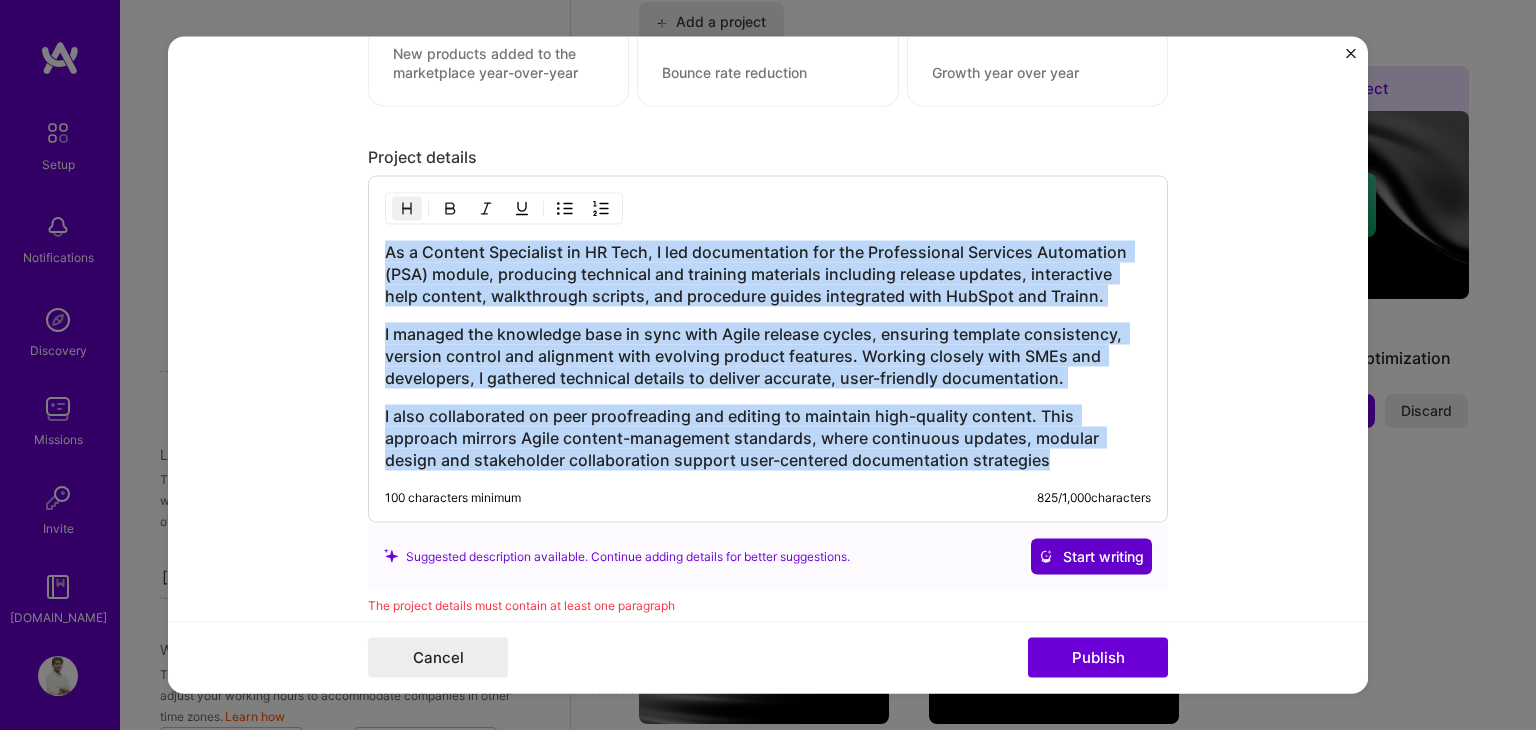 click on "Start writing" at bounding box center (1091, 556) 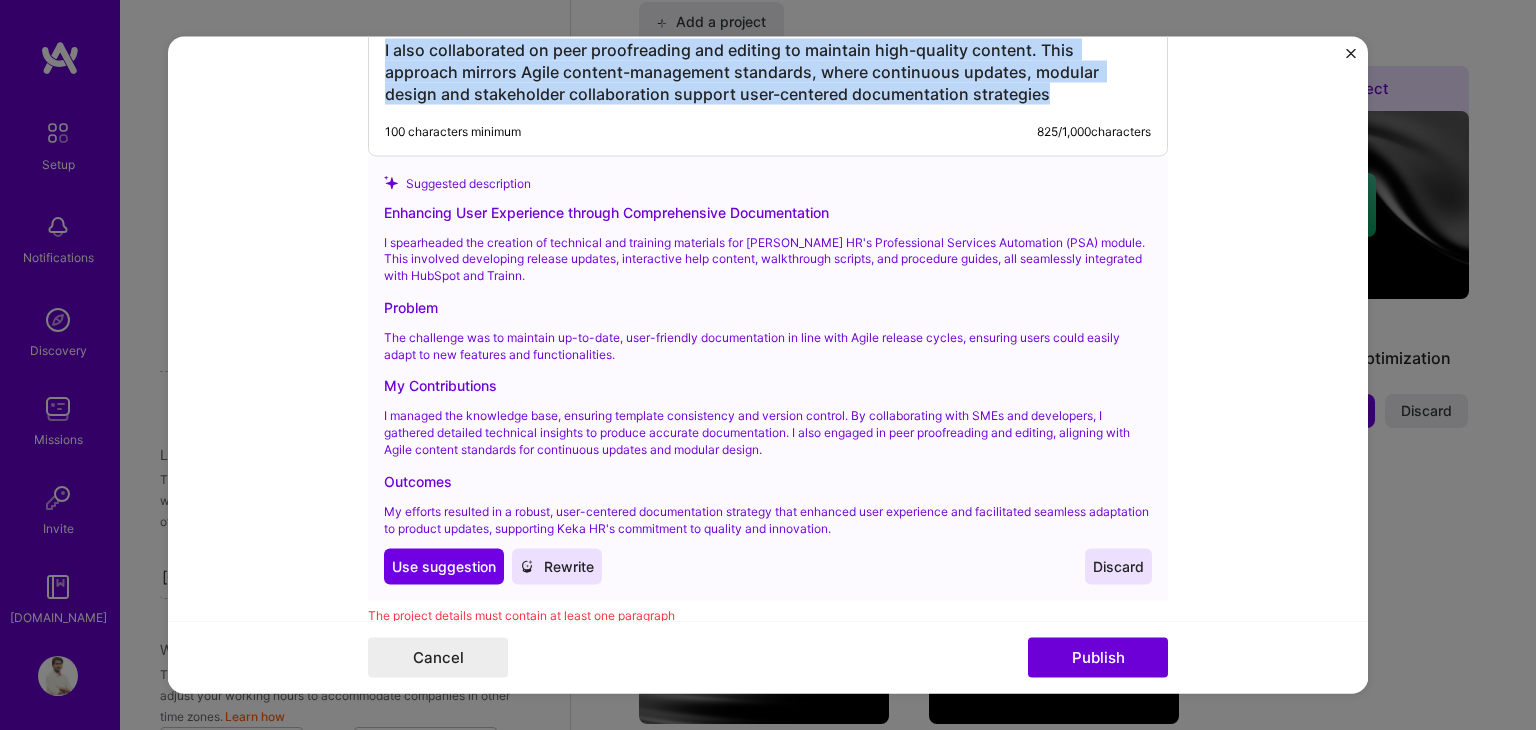 scroll, scrollTop: 2728, scrollLeft: 0, axis: vertical 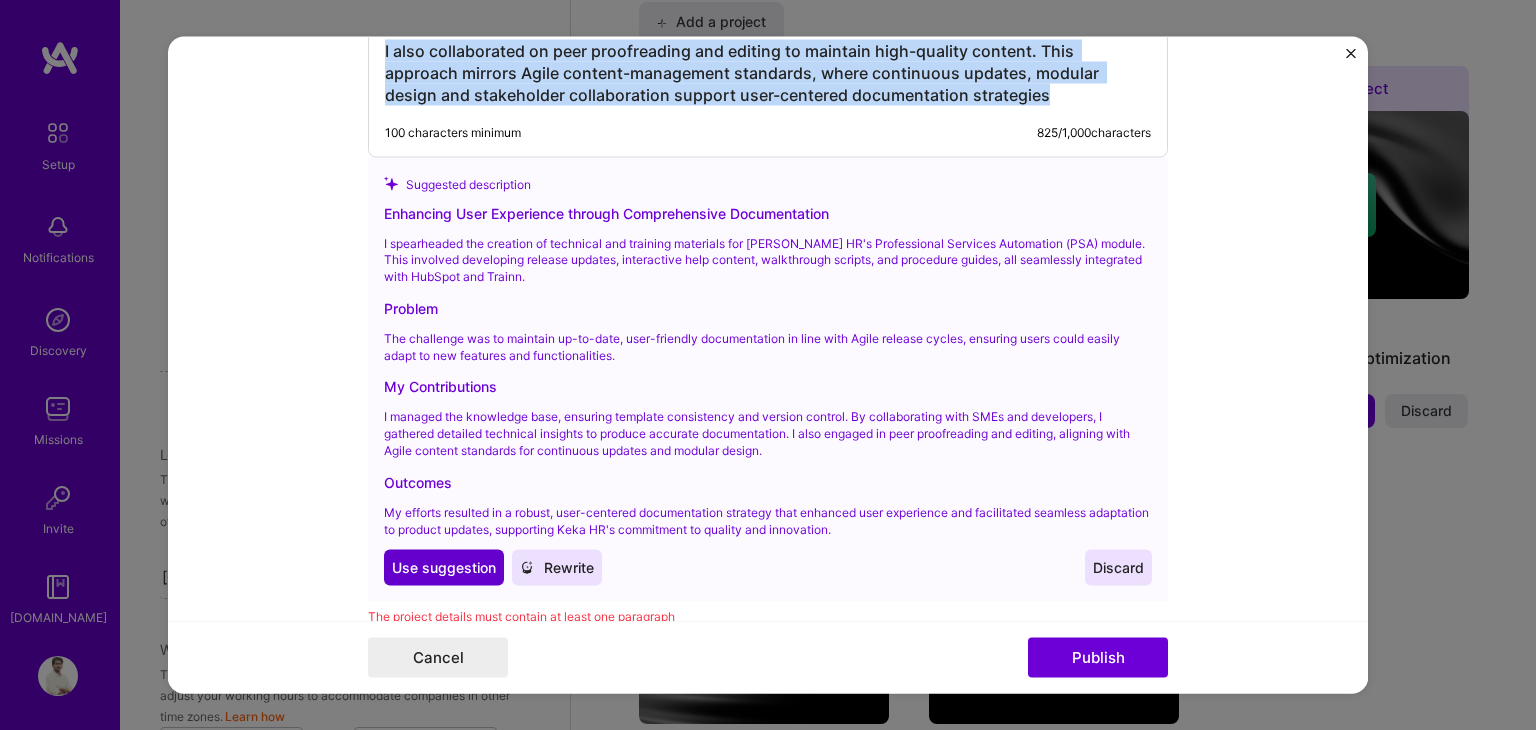 click on "Use suggestion" at bounding box center (444, 568) 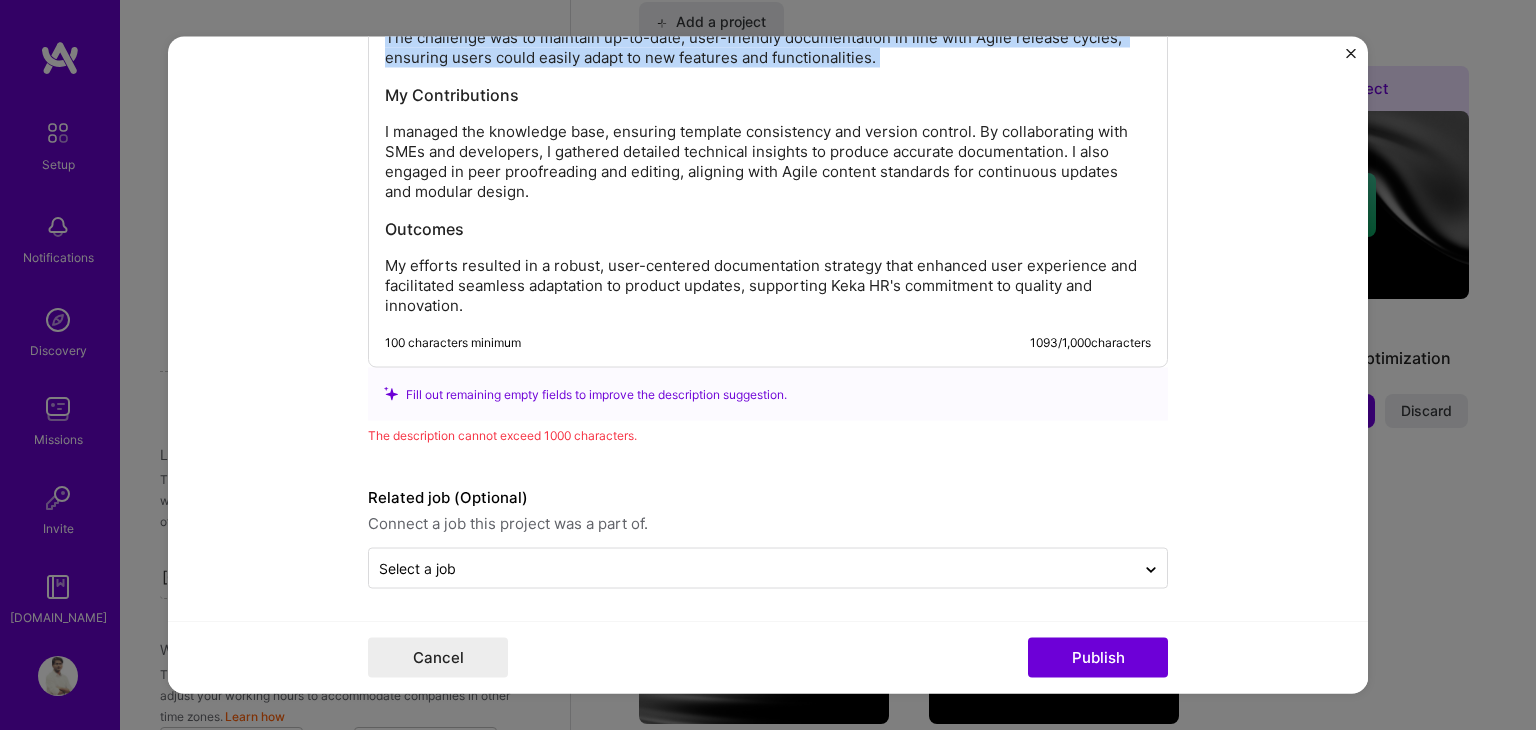 scroll, scrollTop: 2725, scrollLeft: 0, axis: vertical 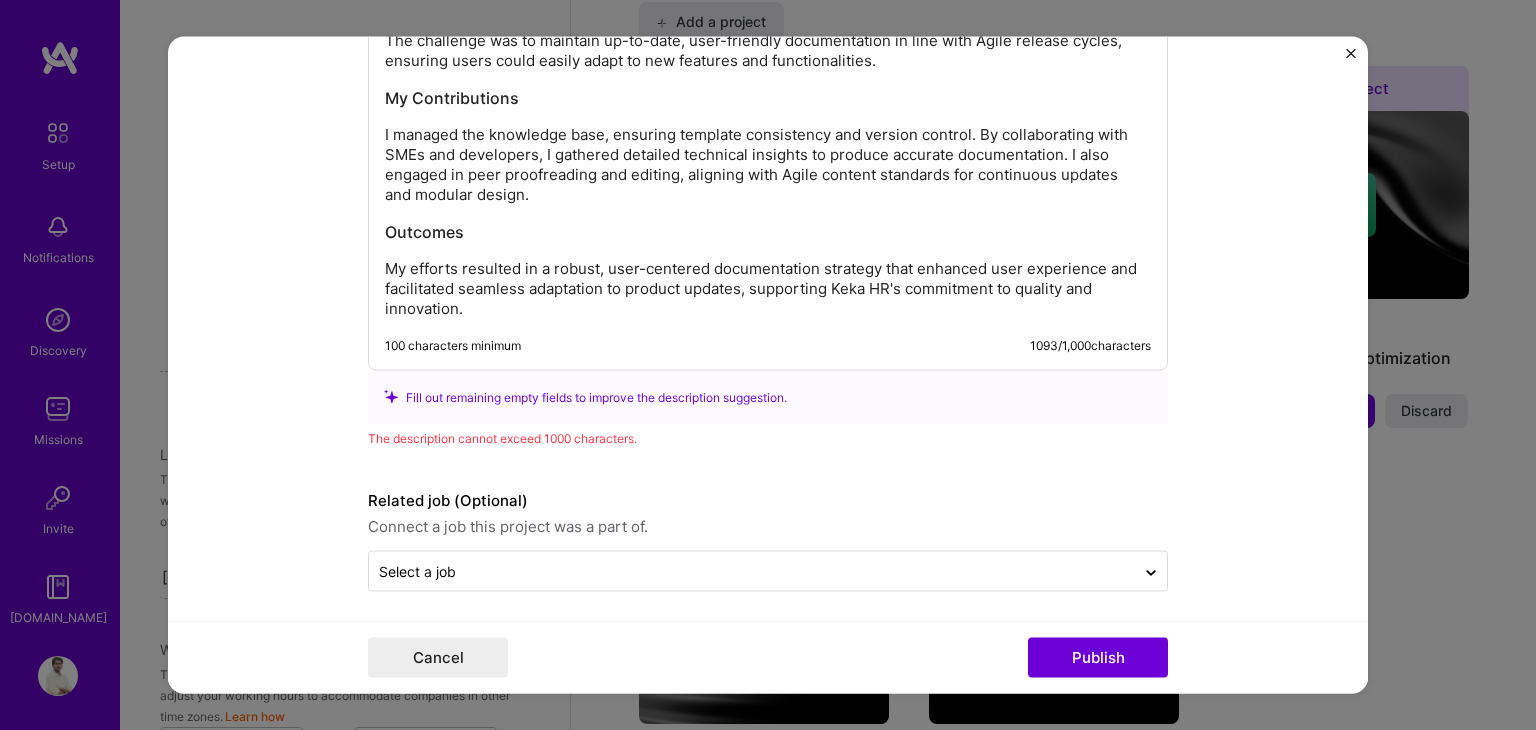 click on "Enhancing User Experience through Comprehensive Documentation I spearheaded the creation of technical and training materials for Keka HR's Professional Services Automation (PSA) module. This involved developing release updates, interactive help content, walkthrough scripts, and procedure guides, all seamlessly integrated with HubSpot and Trainn. Problem The challenge was to maintain up-to-date, user-friendly documentation in line with Agile release cycles, ensuring users could easily adapt to new features and functionalities. My Contributions I managed the knowledge base, ensuring template consistency and version control. By collaborating with SMEs and developers, I gathered detailed technical insights to produce accurate documentation. I also engaged in peer proofreading and editing, aligning with Agile content standards for continuous updates and modular design. Outcomes 100 characters minimum 1093 / 1,000  characters" at bounding box center (768, 91) 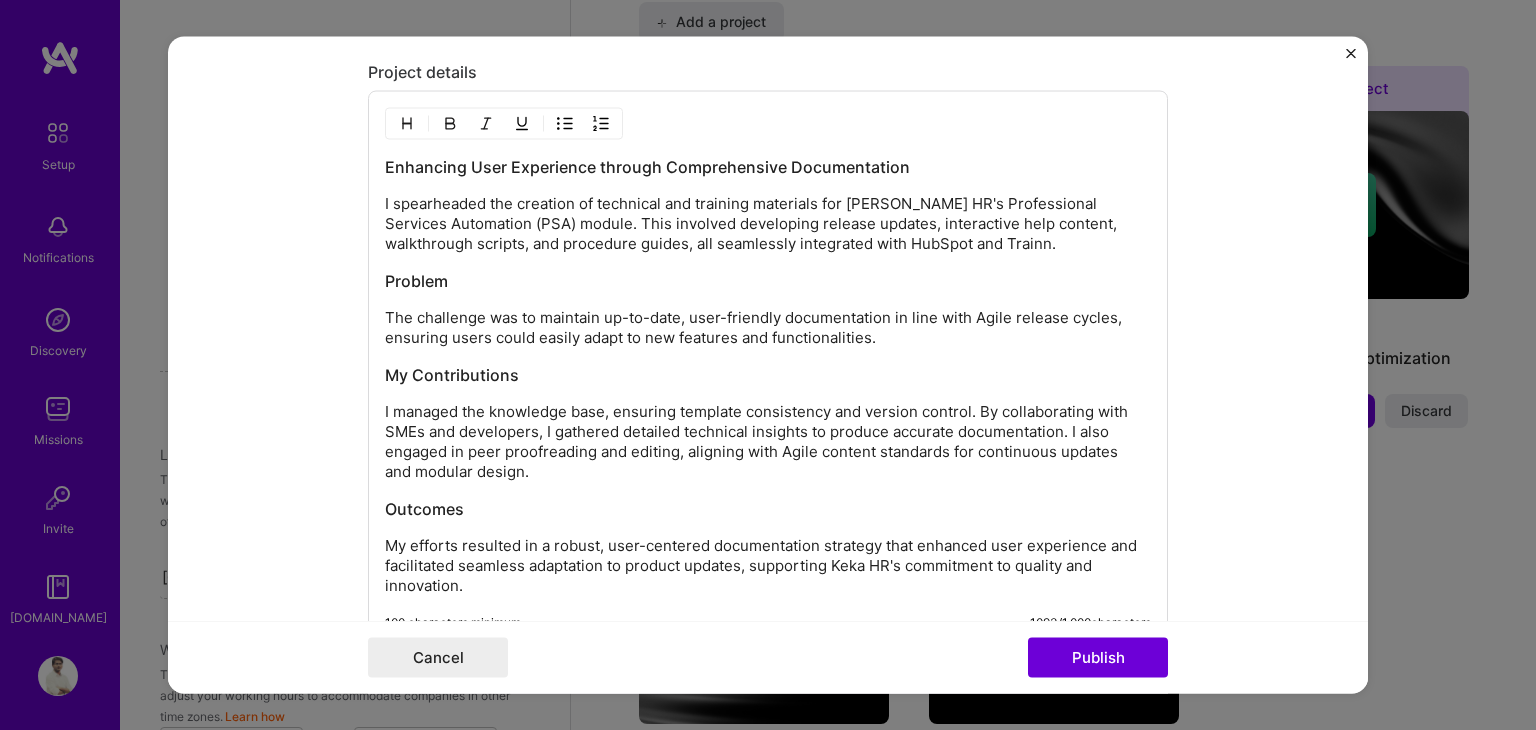 scroll, scrollTop: 2447, scrollLeft: 0, axis: vertical 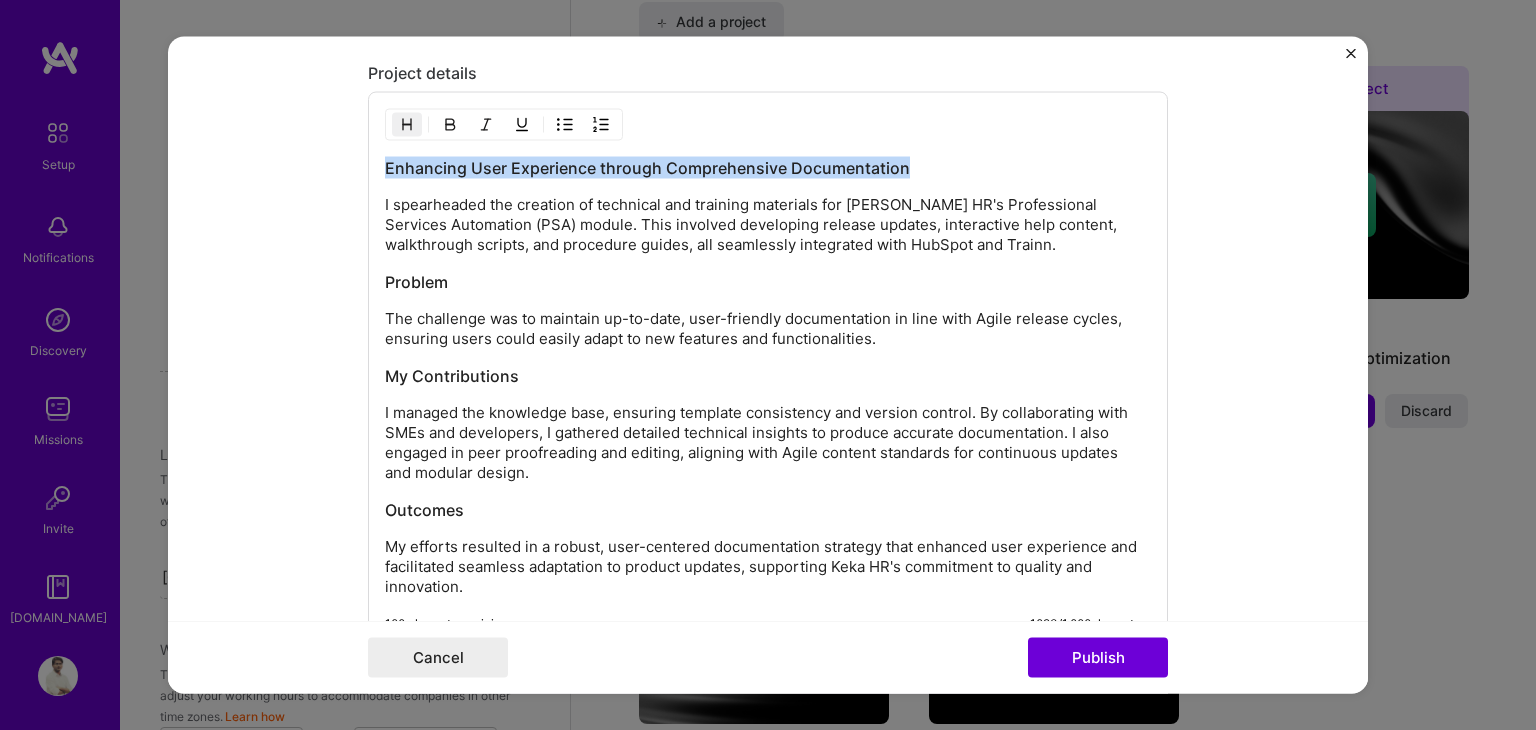 drag, startPoint x: 912, startPoint y: 166, endPoint x: 377, endPoint y: 154, distance: 535.1346 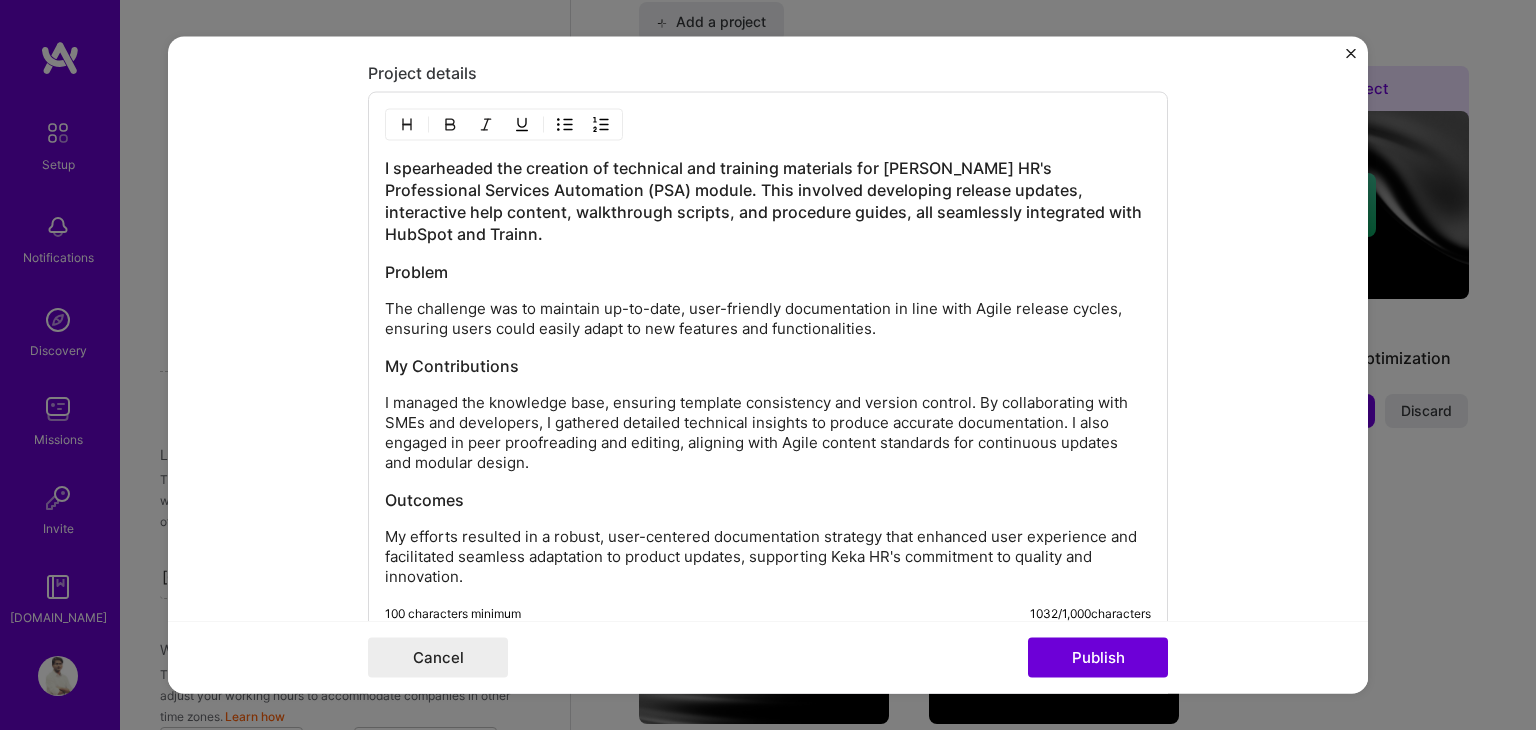 click on "I managed the knowledge base, ensuring template consistency and version control. By collaborating with SMEs and developers, I gathered detailed technical insights to produce accurate documentation. I also engaged in peer proofreading and editing, aligning with Agile content standards for continuous updates and modular design." at bounding box center (768, 432) 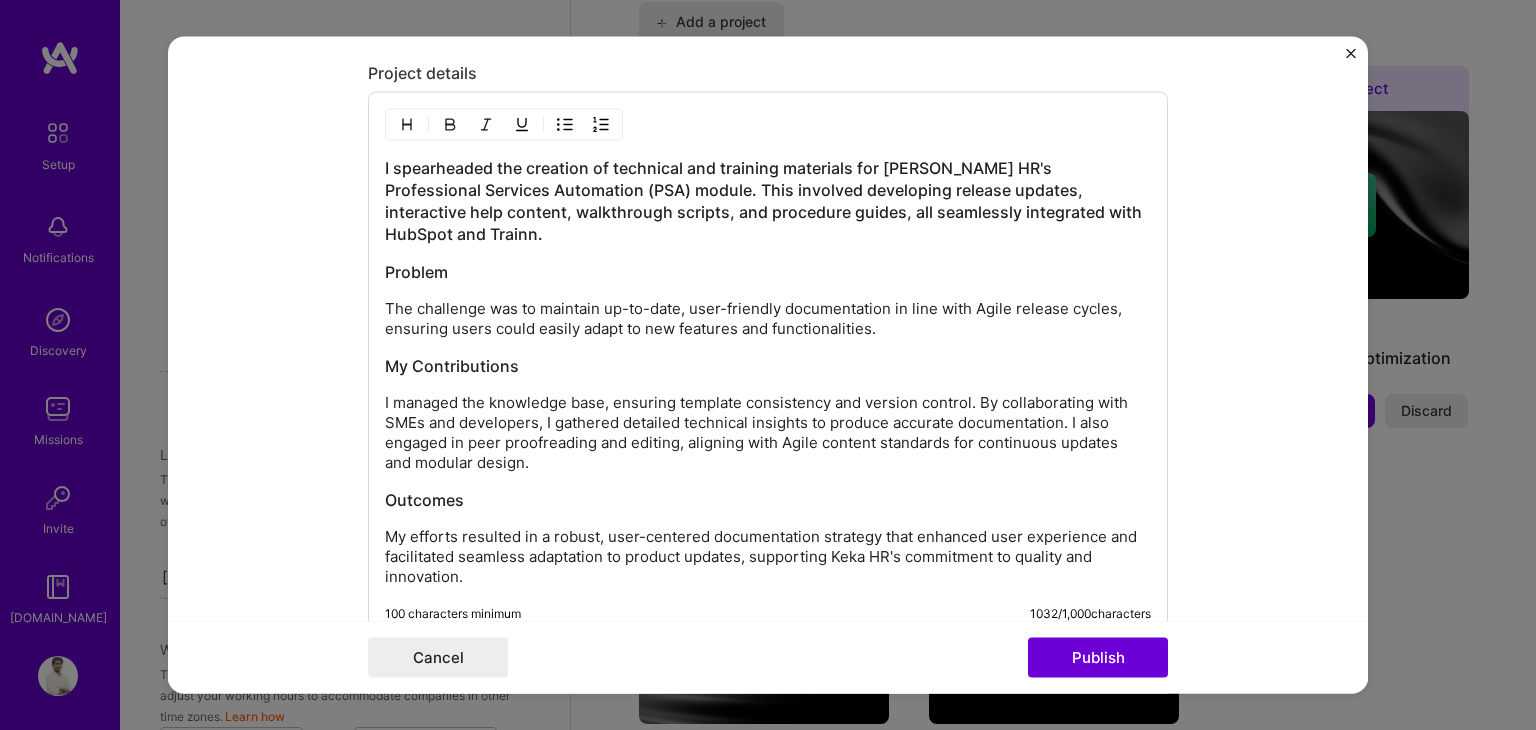 click on "I managed the knowledge base, ensuring template consistency and version control. By collaborating with SMEs and developers, I gathered detailed technical insights to produce accurate documentation. I also engaged in peer proofreading and editing, aligning with Agile content standards for continuous updates and modular design." at bounding box center (768, 432) 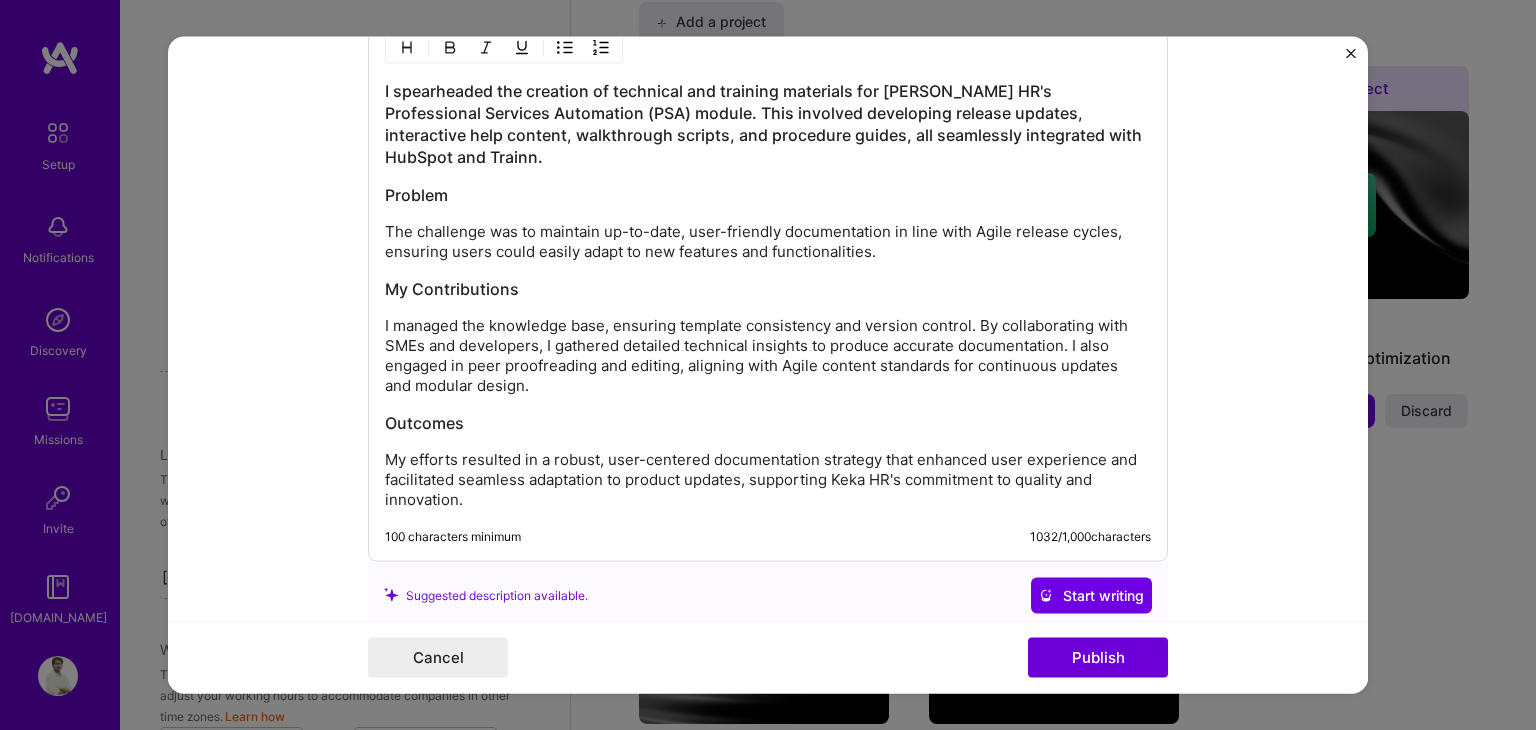 scroll, scrollTop: 2545, scrollLeft: 0, axis: vertical 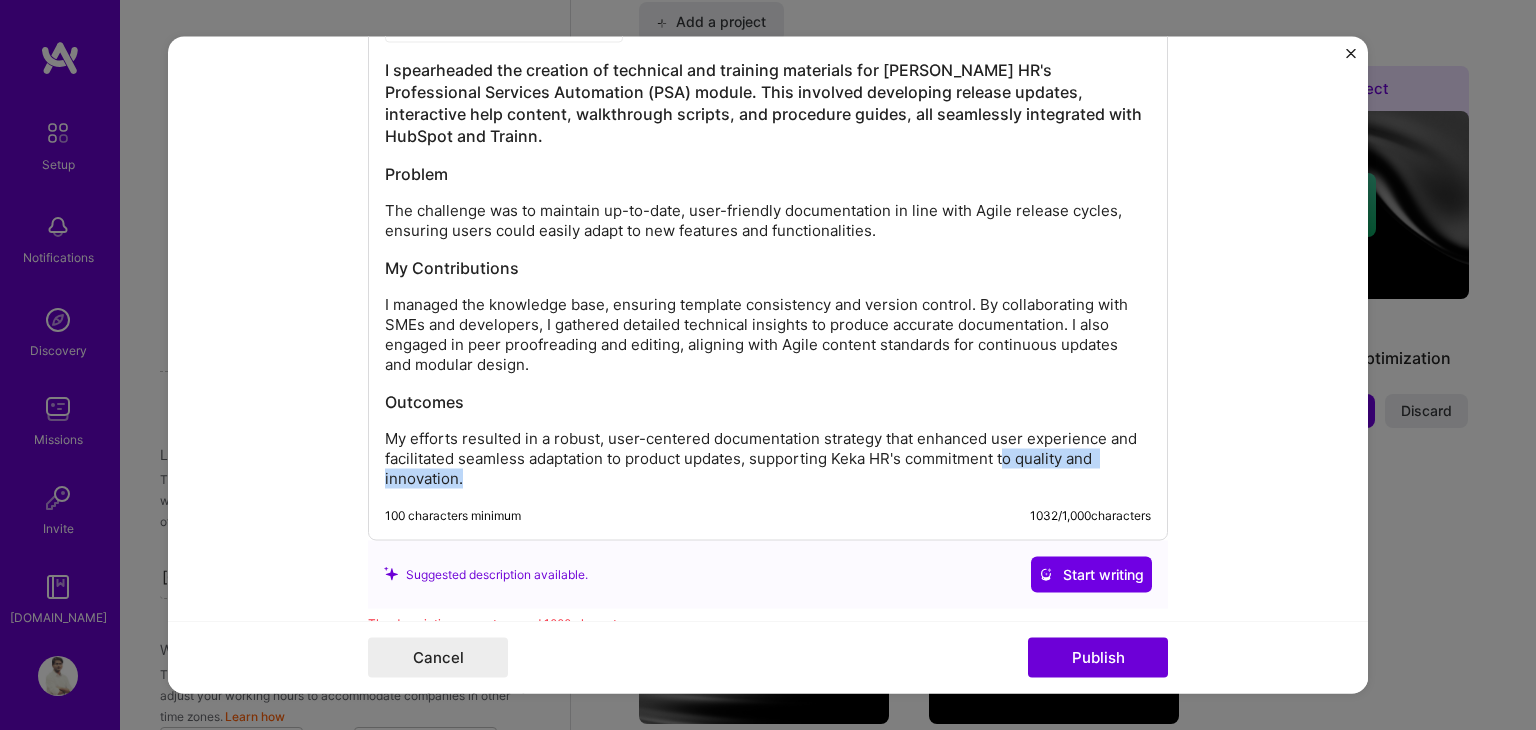 drag, startPoint x: 518, startPoint y: 447, endPoint x: 998, endPoint y: 429, distance: 480.33737 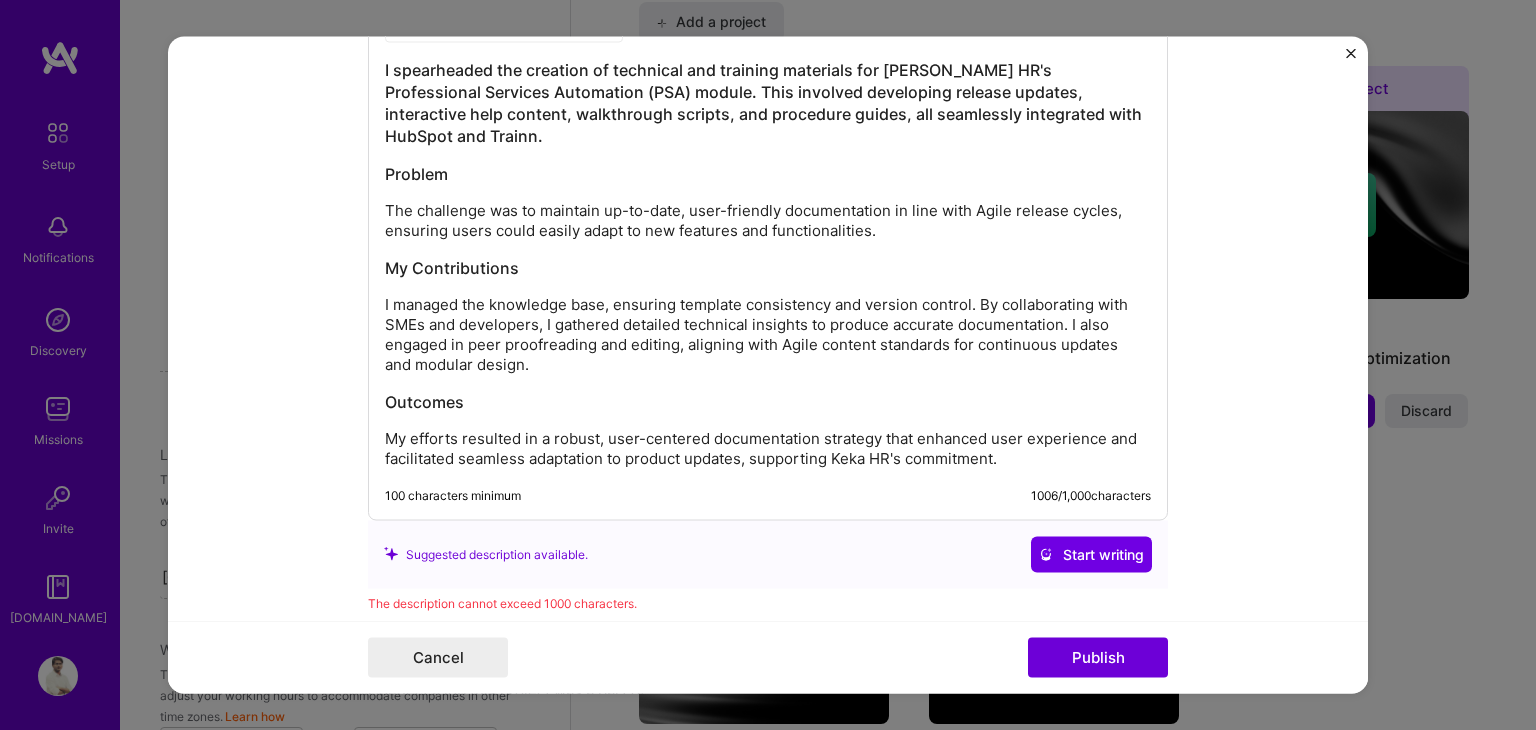 click on "I managed the knowledge base, ensuring template consistency and version control. By collaborating with SMEs and developers, I gathered detailed technical insights to produce accurate documentation. I also engaged in peer proofreading and editing, aligning with Agile content standards for continuous updates and modular design." at bounding box center (768, 334) 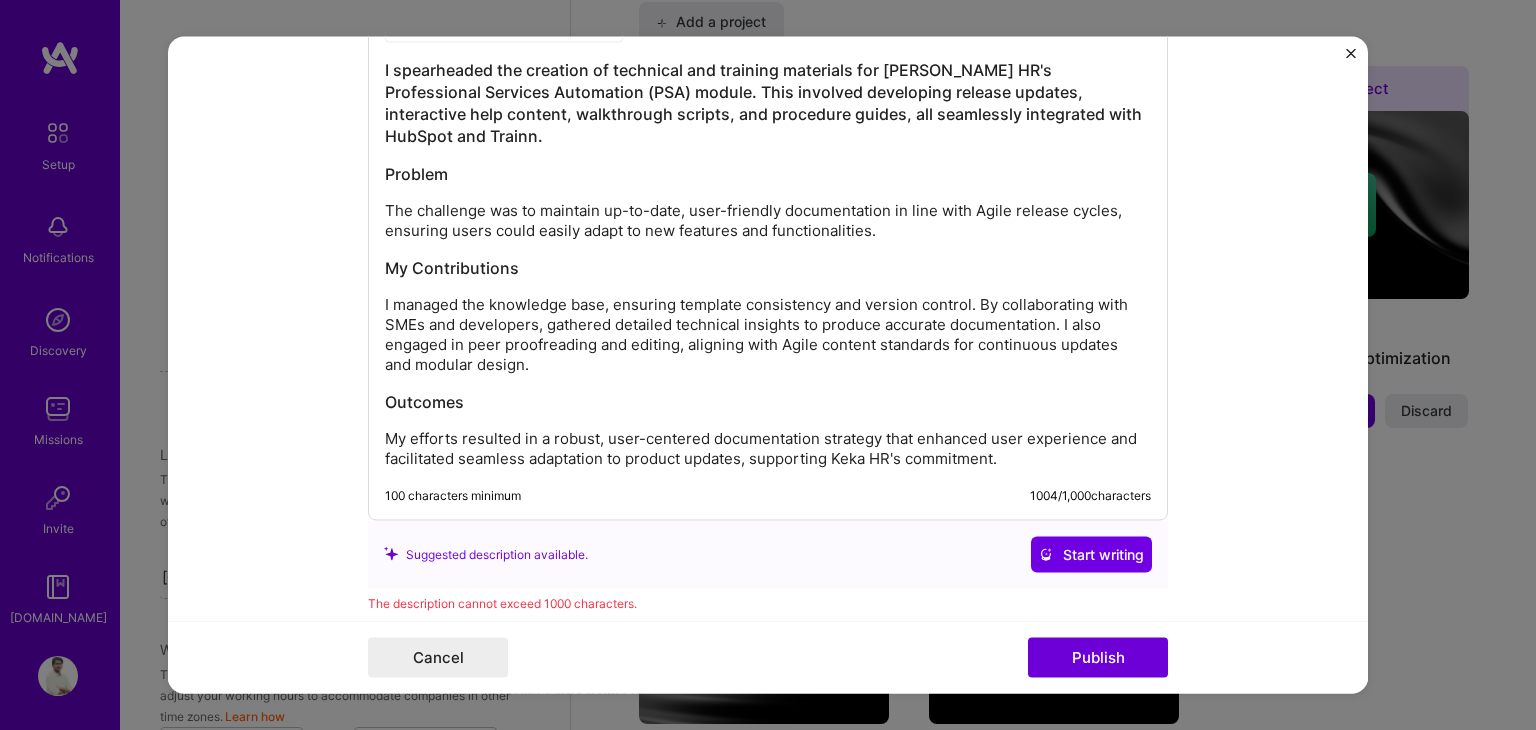click on "I managed the knowledge base, ensuring template consistency and version control. By collaborating with SMEs and developers, gathered detailed technical insights to produce accurate documentation. I also engaged in peer proofreading and editing, aligning with Agile content standards for continuous updates and modular design." at bounding box center (768, 334) 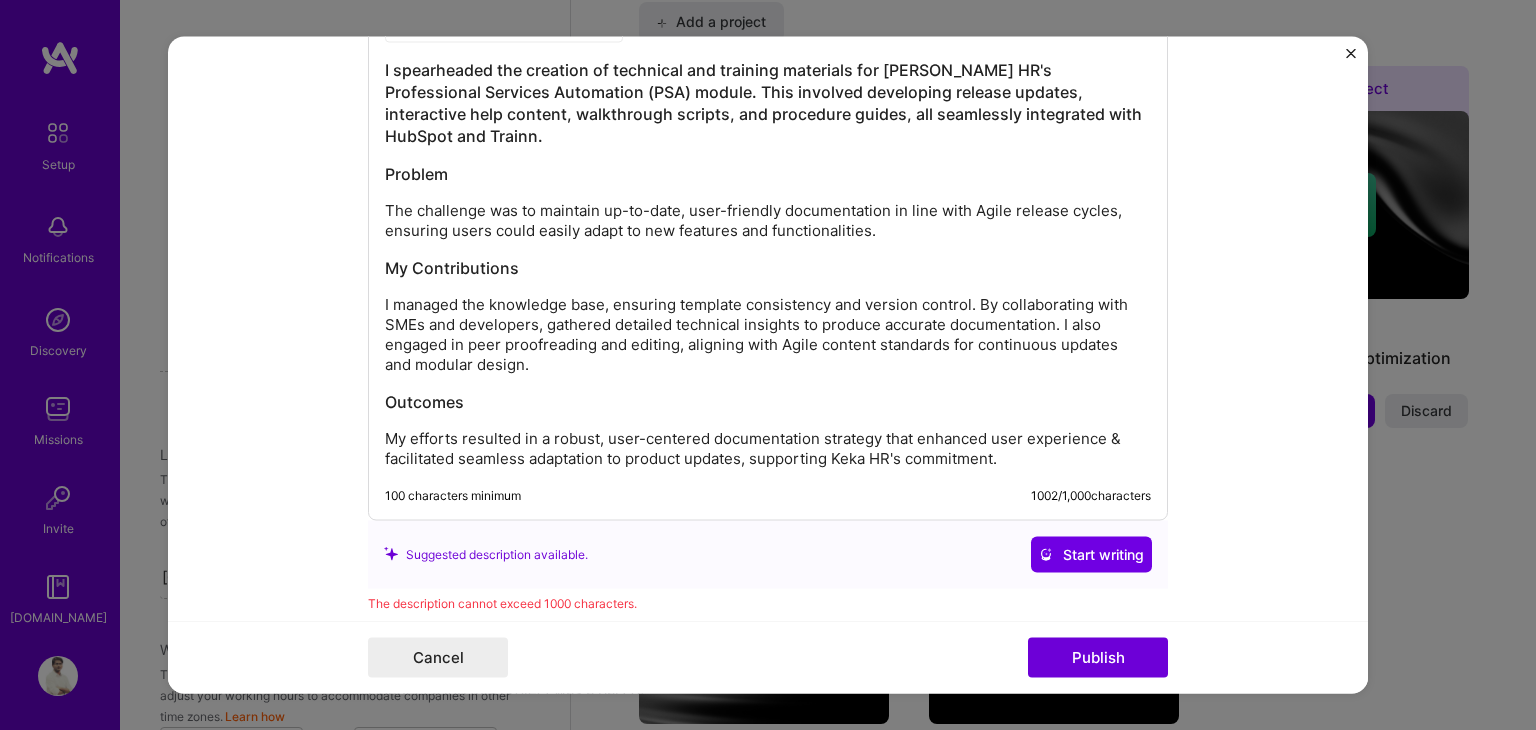 click on "I managed the knowledge base, ensuring template consistency and version control. By collaborating with SMEs and developers, gathered detailed technical insights to produce accurate documentation. I also engaged in peer proofreading and editing, aligning with Agile content standards for continuous updates and modular design." at bounding box center [768, 334] 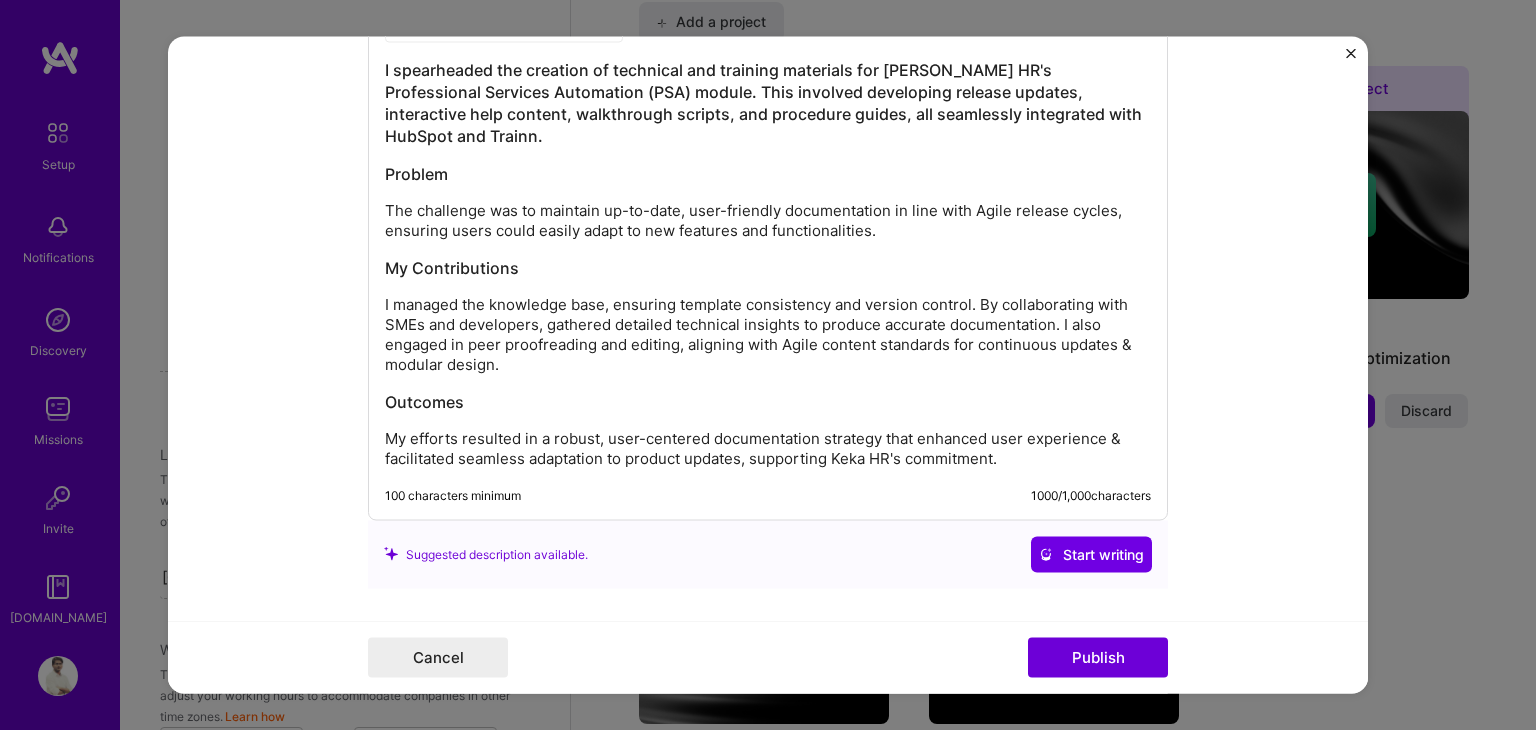click on "Editing suggested project This project is suggested based on your LinkedIn, resume or [DOMAIN_NAME] activity. Project title Content Development for PSA Module Company KEKA HR
Project industry Industry 2 Project Link (Optional)
Drag and drop an image or   Upload file Upload file We recommend uploading at least 4 images. 1600x1200px or higher recommended. Max 5MB each. Role Content Specialist Content Writer [DATE]
to [DATE]
I’m still working on this project Skills used — Add up to 12 skills Any new skills will be added to your profile. Enter skills... 12 Agile 1 2 3 4 5 Content Development 1 2 3 4 5 Artificial Intelligence (AI) 1 2 3 4 5 CMS 1 2 3 4 5 Copywriting 1 2 3 4 5 GPT / OpenAI 1 2 3 4 5 HubSpot 1 2 3 4 5 Program Development Life Cycle (PDLC) 1 2 3 4 5 SEM 1 2 3 4 5 SEO 1 2 3 4 5 Scrum 1 2 3 4 5 Technical Writing and Documentation 1 2 3 4 5 Yes, I managed — team members." at bounding box center (768, 365) 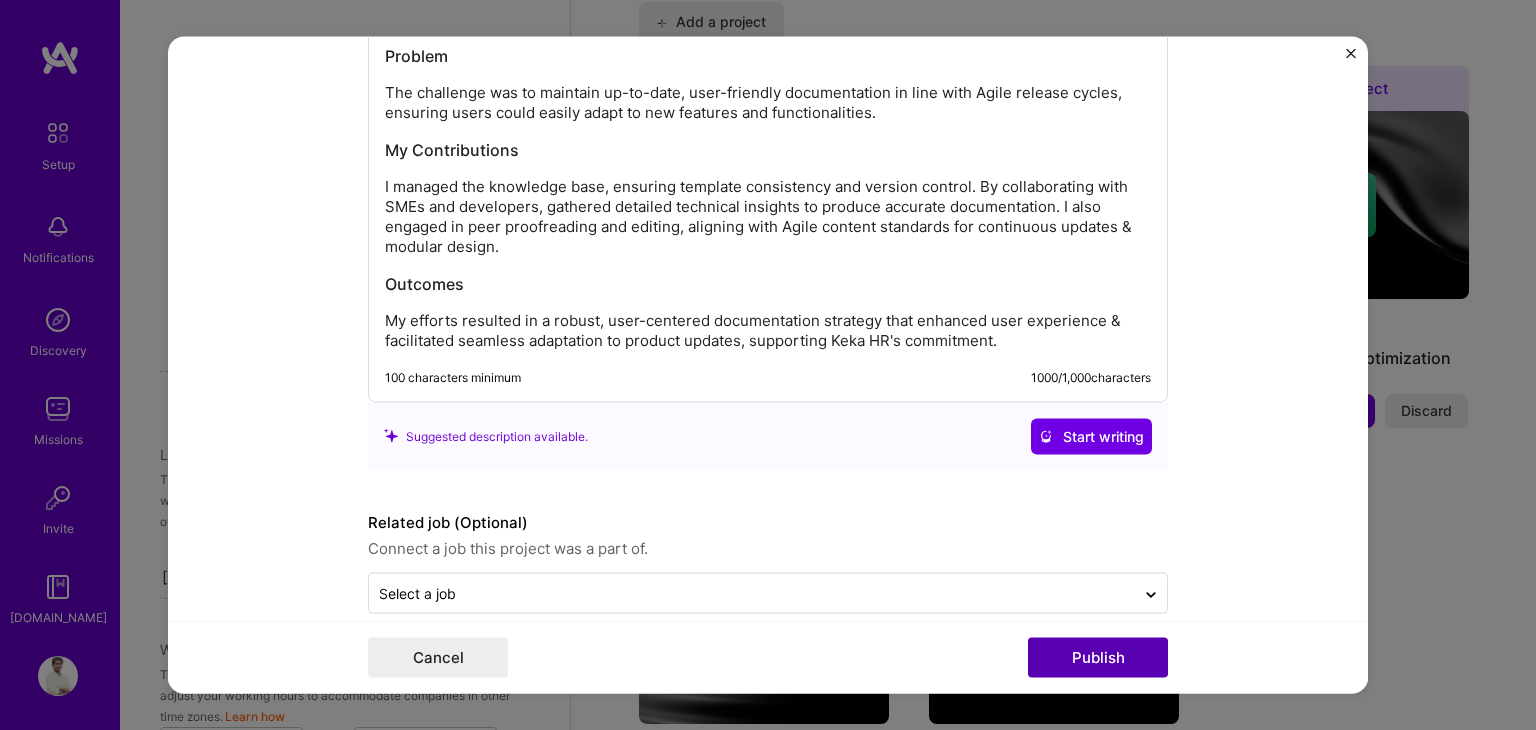 click on "Publish" at bounding box center [1098, 658] 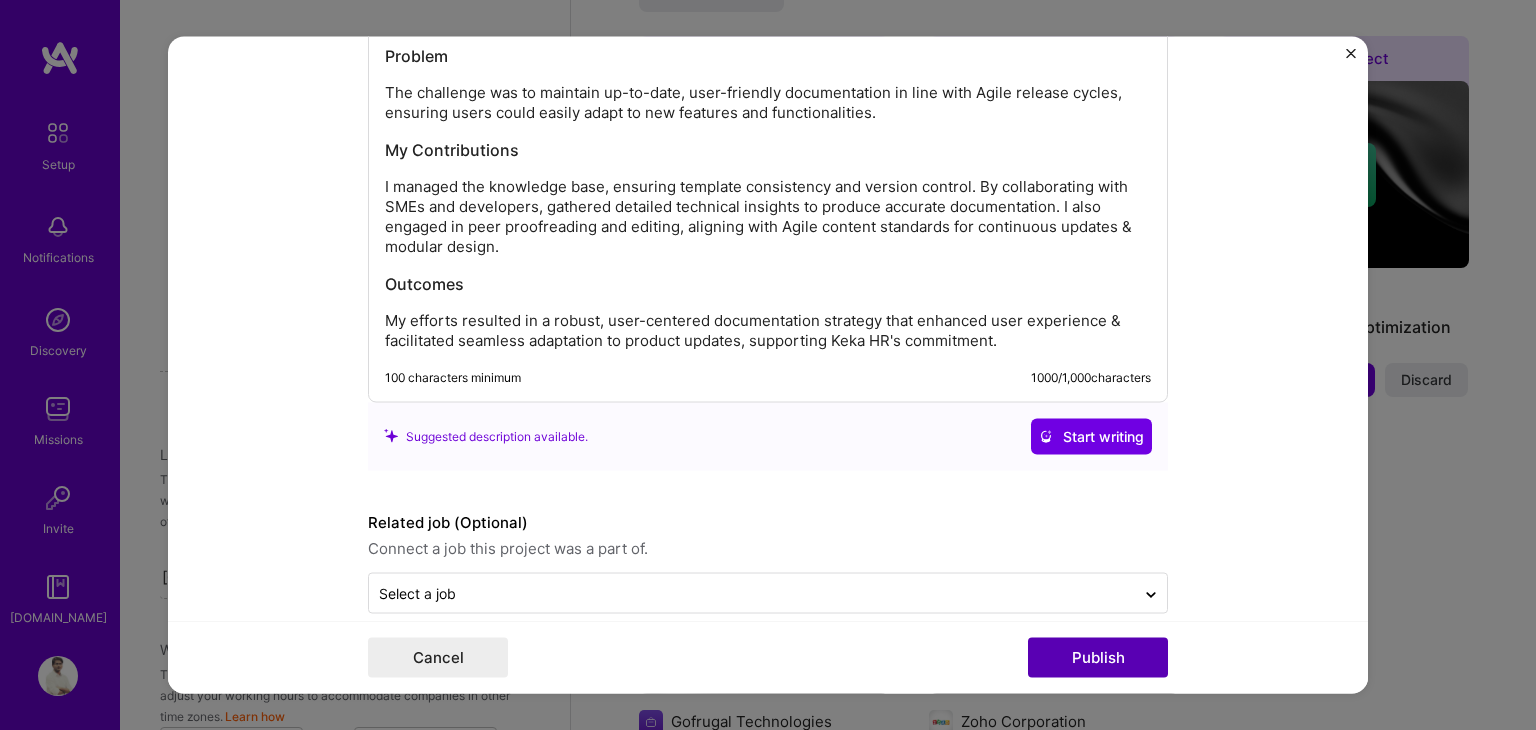 type 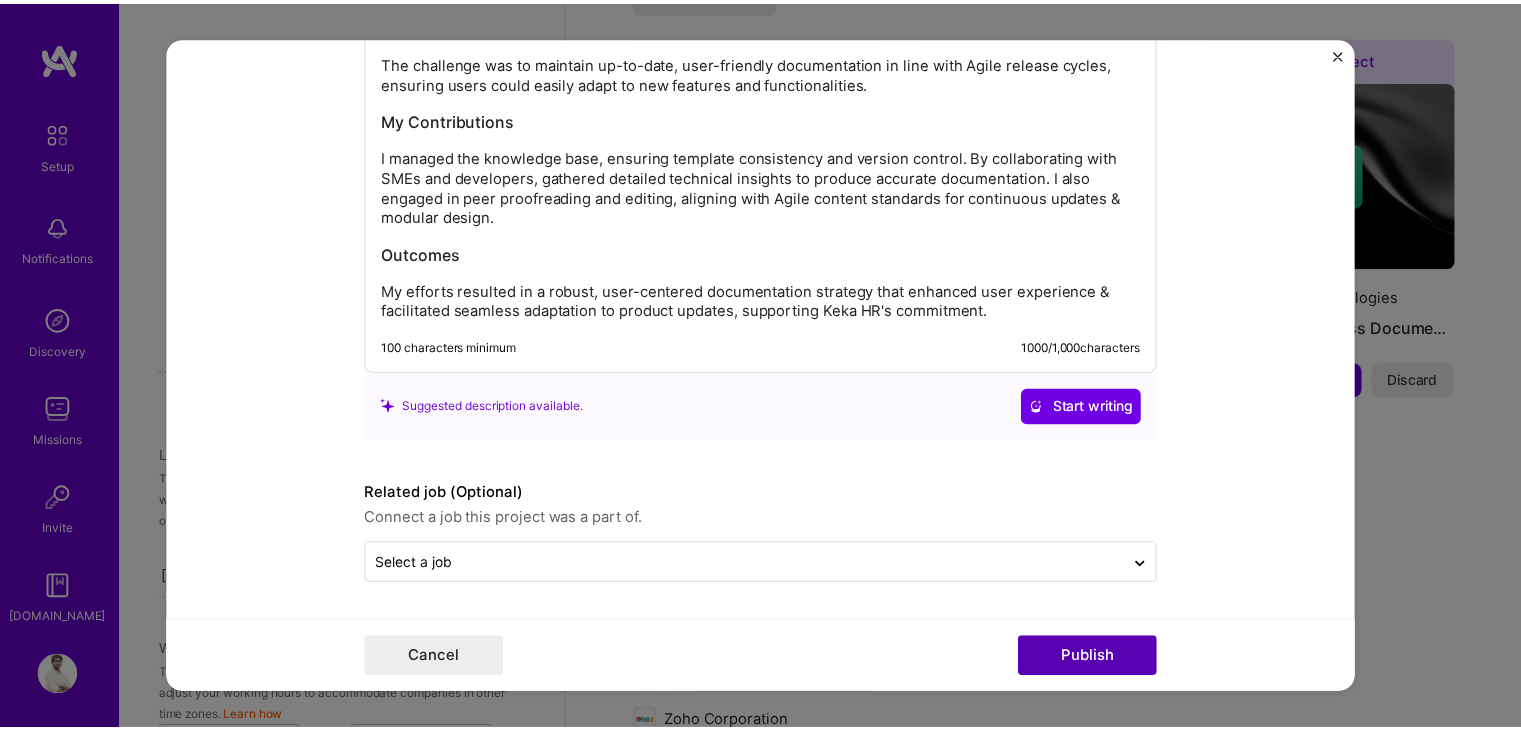 scroll, scrollTop: 2572, scrollLeft: 0, axis: vertical 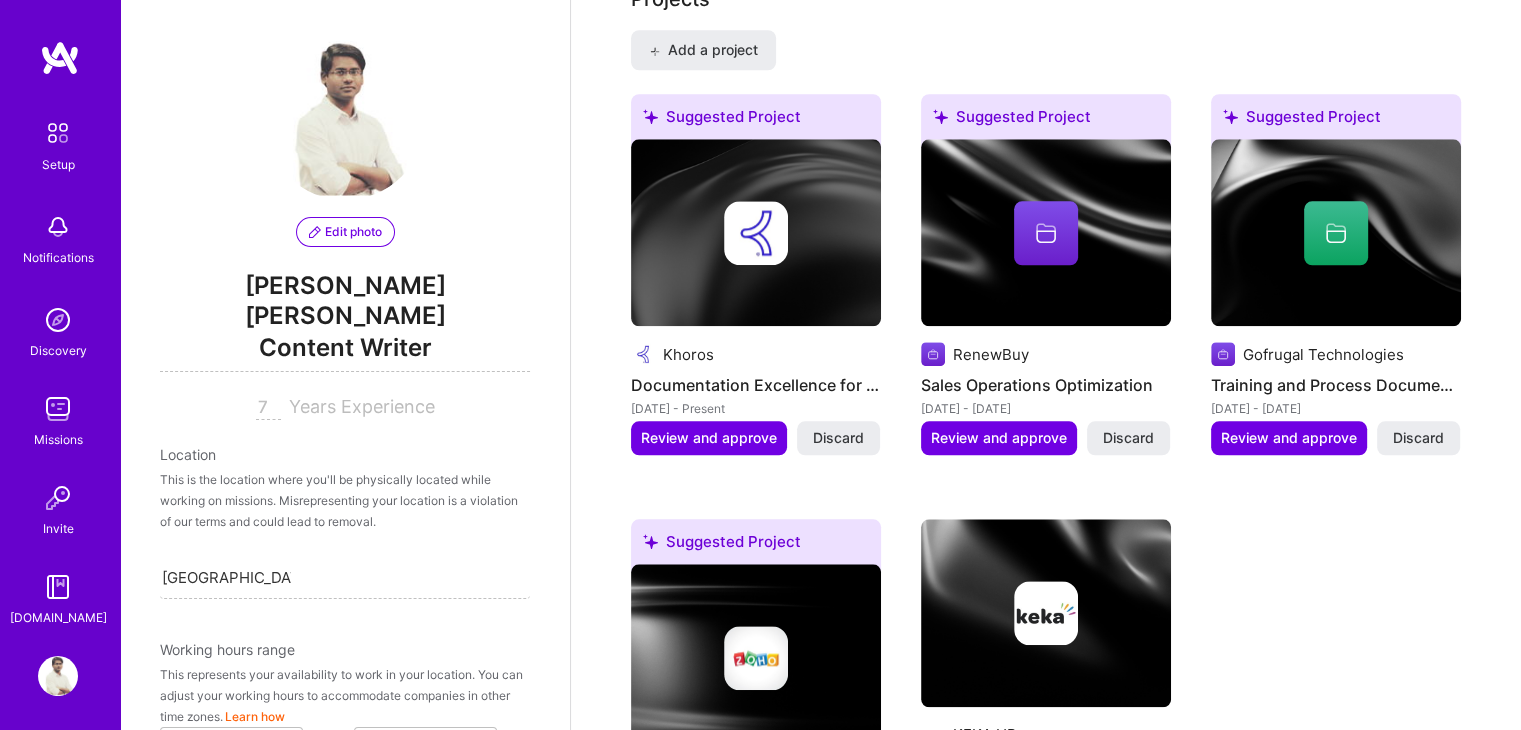 click on "Complete your profile to take the first step in unlocking full [DOMAIN_NAME] access Once you’ve added the items below, submit your profile for review on the setup page. Write an "About me" section with at least 250 characters   → Add at least 2 completed projects  → Add at least 3 jobs  → I haven't had 3 jobs Add at least 3 industries  → Add your preferred minimum hourly and monthly rate  →   Connect your calendar or set your availability to enable client interviews  →   About me What you write here will be shared with companies. Enter at least  100  characters. 996/1,000 Suggested bio Use Use suggestion Rewrite Discard Availability I am available from Select... Right Now Future Date Not Available for 40 h/week Note on availability   Optional Tell us about any special circumstances, like being able to ramp up hours, or adjust your usual availability. If you're engaged on another project, mention it and include your expected end date. Rate Learn about rates Hourly Rate What is hourly rate? Benefits   $" at bounding box center [1046, 57] 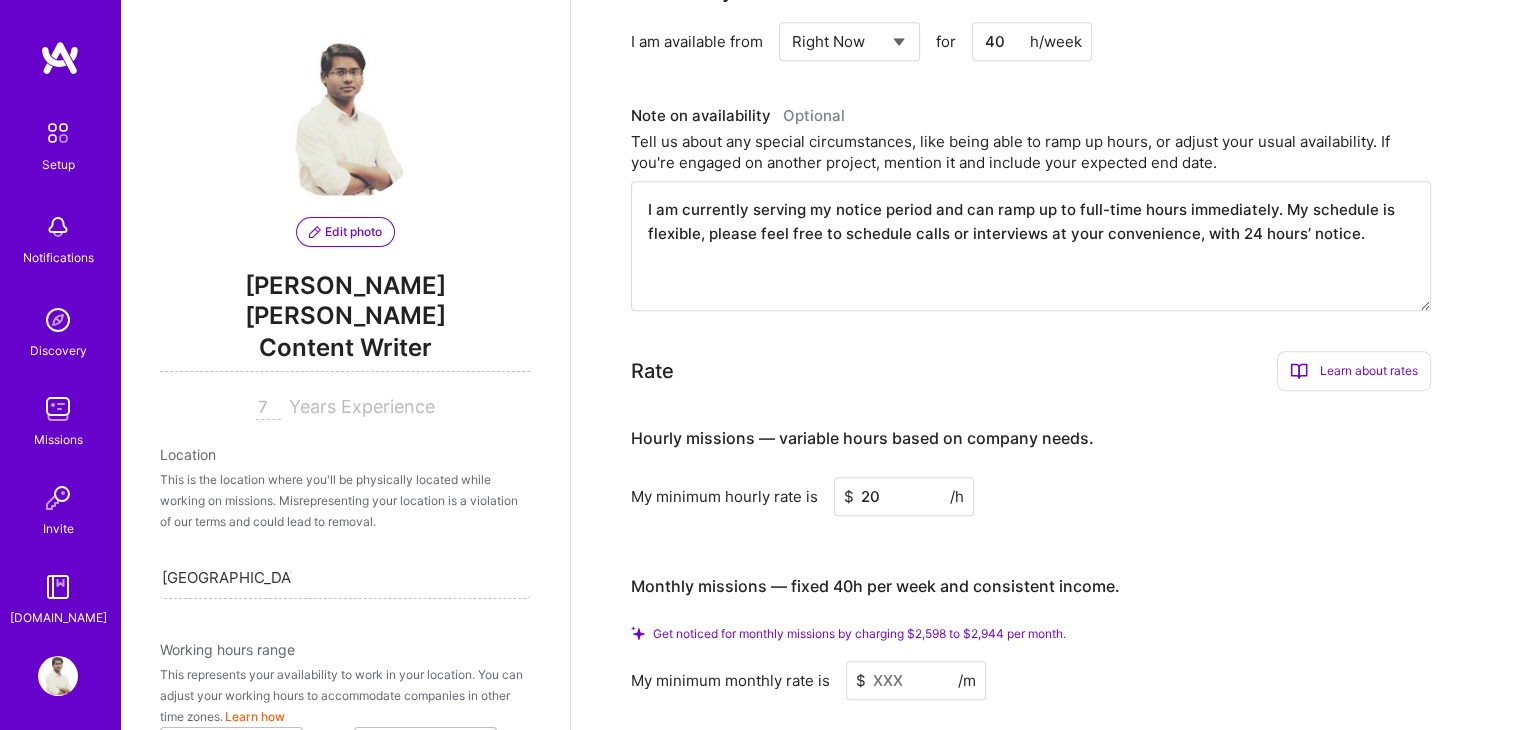 scroll, scrollTop: 1239, scrollLeft: 0, axis: vertical 